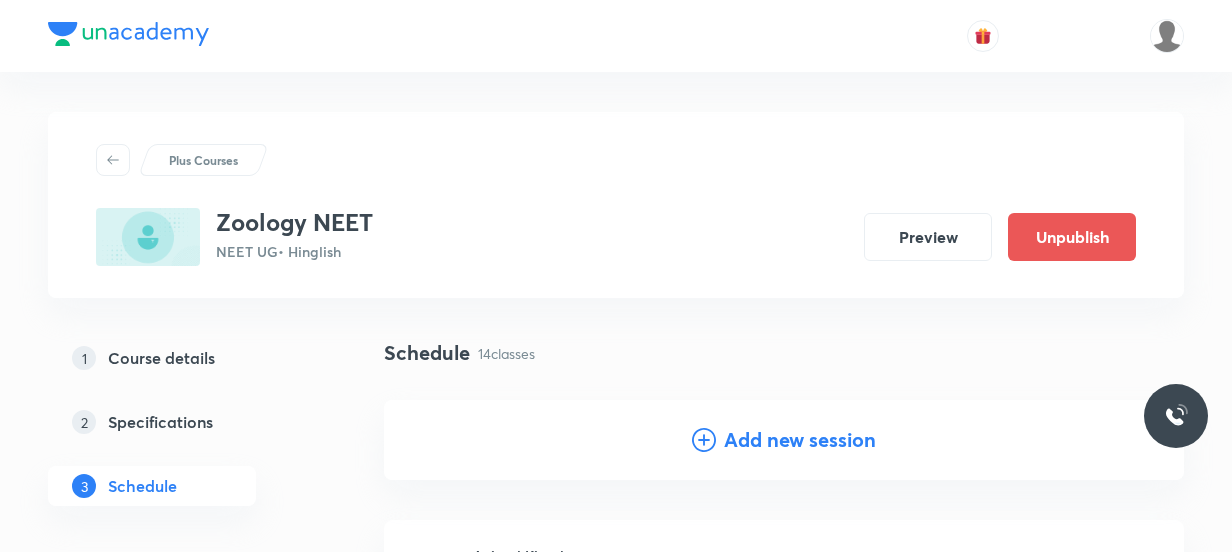scroll, scrollTop: 1884, scrollLeft: 0, axis: vertical 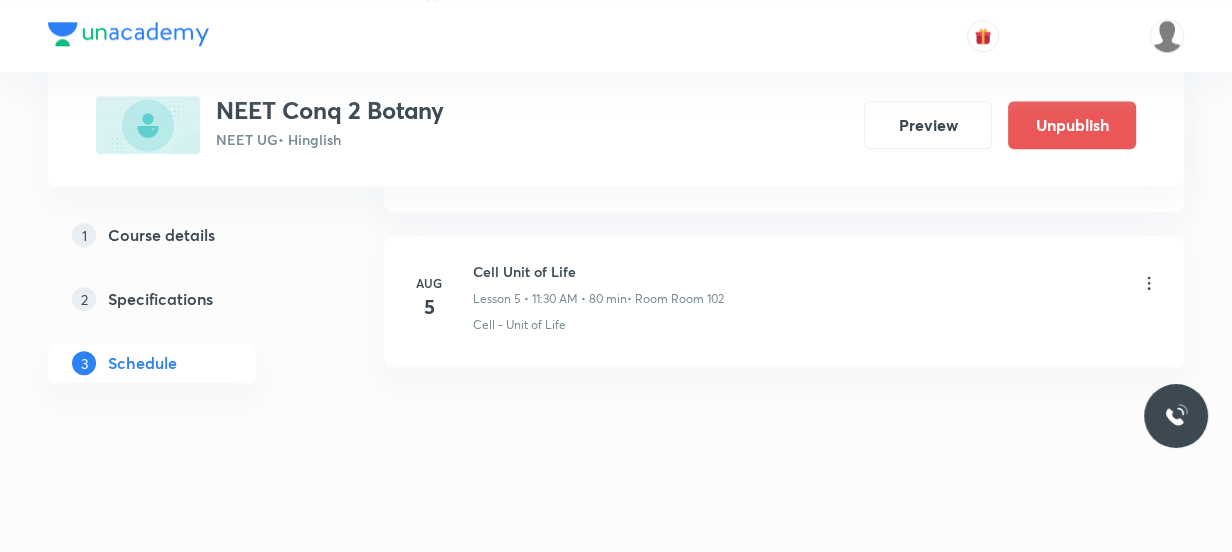 click 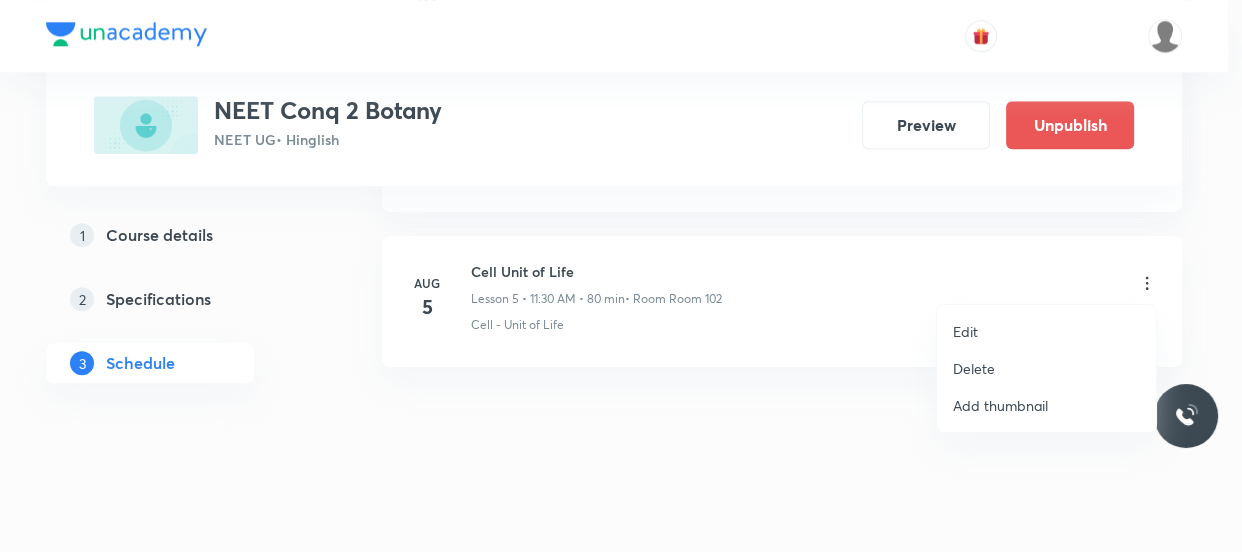 click on "Delete" at bounding box center (974, 368) 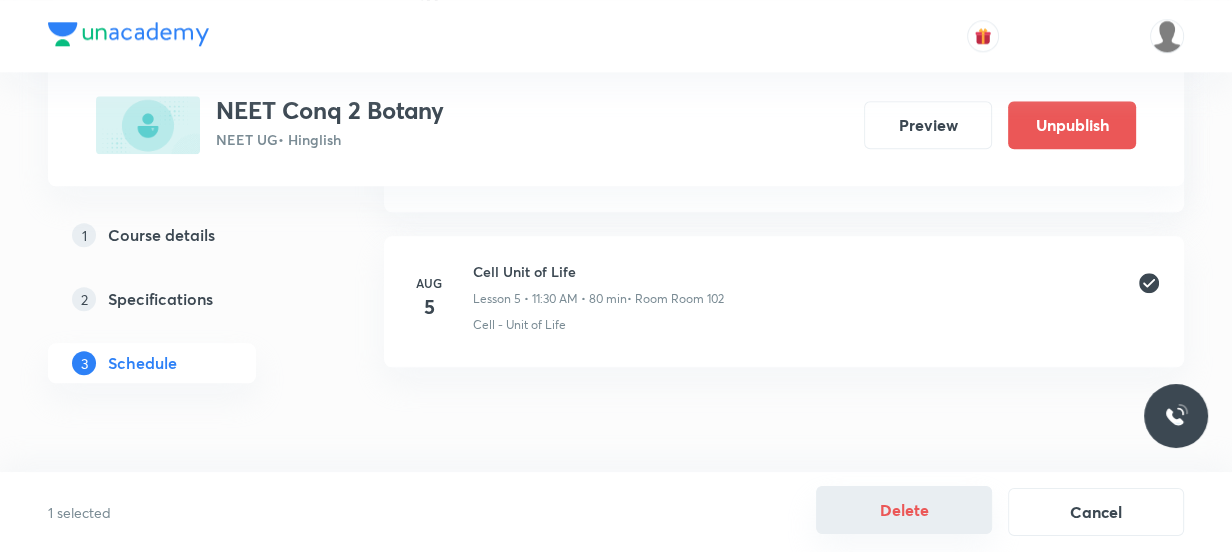 click on "Delete" at bounding box center (904, 510) 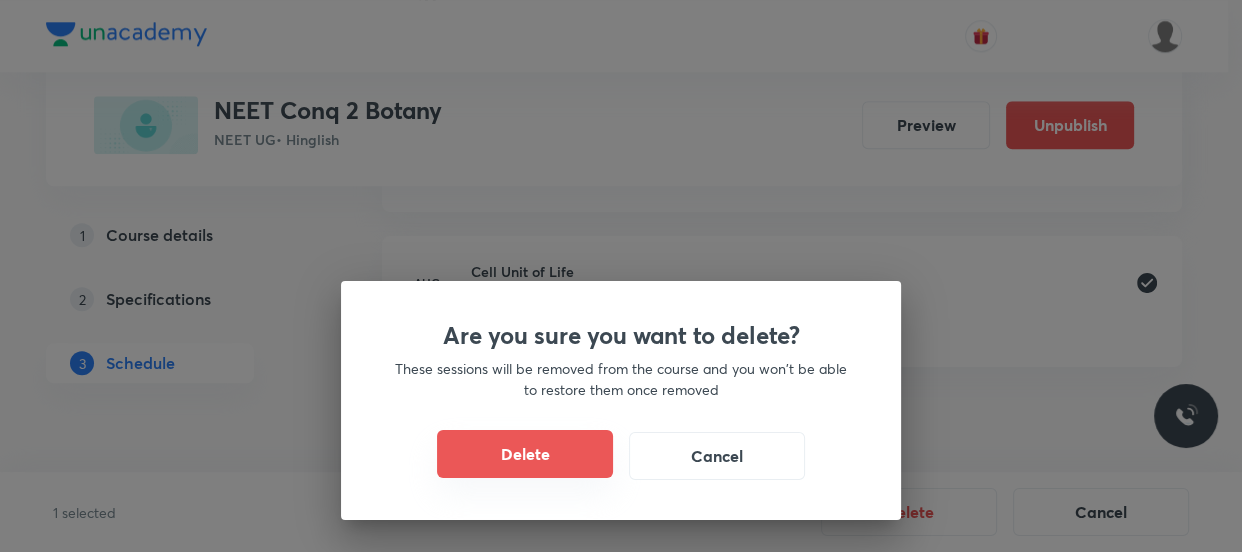 click on "Delete" at bounding box center [525, 454] 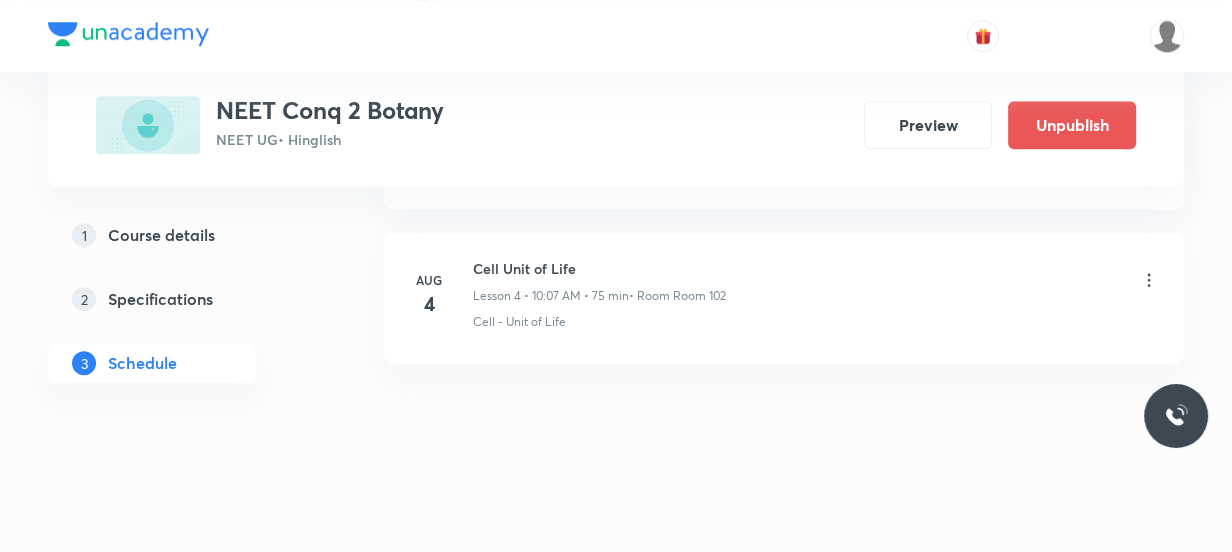 scroll, scrollTop: 1669, scrollLeft: 0, axis: vertical 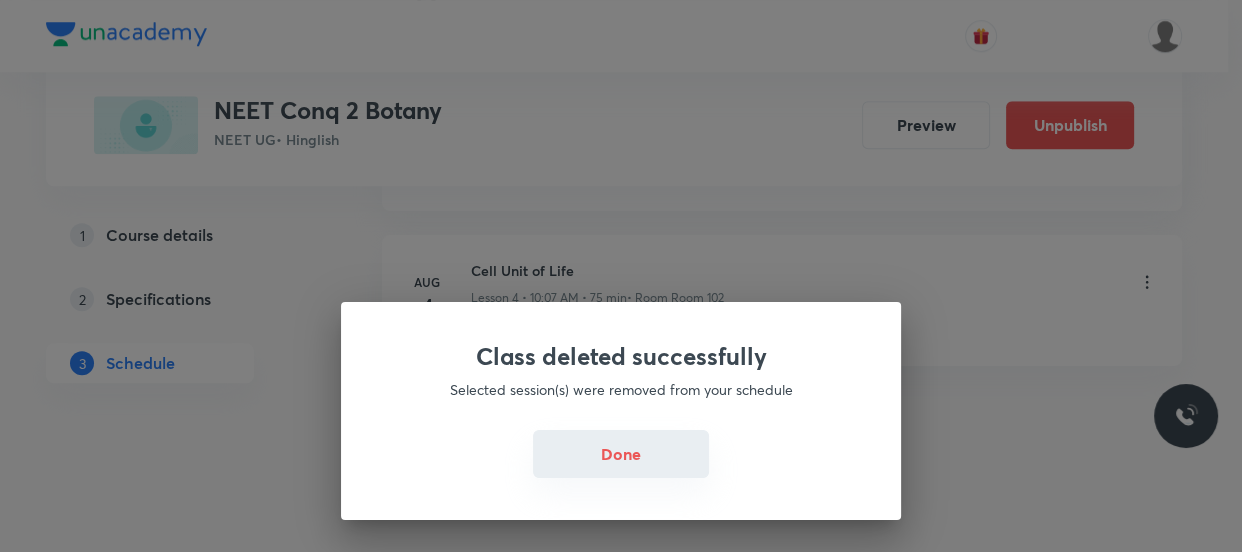 click on "Done" at bounding box center [621, 454] 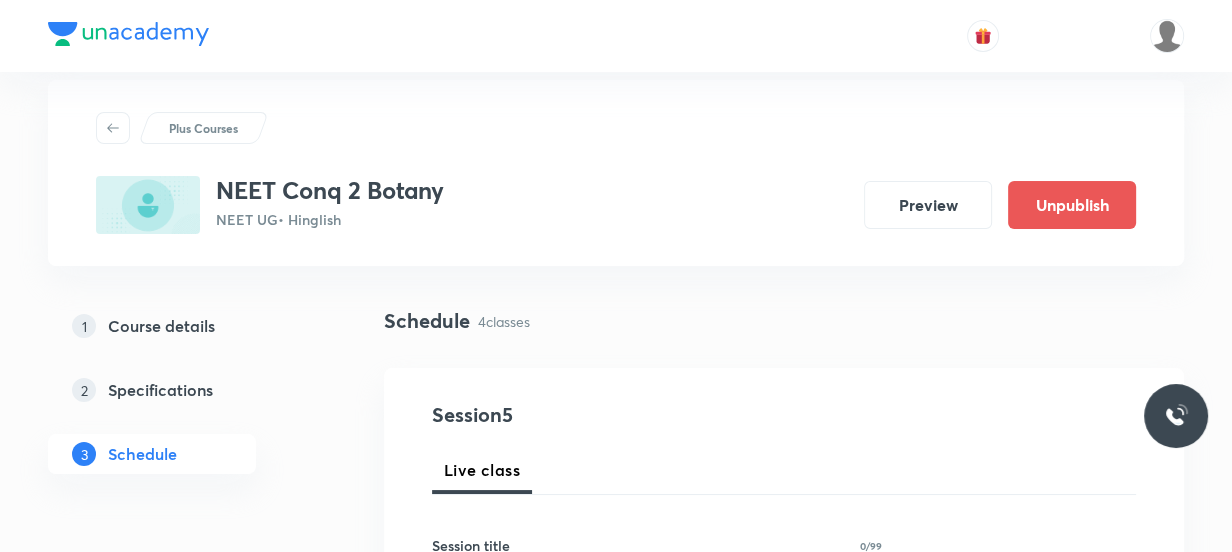 scroll, scrollTop: 305, scrollLeft: 0, axis: vertical 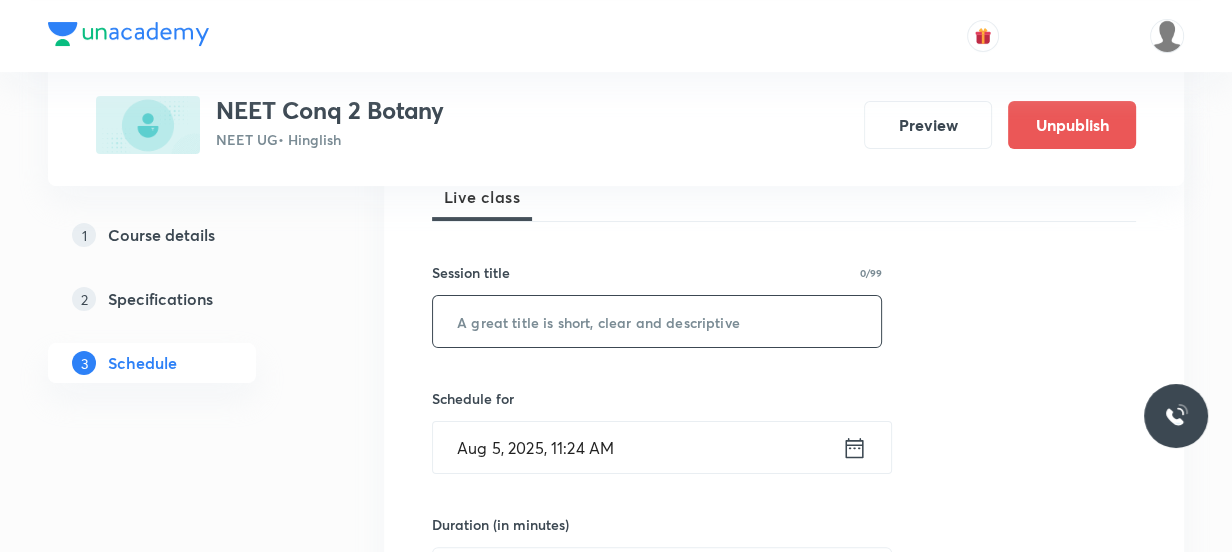 click at bounding box center [657, 321] 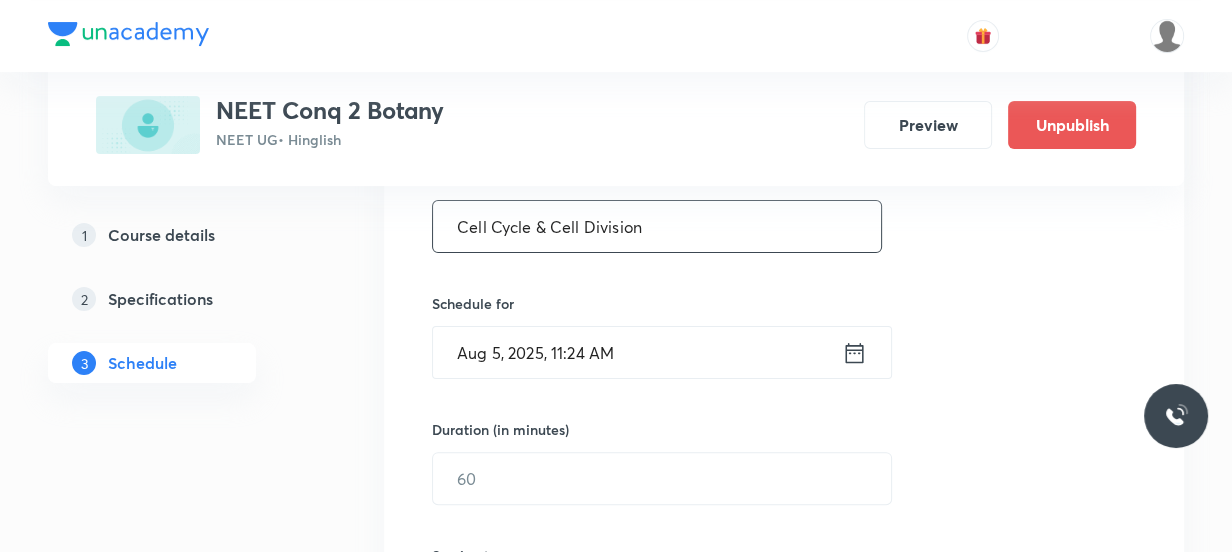 scroll, scrollTop: 487, scrollLeft: 0, axis: vertical 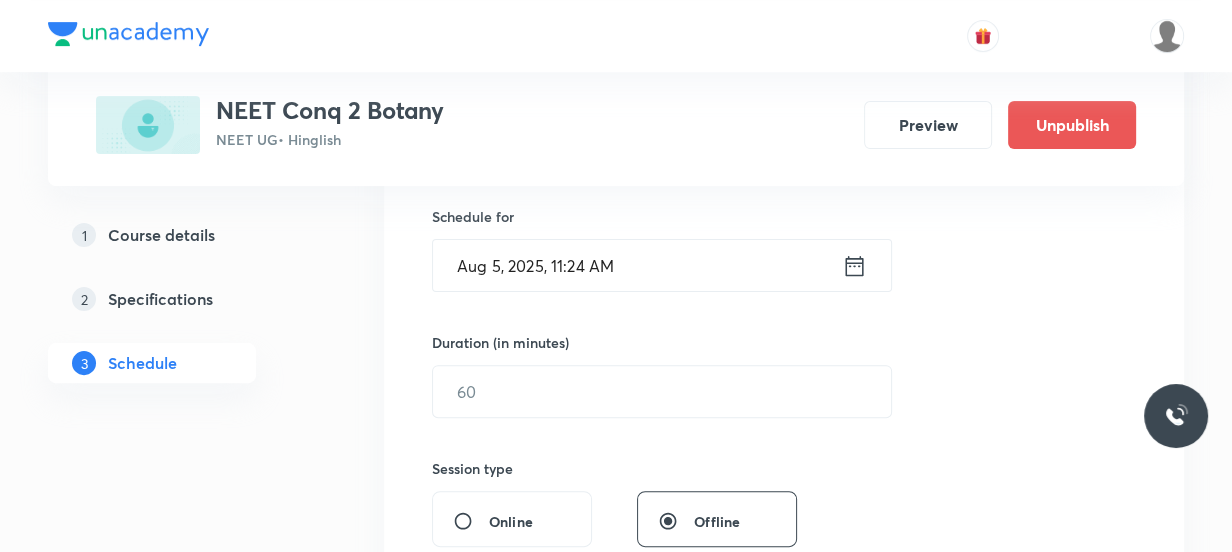 type on "Cell Cycle & Cell Division" 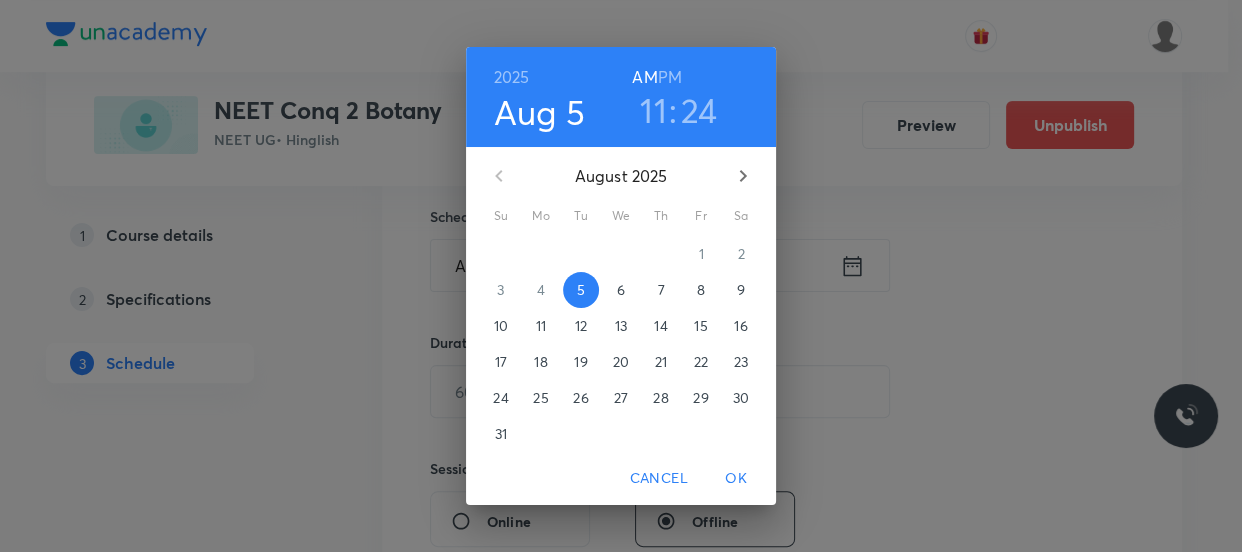 click on "24" at bounding box center (699, 110) 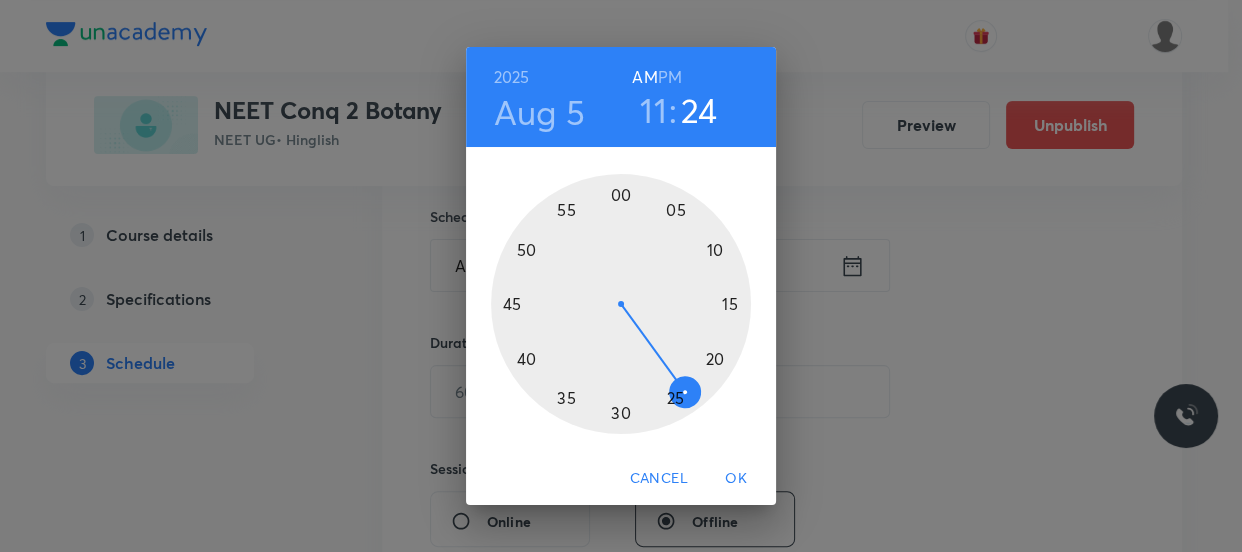 click at bounding box center (621, 304) 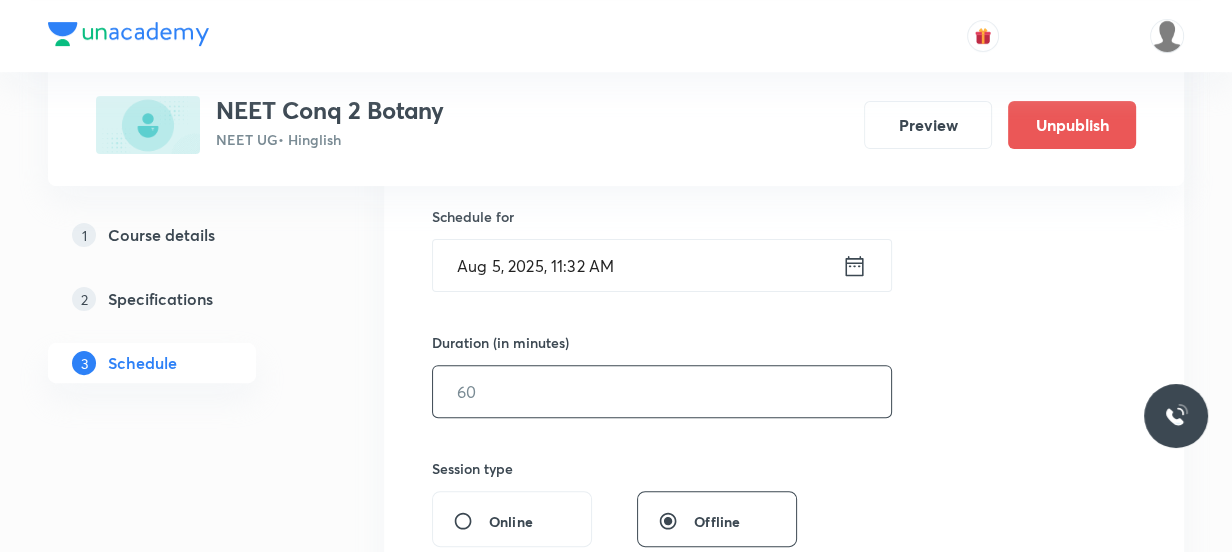 click at bounding box center [662, 391] 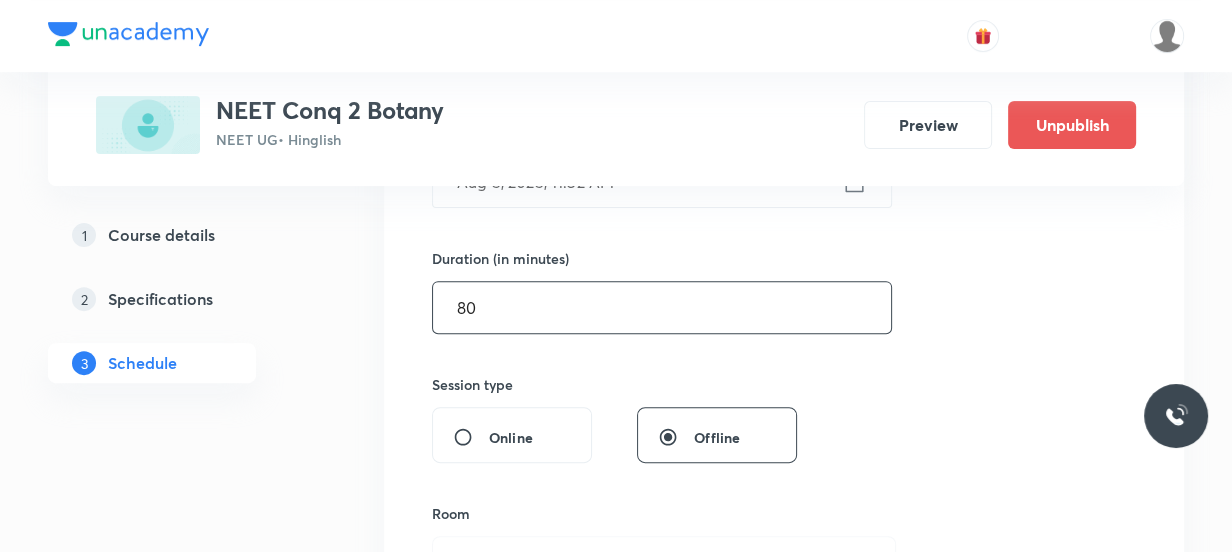 scroll, scrollTop: 669, scrollLeft: 0, axis: vertical 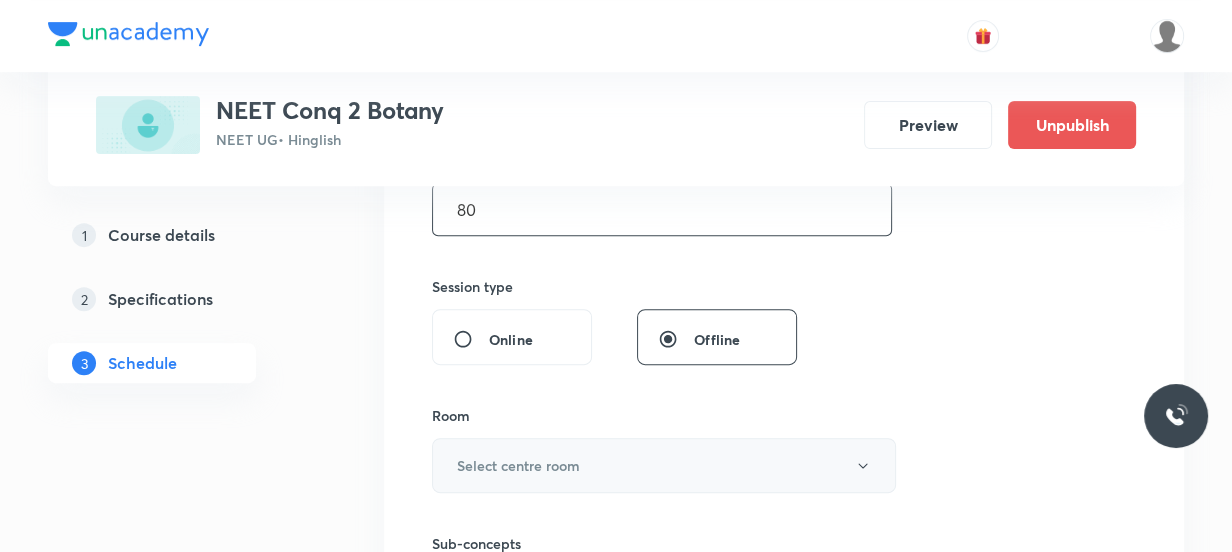 type on "80" 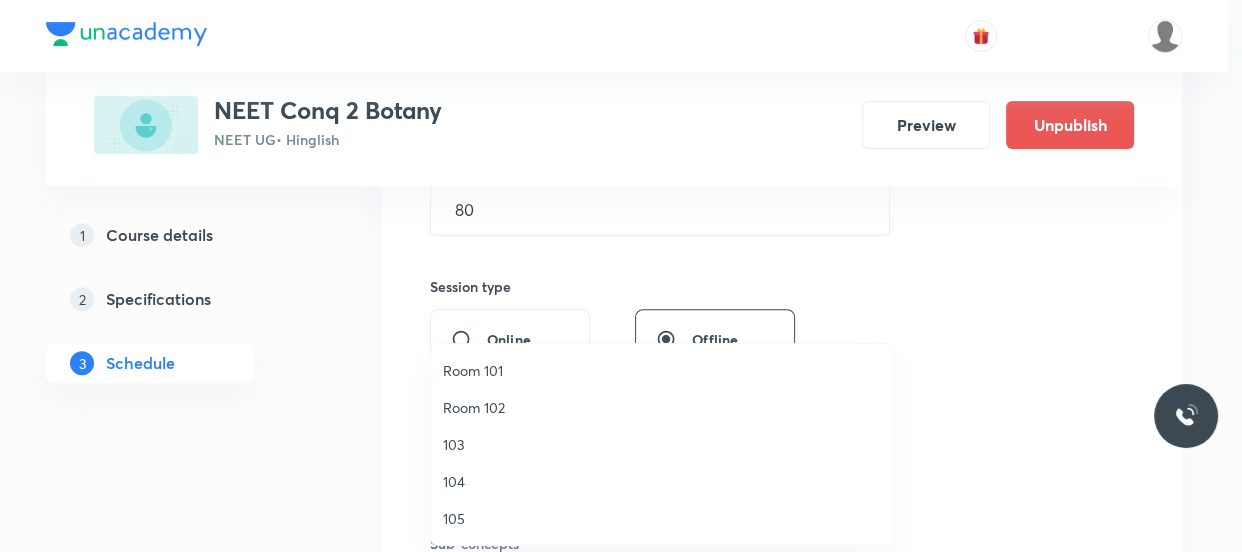 click on "Room 102" at bounding box center [662, 407] 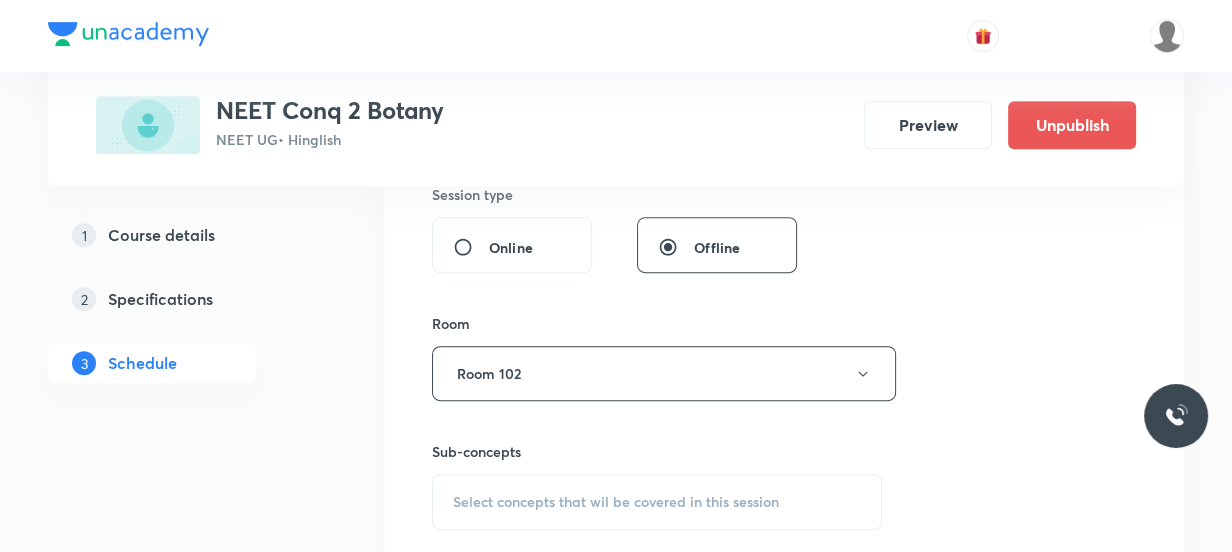 scroll, scrollTop: 850, scrollLeft: 0, axis: vertical 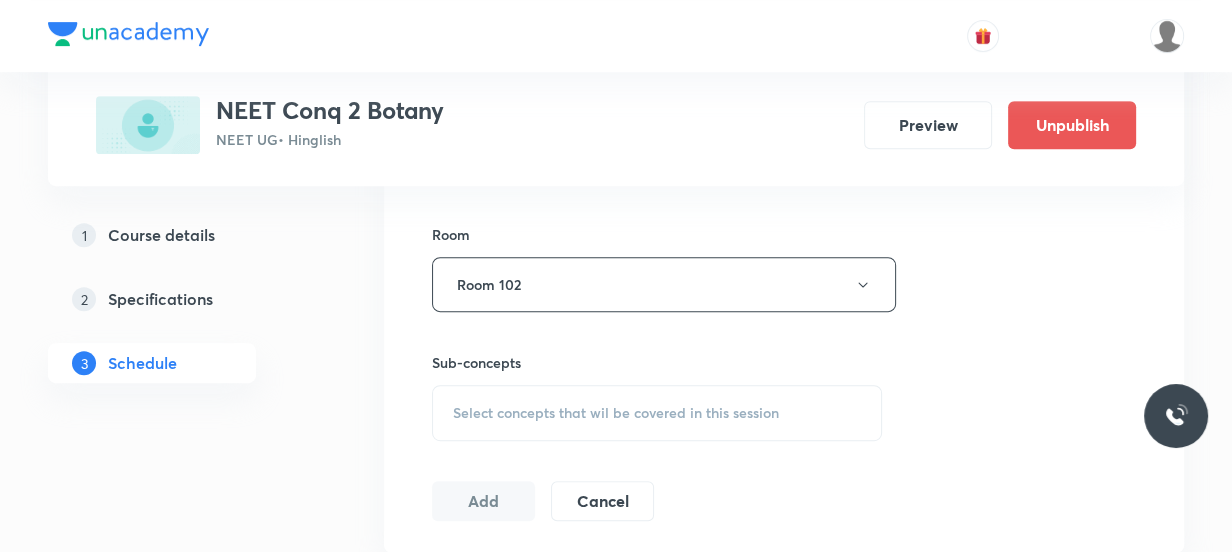 click on "Select concepts that wil be covered in this session" at bounding box center (616, 413) 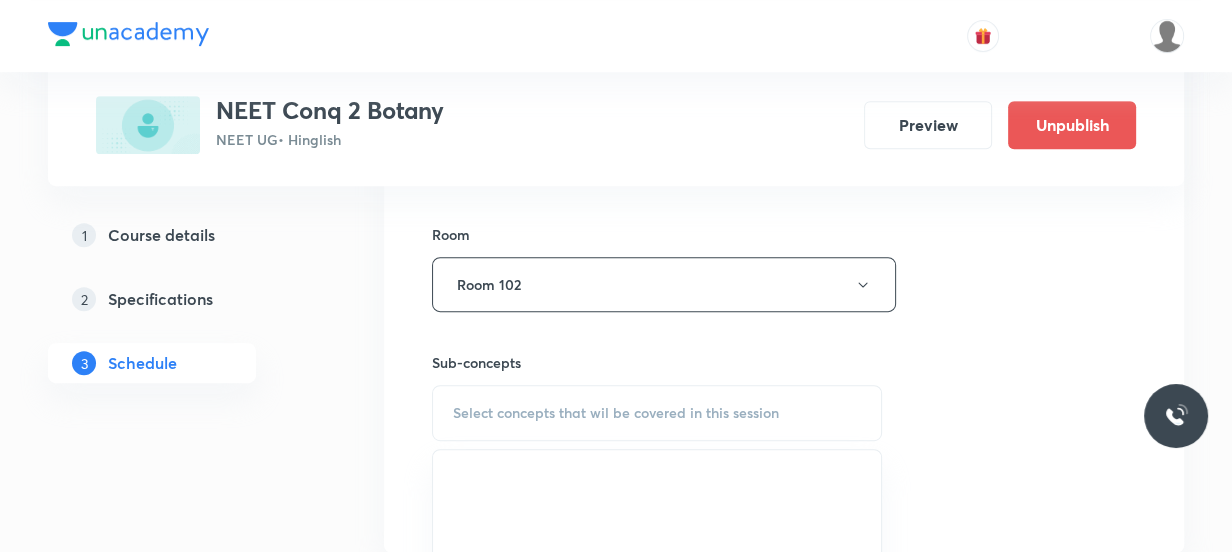 scroll, scrollTop: 941, scrollLeft: 0, axis: vertical 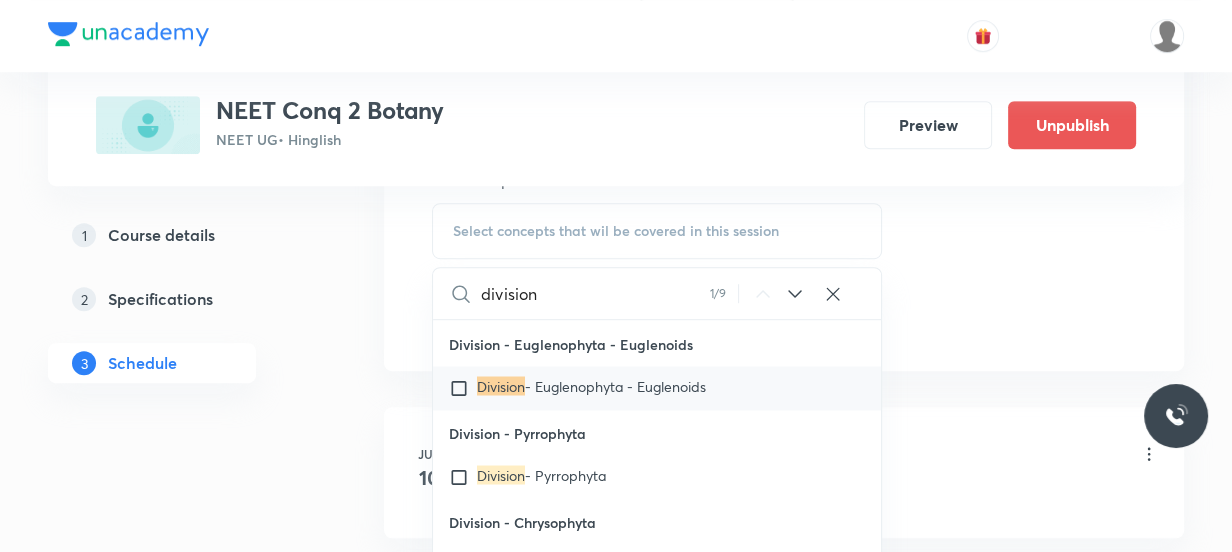 click 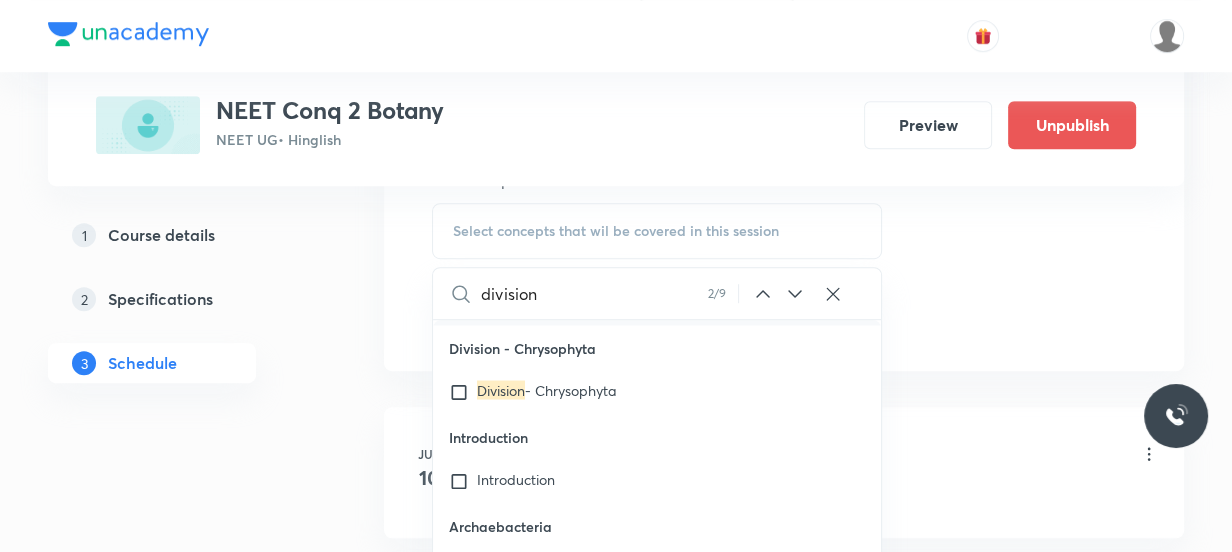 scroll, scrollTop: 30619, scrollLeft: 0, axis: vertical 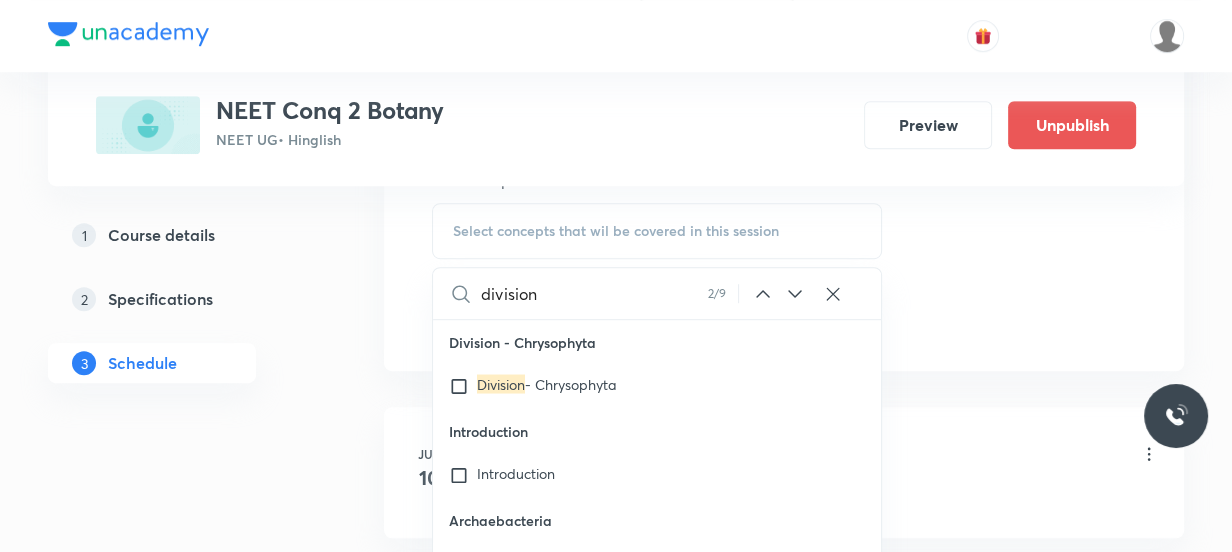 click on "division" at bounding box center [594, 293] 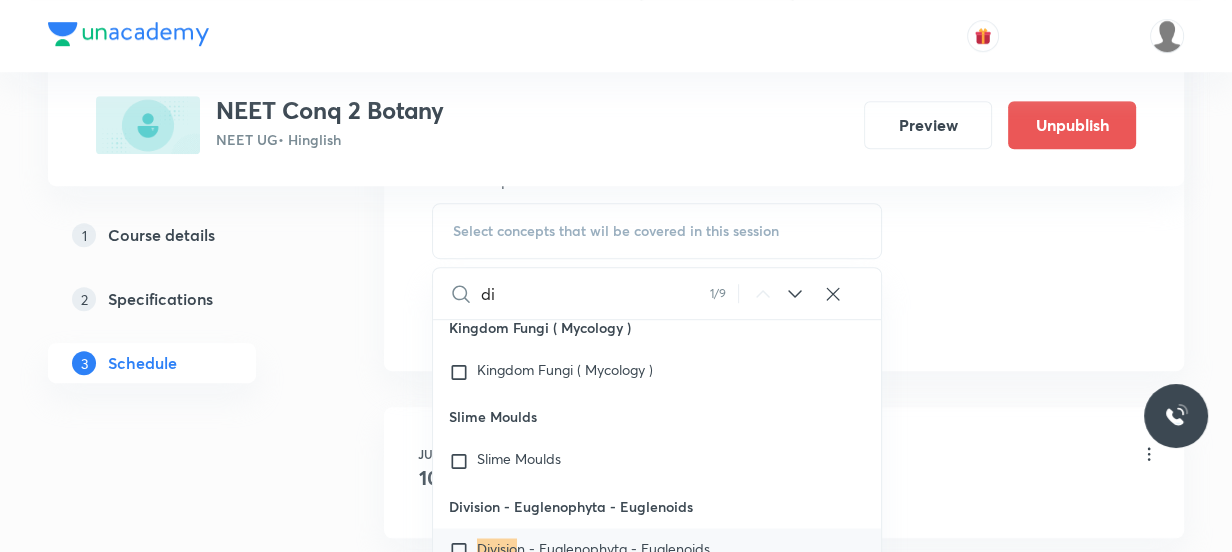 type on "d" 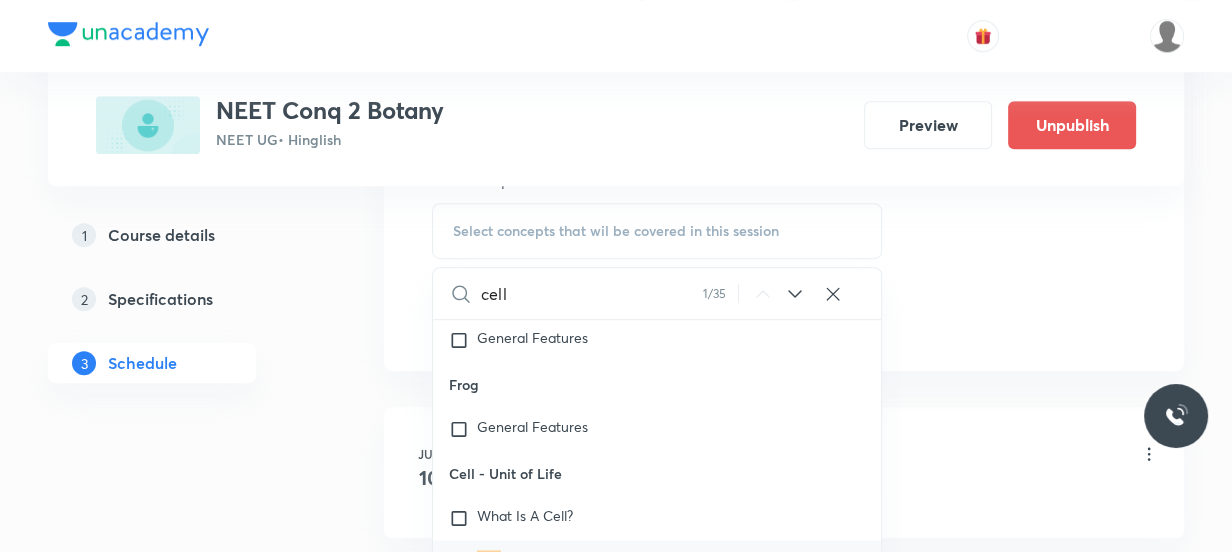 scroll, scrollTop: 2911, scrollLeft: 0, axis: vertical 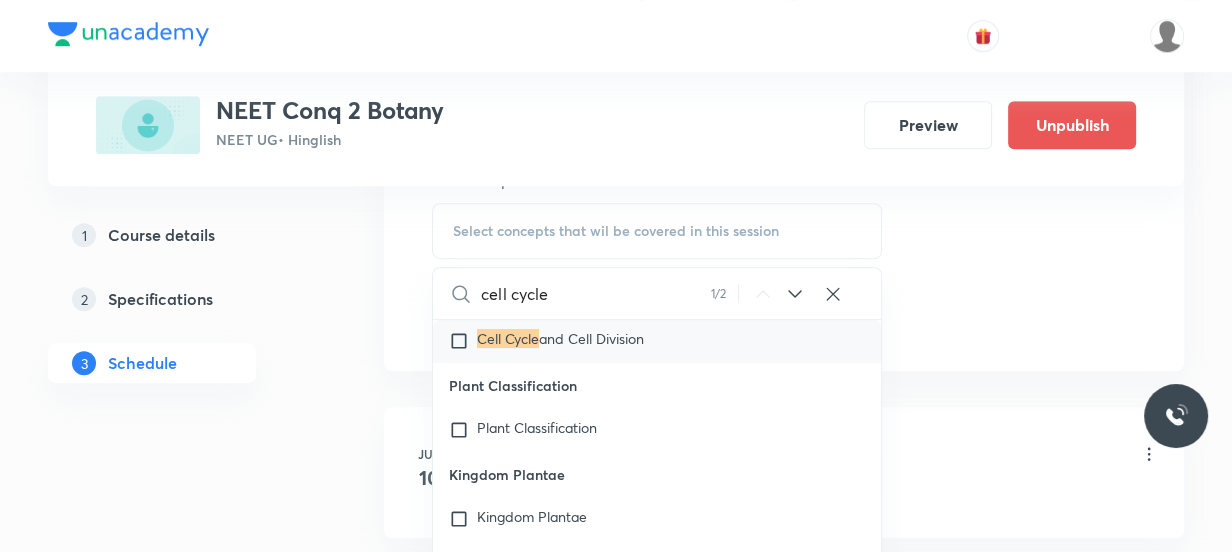 type on "cell cycle" 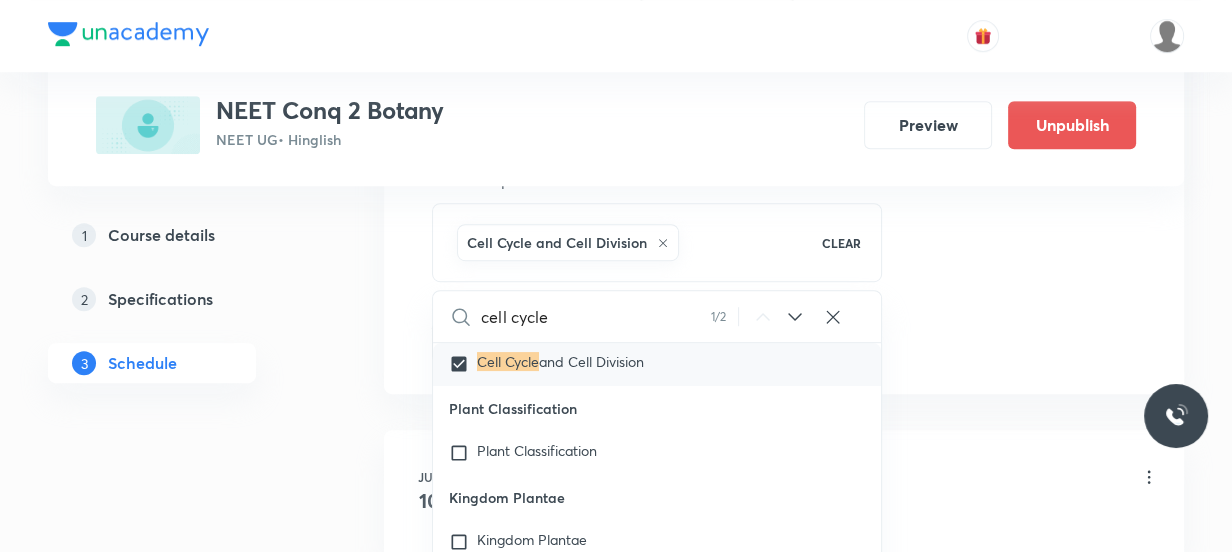 click on "Session  5 Live class Session title 27/99 Cell Cycle & Cell Division ​ Schedule for Aug 5, 2025, 11:32 AM ​ Duration (in minutes) 80 ​   Session type Online Offline Room Room 102 Sub-concepts Cell Cycle and Cell Division CLEAR cell cycle 1 / 2 ​ Biology - Full Syllabus Mock Questions Biology - Full Syllabus Mock Questions Practice questions Practice Questions Biology Previous Year Questions Maths Previous Year Questions Living World What Is Living? Diversity In The Living World Systematics Types Of Taxonomy Fundamental Components Of Taxonomy Taxonomic Categories Taxonomical Aids The Three Domains Of Life Biological Nomenclature  Biological Classification System Of Classification Kingdom Monera Kingdom Protista Kingdom Fungi Kingdom Plantae Kingdom Animalia Linchens Mycorrhiza Virus Prions Viroids Plant Kingdom Algae Bryophytes Pteridophytes Gymnosperms Angiosperms Animal Kingdom Basics Of Classification Classification Of Animals Animal Kingdom Animal Diversity Animal Diversity Plant Morphology Root ER" at bounding box center [784, -119] 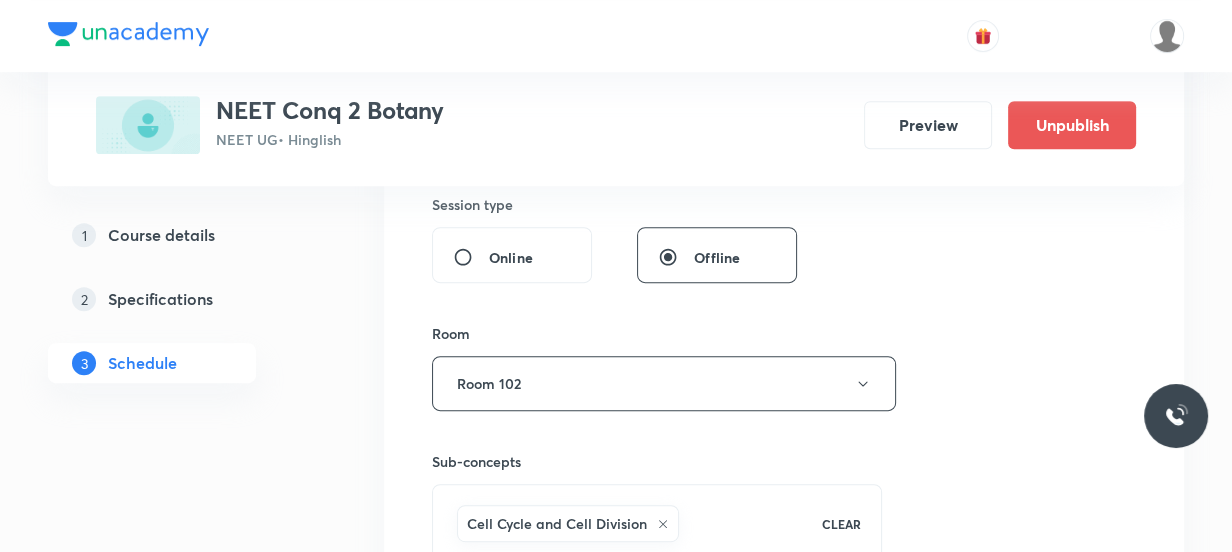 scroll, scrollTop: 1000, scrollLeft: 0, axis: vertical 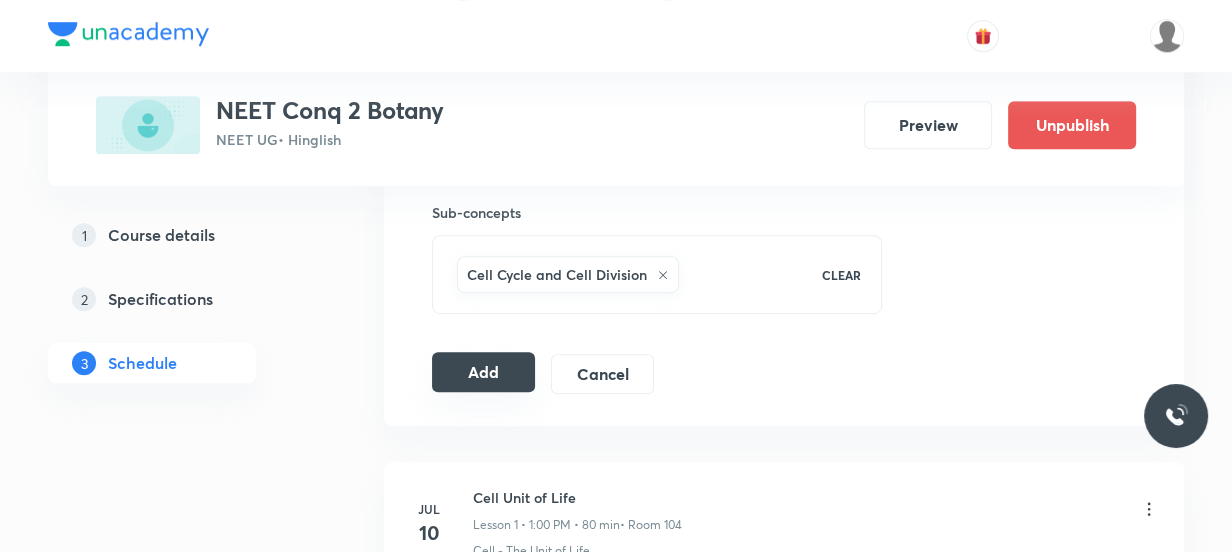 click on "Add" at bounding box center [483, 372] 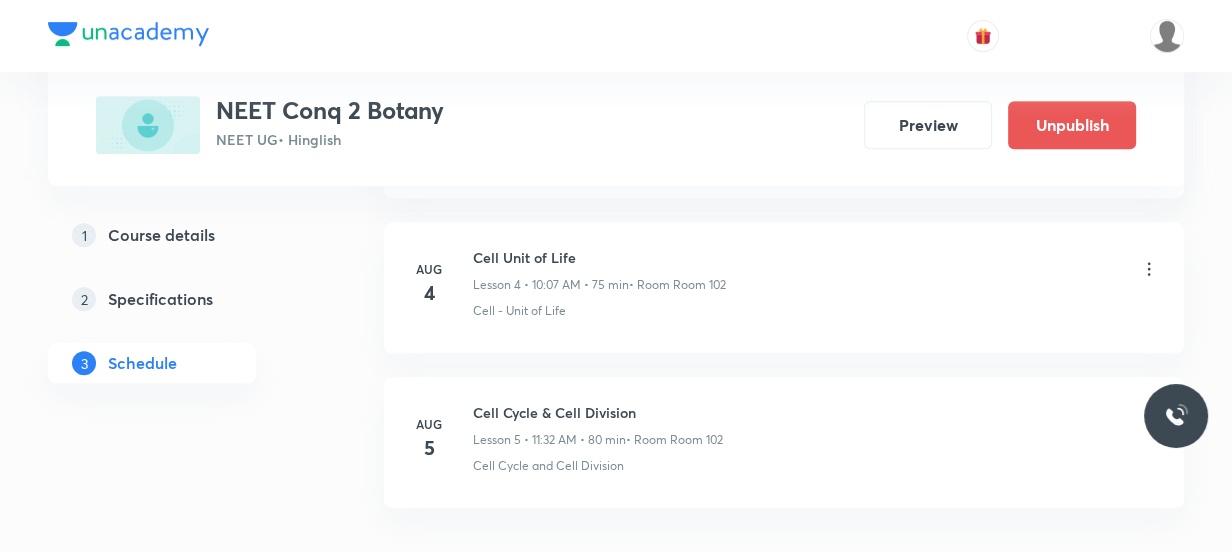 scroll, scrollTop: 906, scrollLeft: 0, axis: vertical 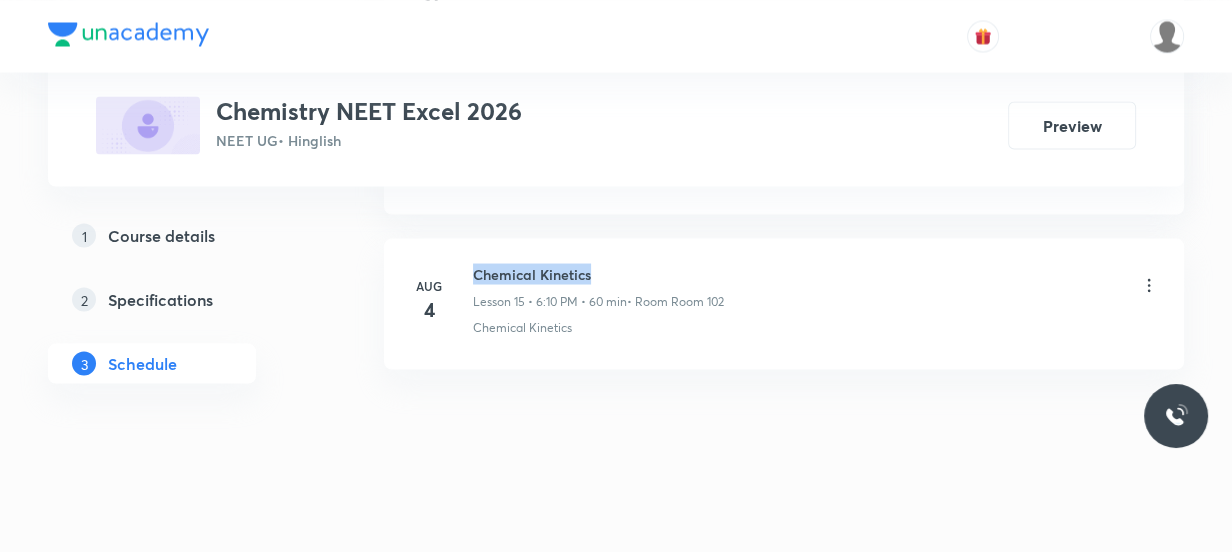 drag, startPoint x: 594, startPoint y: 265, endPoint x: 476, endPoint y: 276, distance: 118.511604 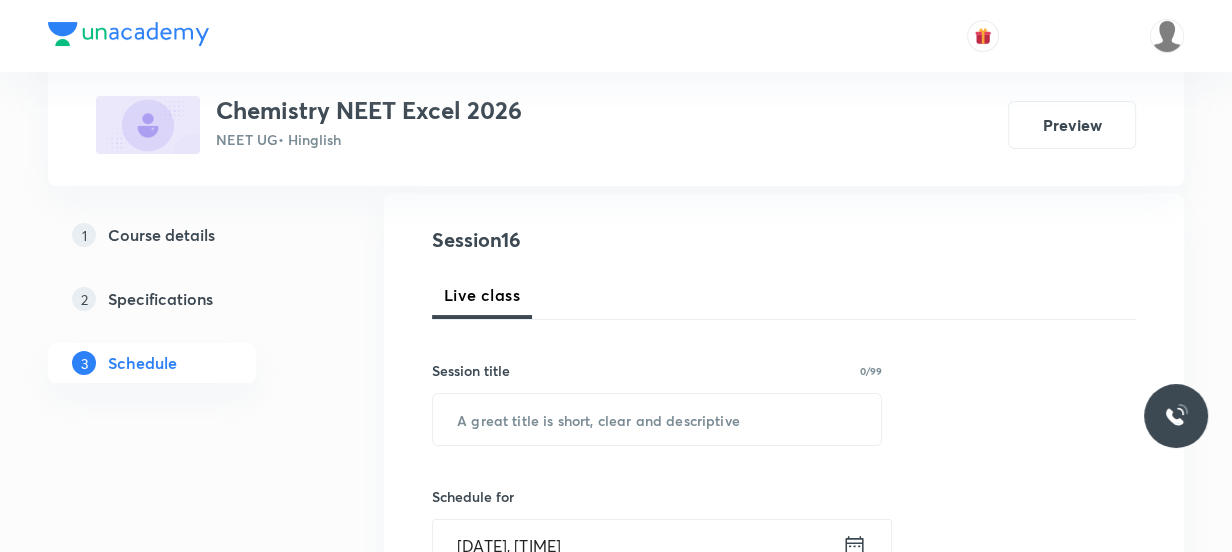 scroll, scrollTop: 0, scrollLeft: 0, axis: both 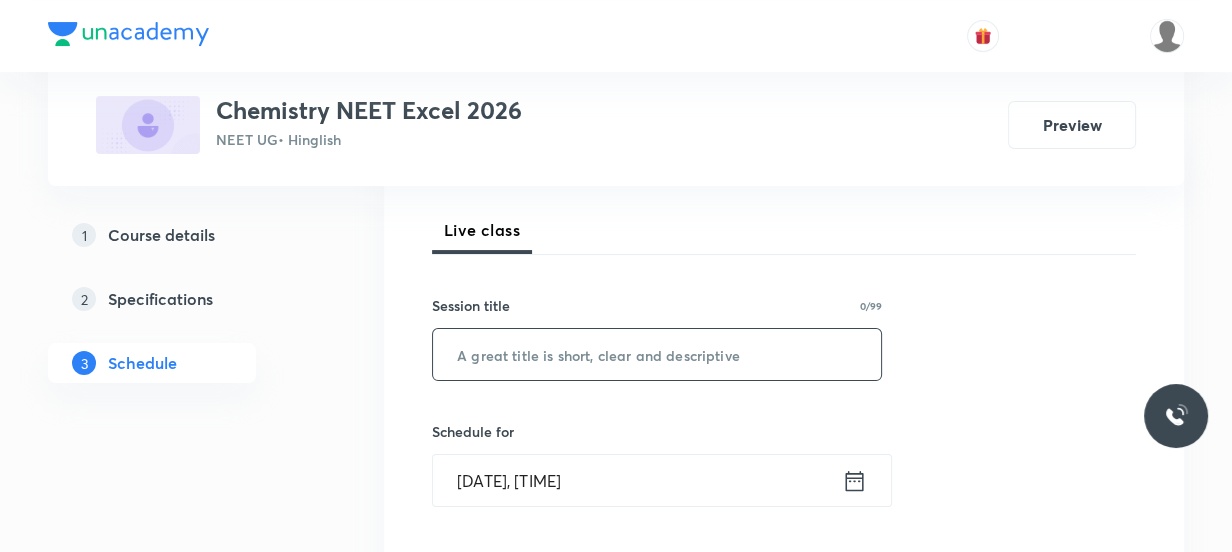 click at bounding box center [657, 354] 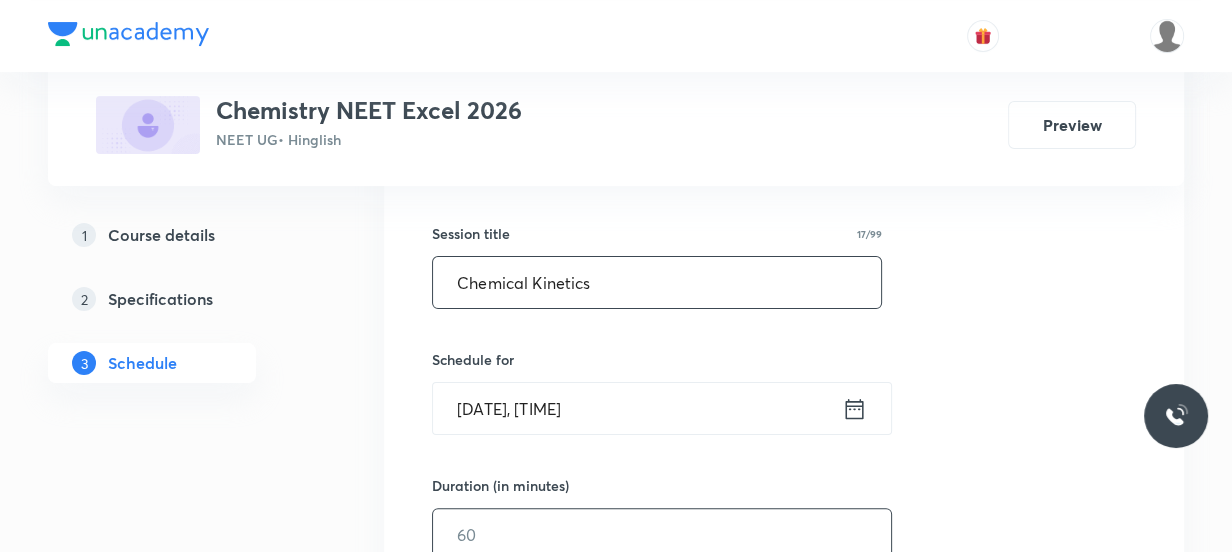 scroll, scrollTop: 454, scrollLeft: 0, axis: vertical 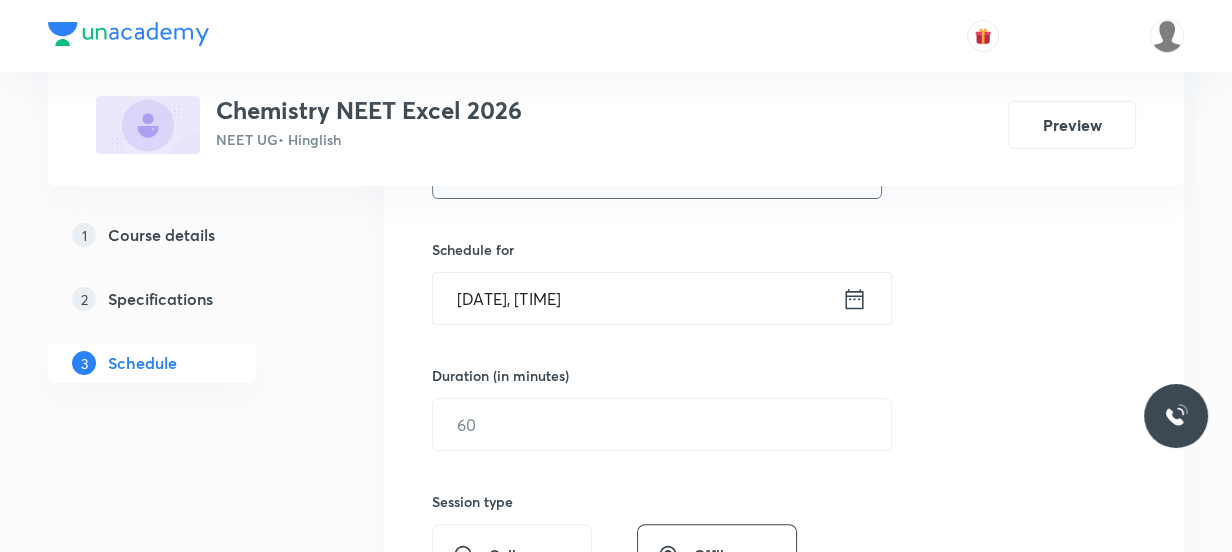 type on "Chemical Kinetics" 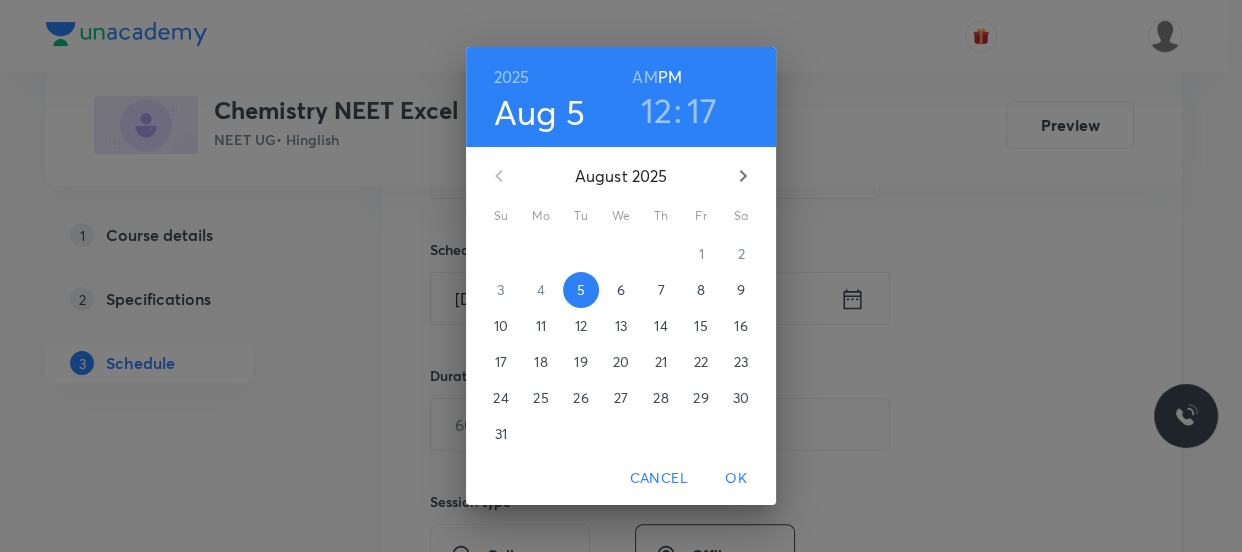 click on "12" at bounding box center [657, 110] 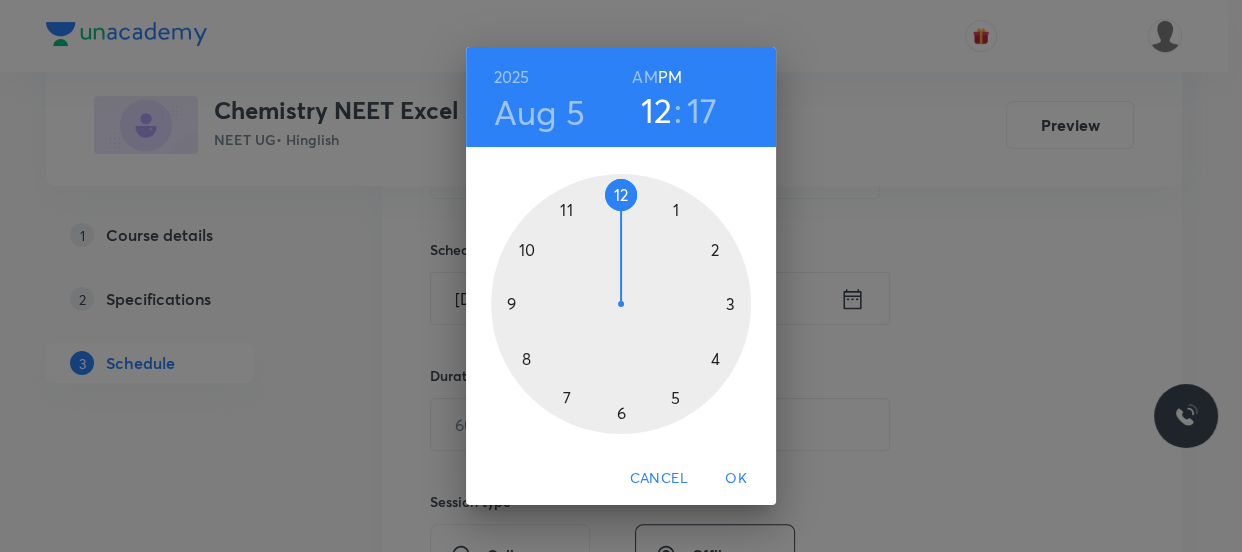 click at bounding box center (621, 304) 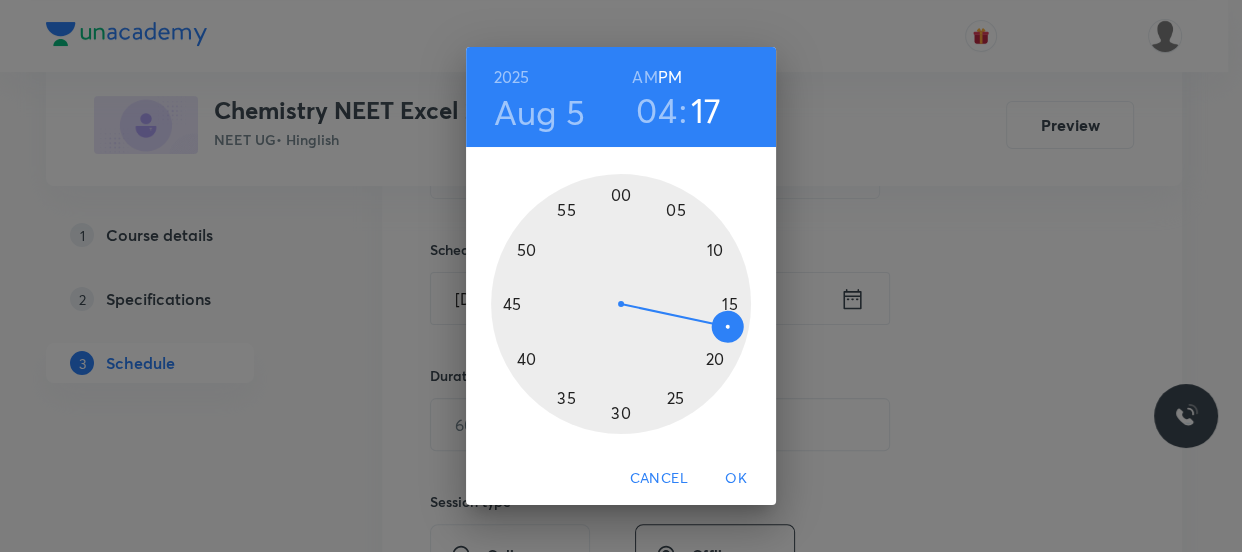 click at bounding box center (621, 304) 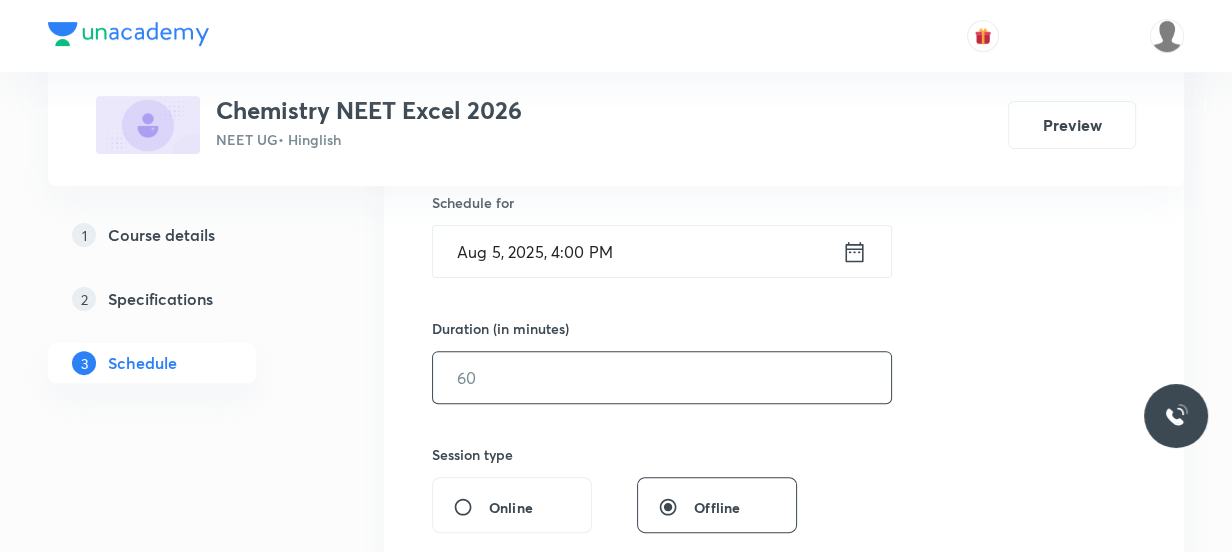 scroll, scrollTop: 545, scrollLeft: 0, axis: vertical 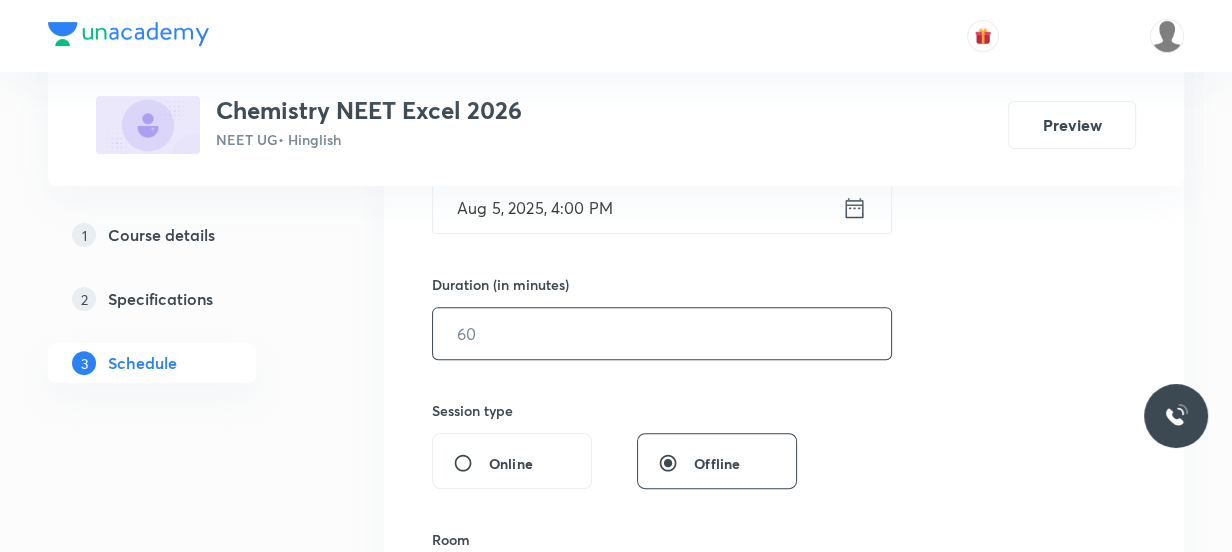 click at bounding box center (662, 333) 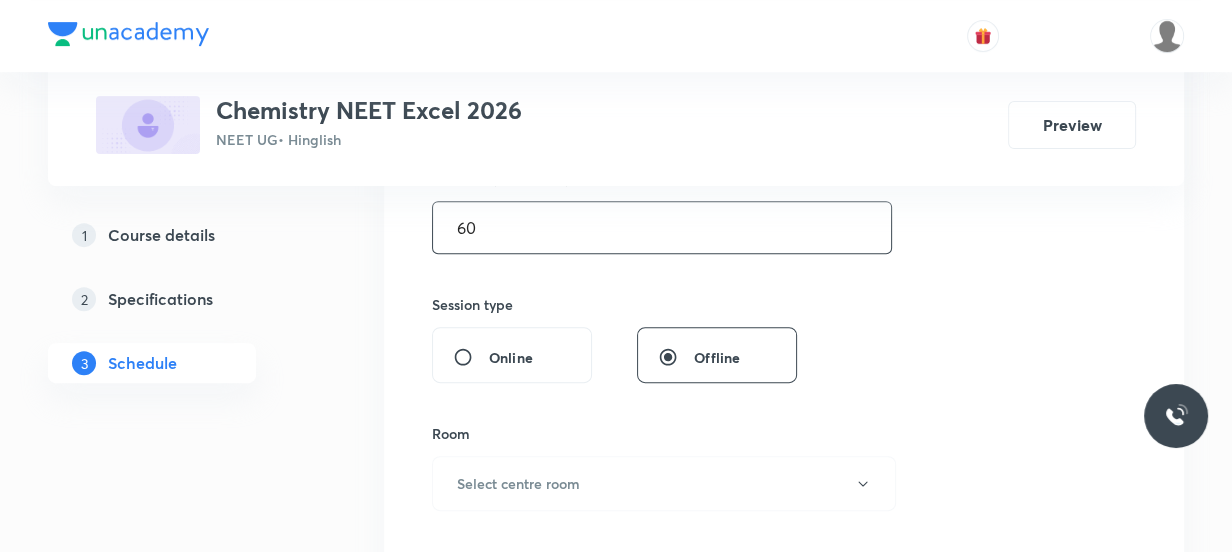 scroll, scrollTop: 818, scrollLeft: 0, axis: vertical 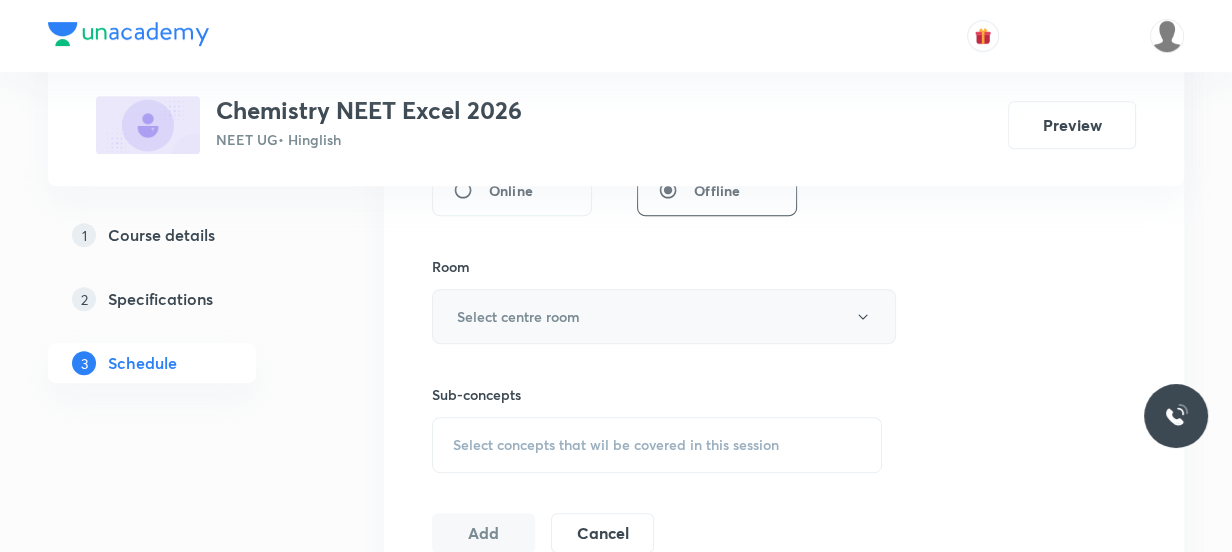 type on "60" 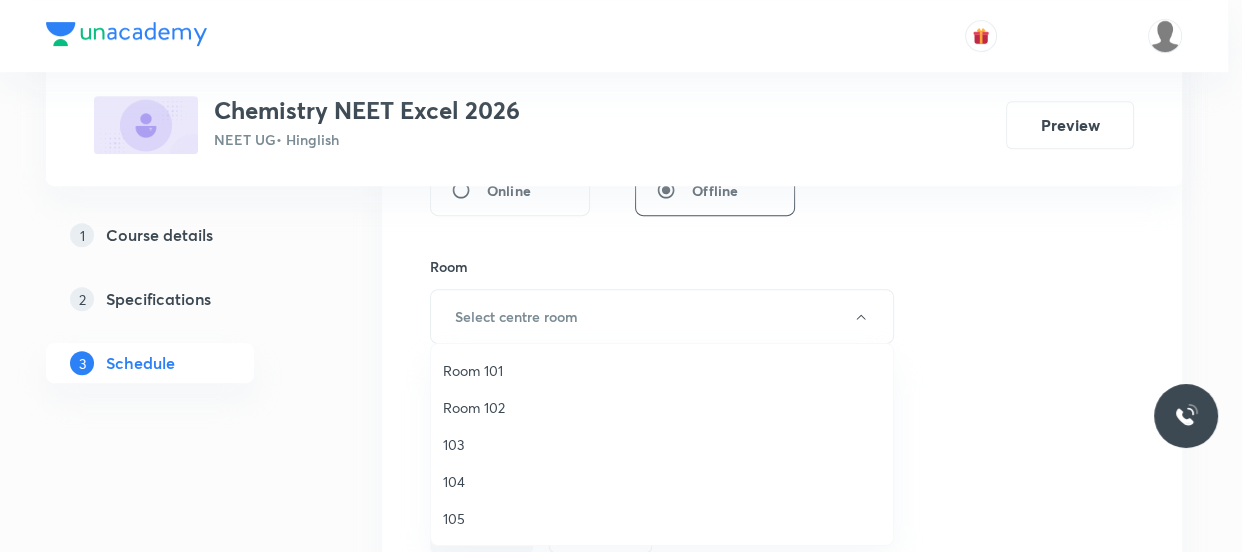 click on "Room 101" at bounding box center (662, 370) 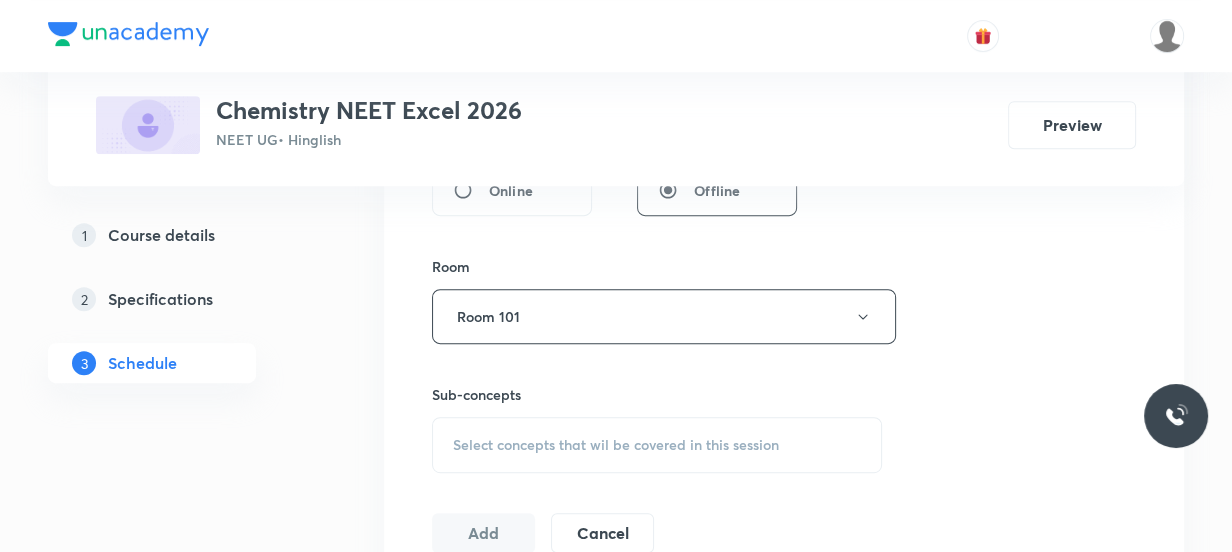 click on "Session  16 Live class Session title 17/99 Chemical Kinetics ​ Schedule for Aug 5, 2025, 4:00 PM ​ Duration (in minutes) 60 ​   Session type Online Offline Room Room 101 Sub-concepts Select concepts that wil be covered in this session Add Cancel" at bounding box center [784, 83] 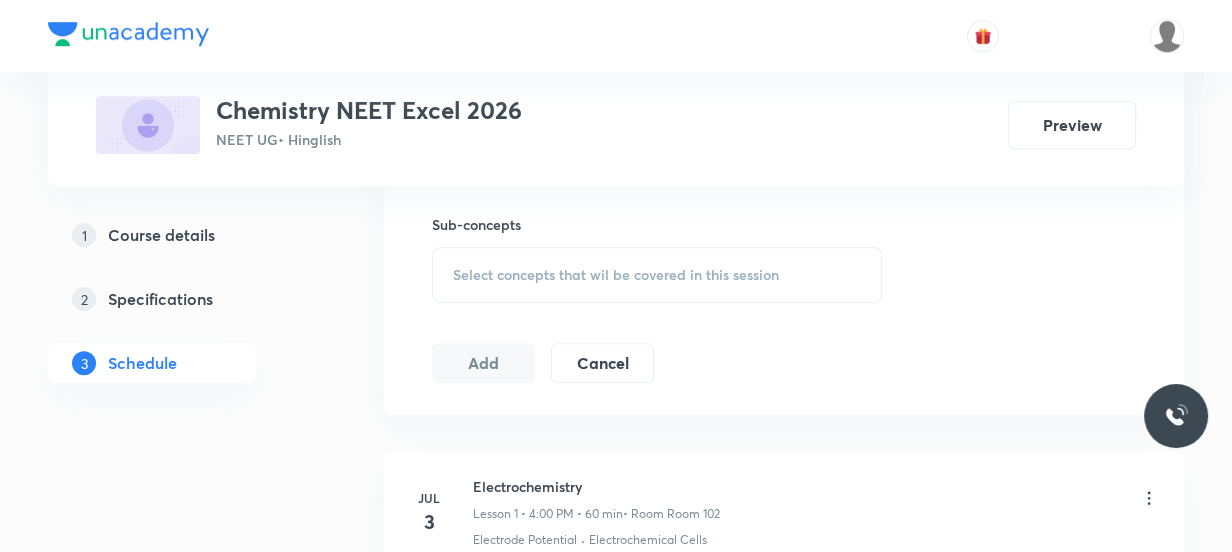 scroll, scrollTop: 909, scrollLeft: 0, axis: vertical 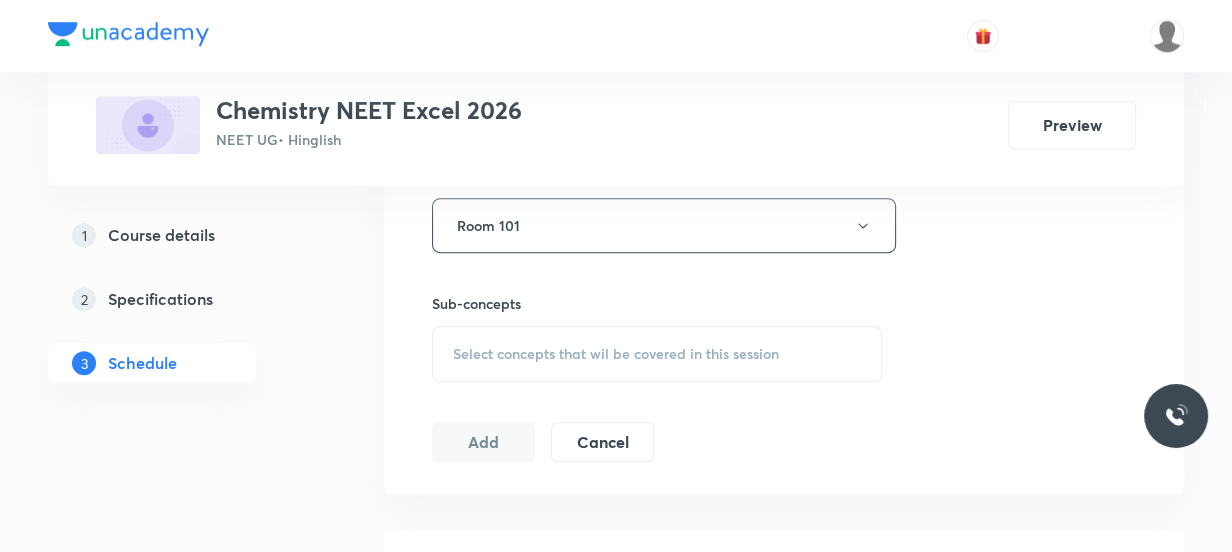 click on "Sub-concepts Select concepts that wil be covered in this session" at bounding box center (657, 337) 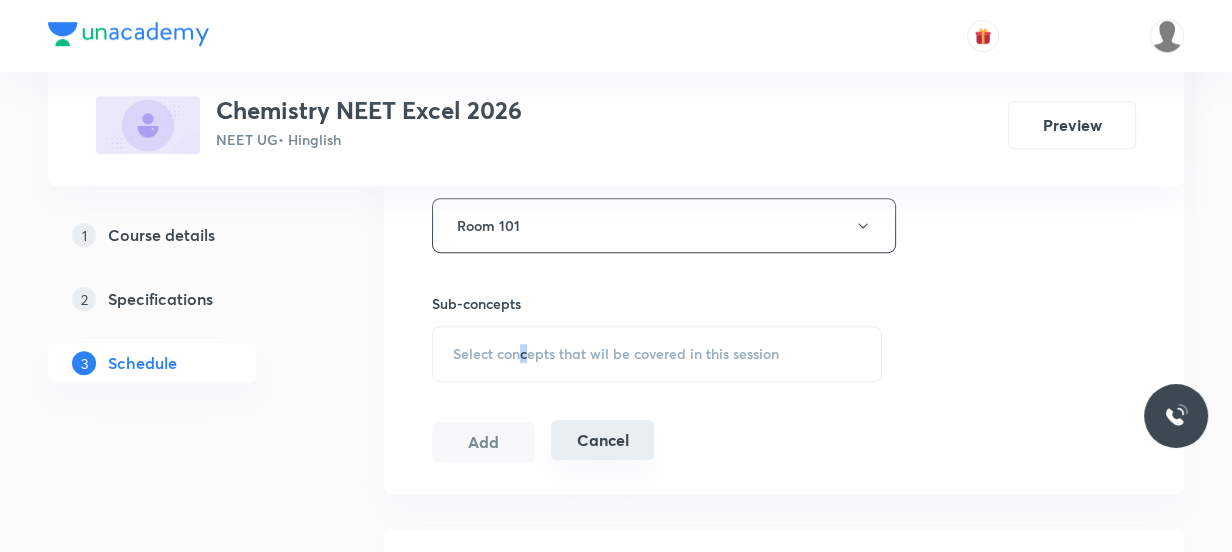 click on "Cancel" at bounding box center (602, 440) 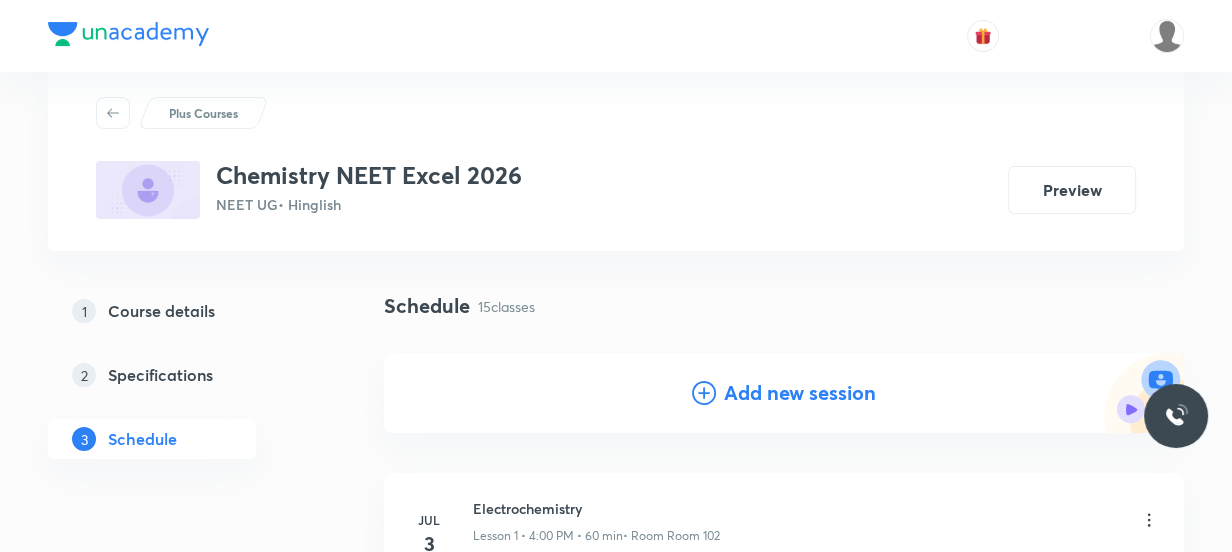 scroll, scrollTop: 90, scrollLeft: 0, axis: vertical 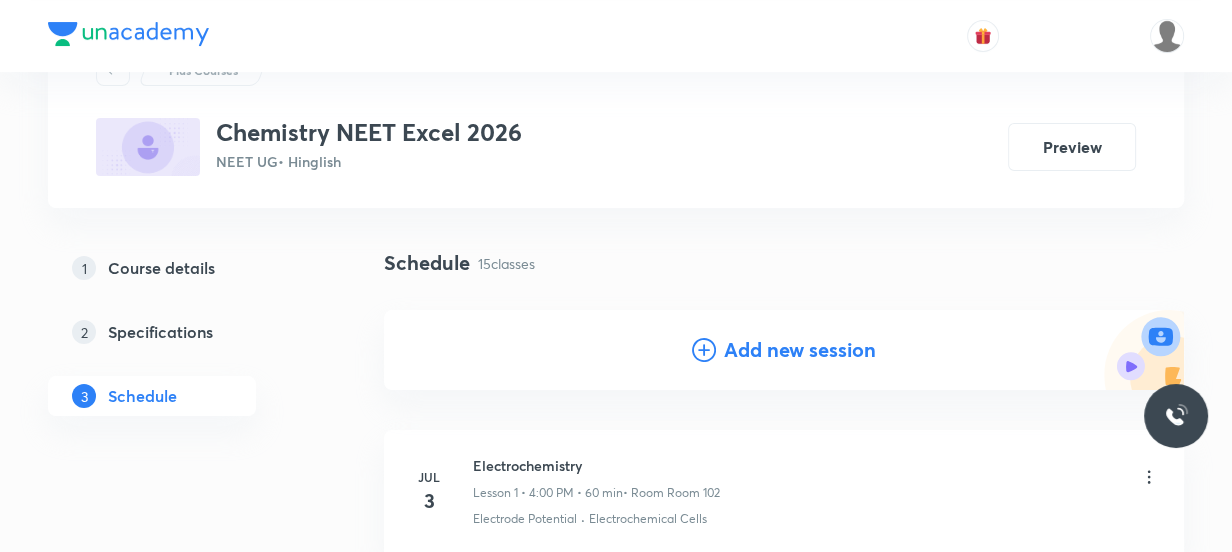 click 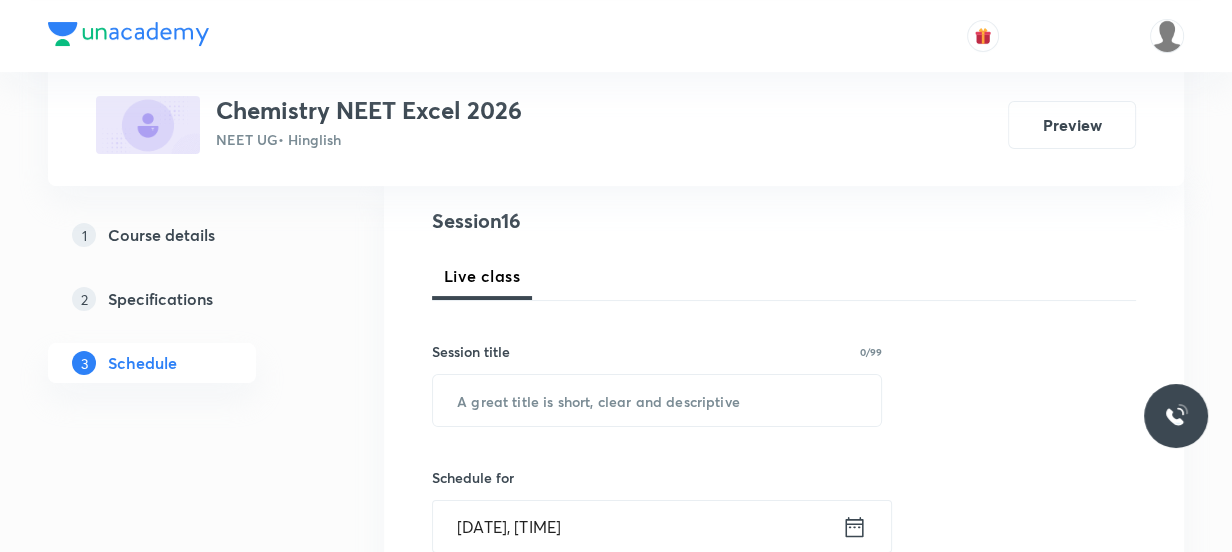 scroll, scrollTop: 363, scrollLeft: 0, axis: vertical 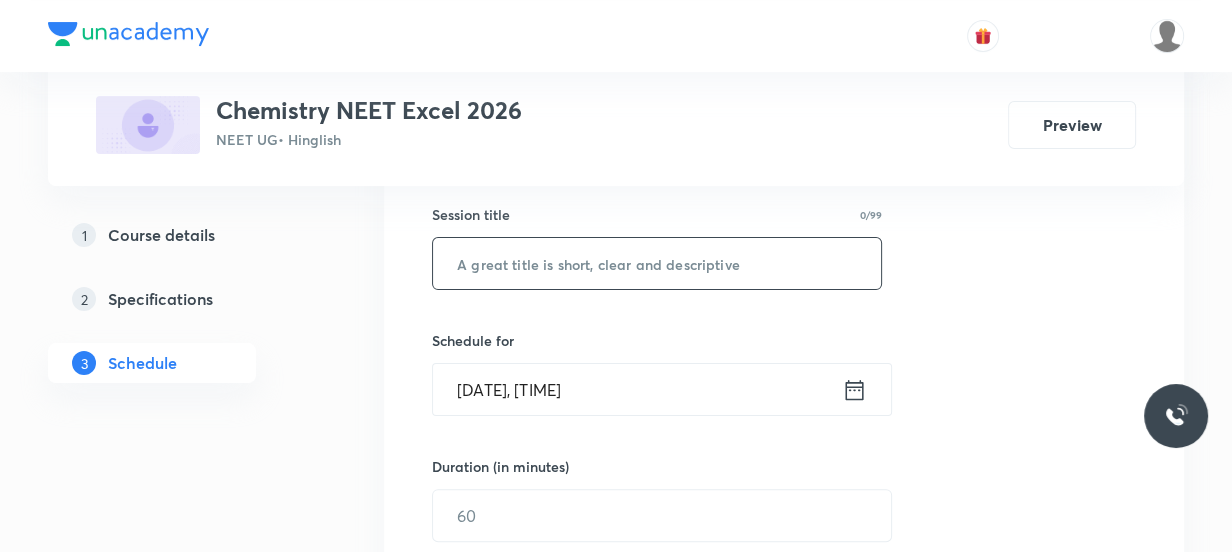 click at bounding box center [657, 263] 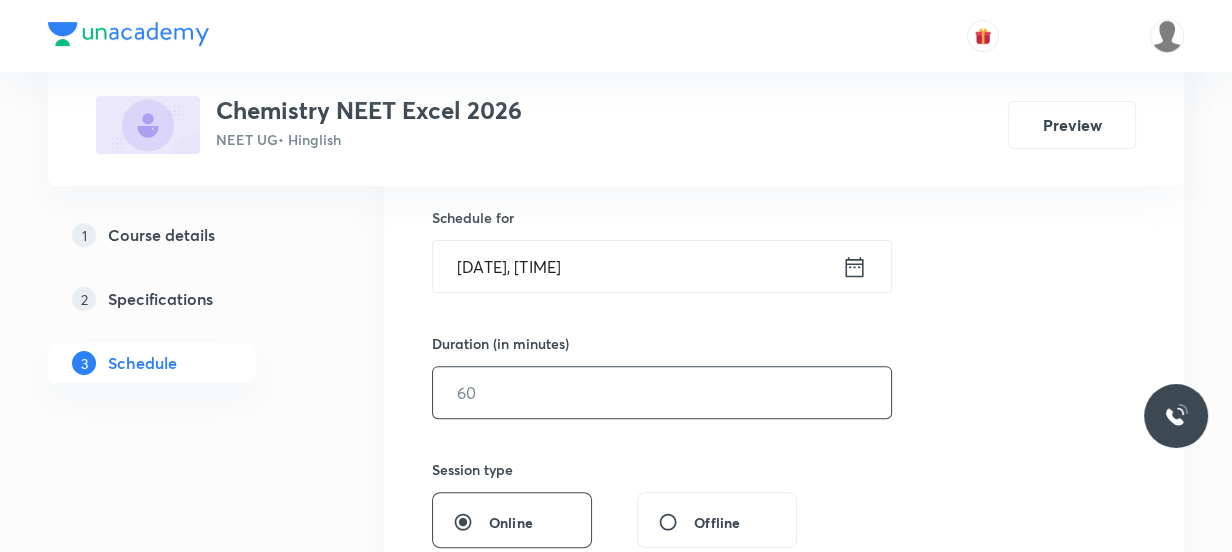 scroll, scrollTop: 454, scrollLeft: 0, axis: vertical 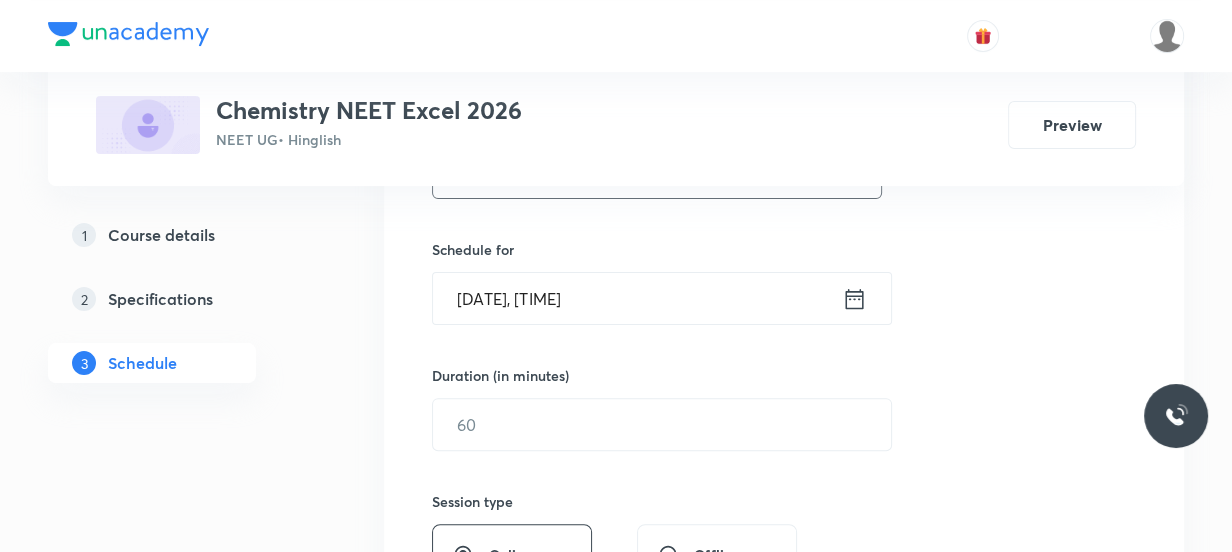 type on "Chemical Kinetics" 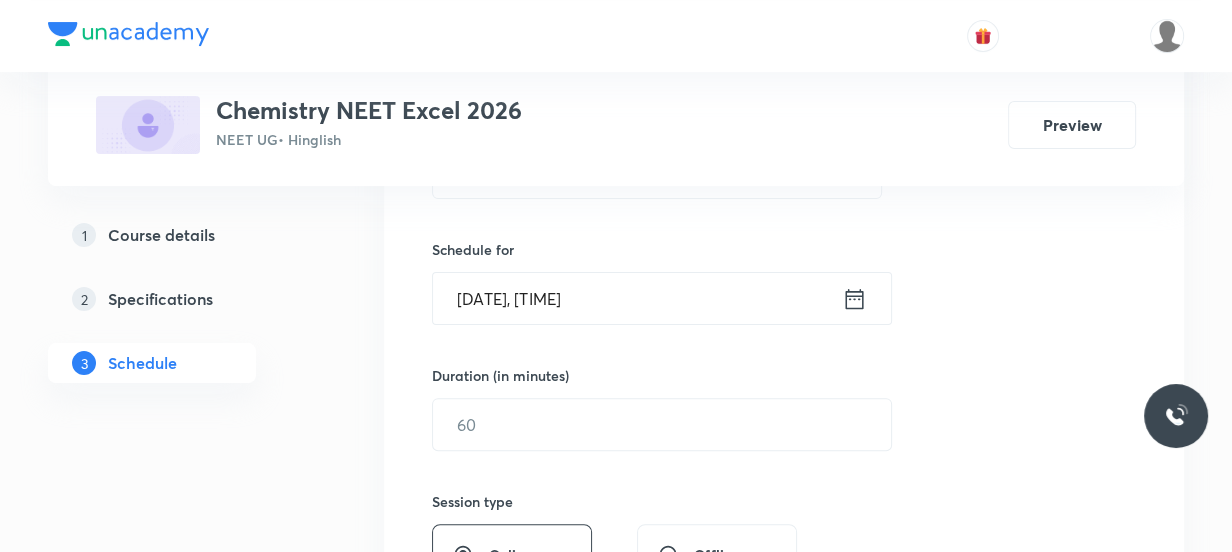 click 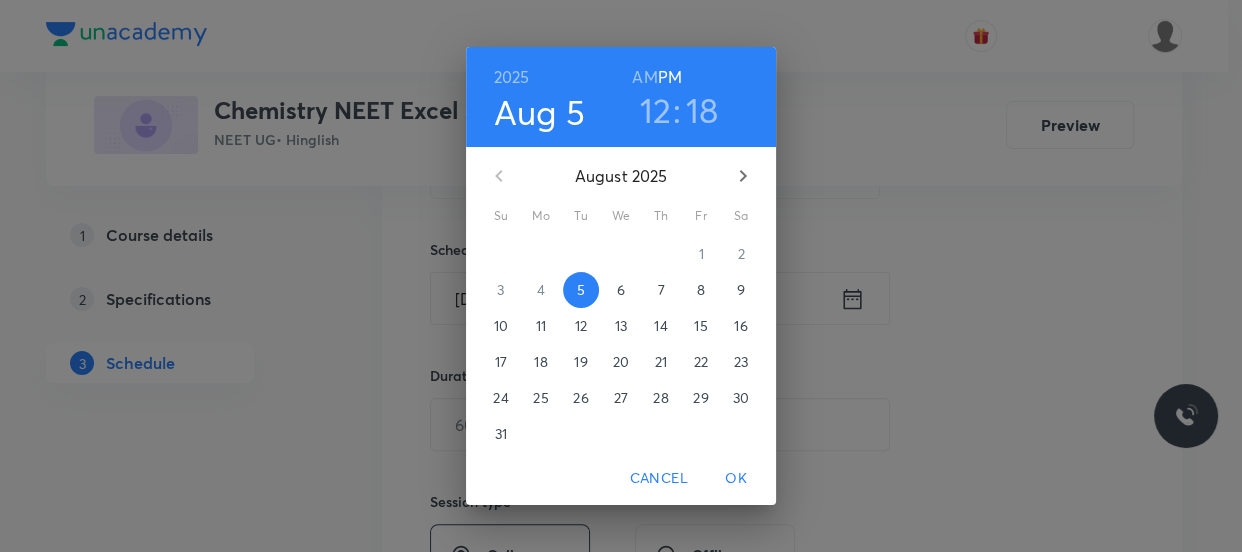 click on "12" at bounding box center (656, 110) 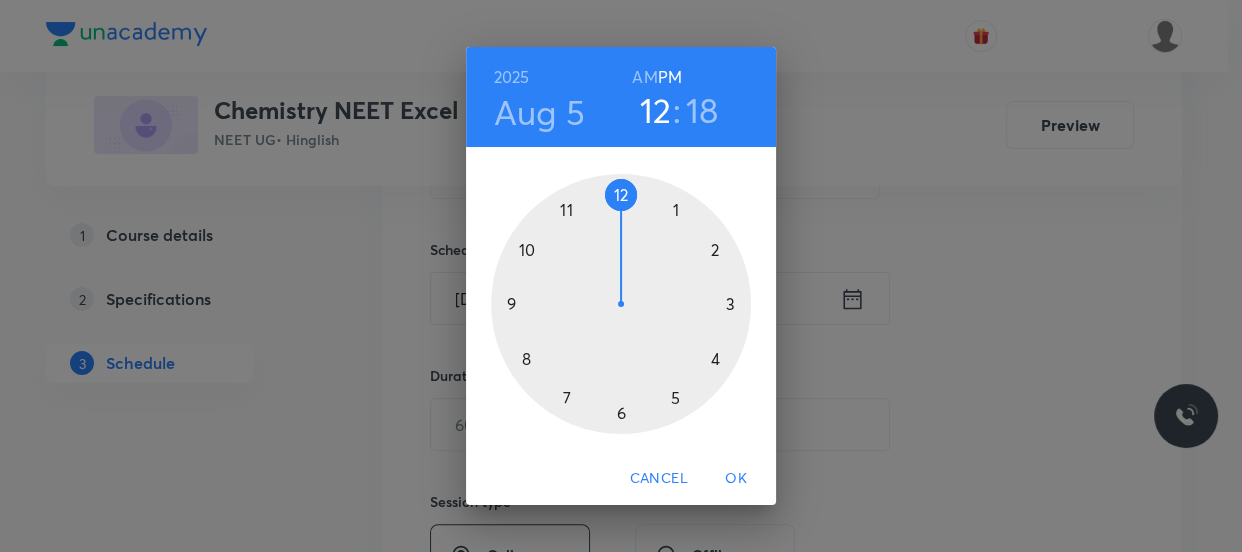 click at bounding box center (621, 304) 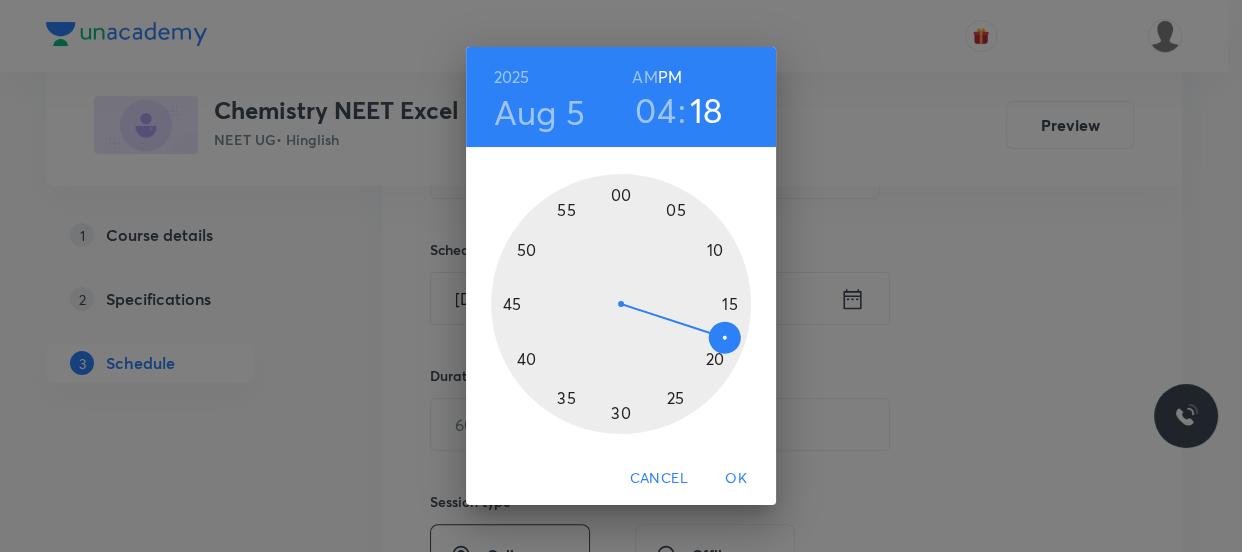 click at bounding box center (621, 304) 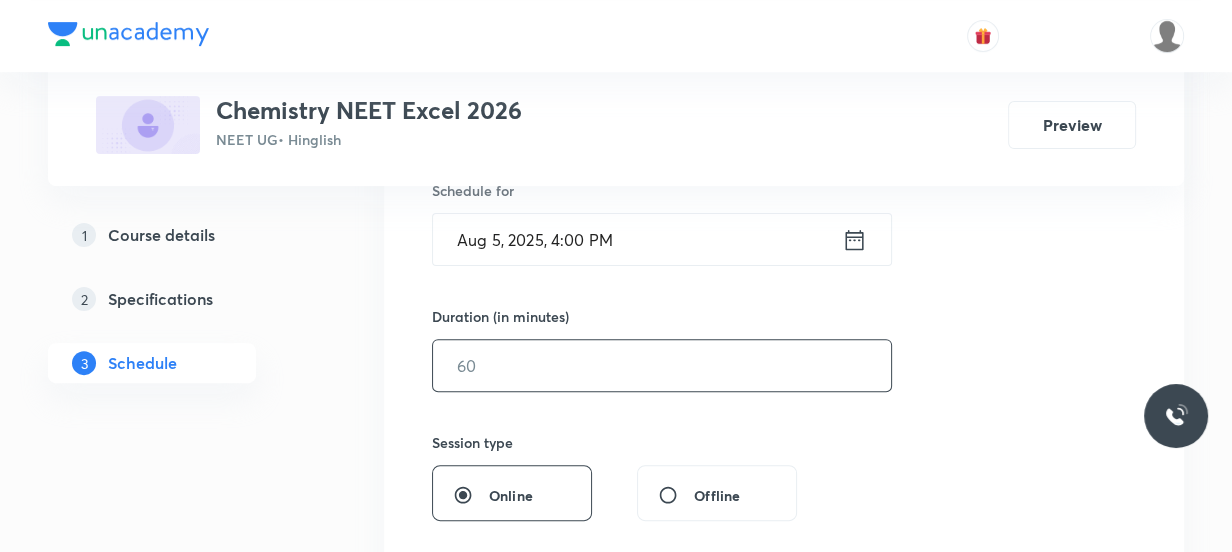 scroll, scrollTop: 545, scrollLeft: 0, axis: vertical 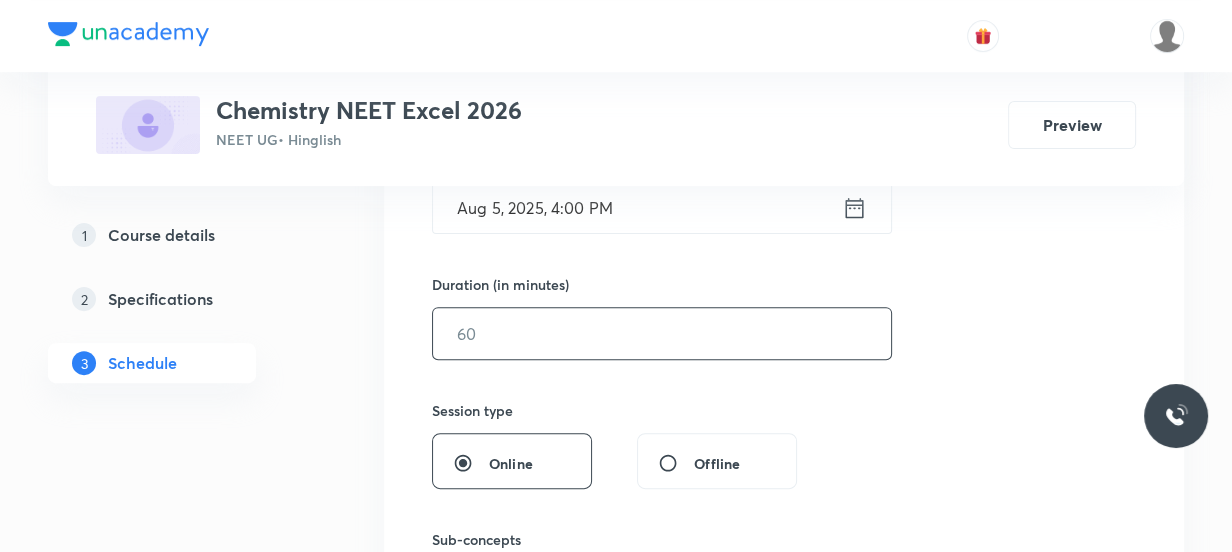 click at bounding box center (662, 333) 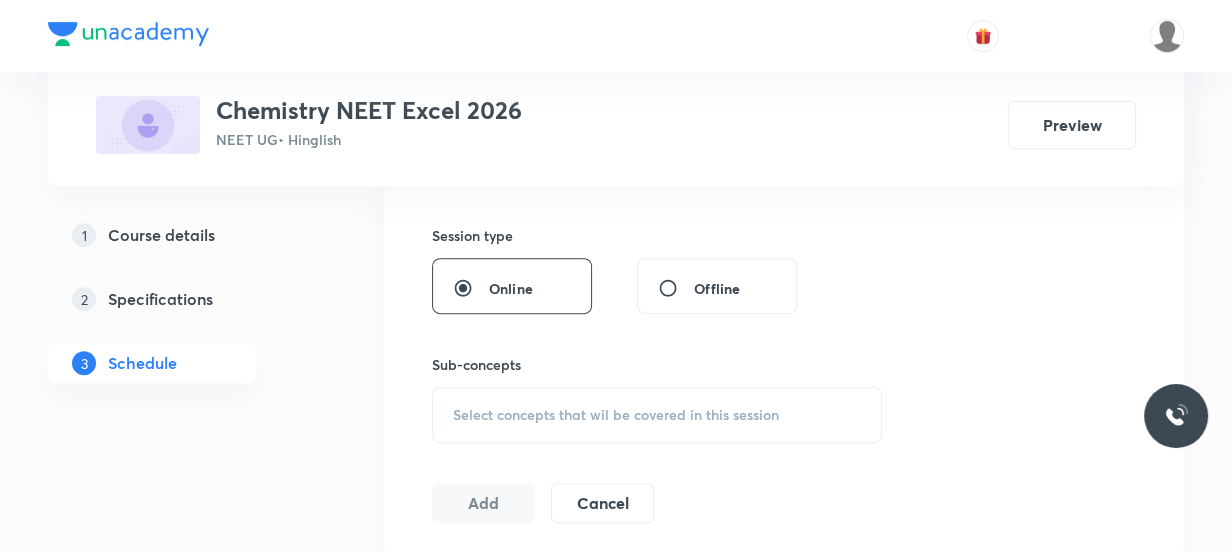 scroll, scrollTop: 818, scrollLeft: 0, axis: vertical 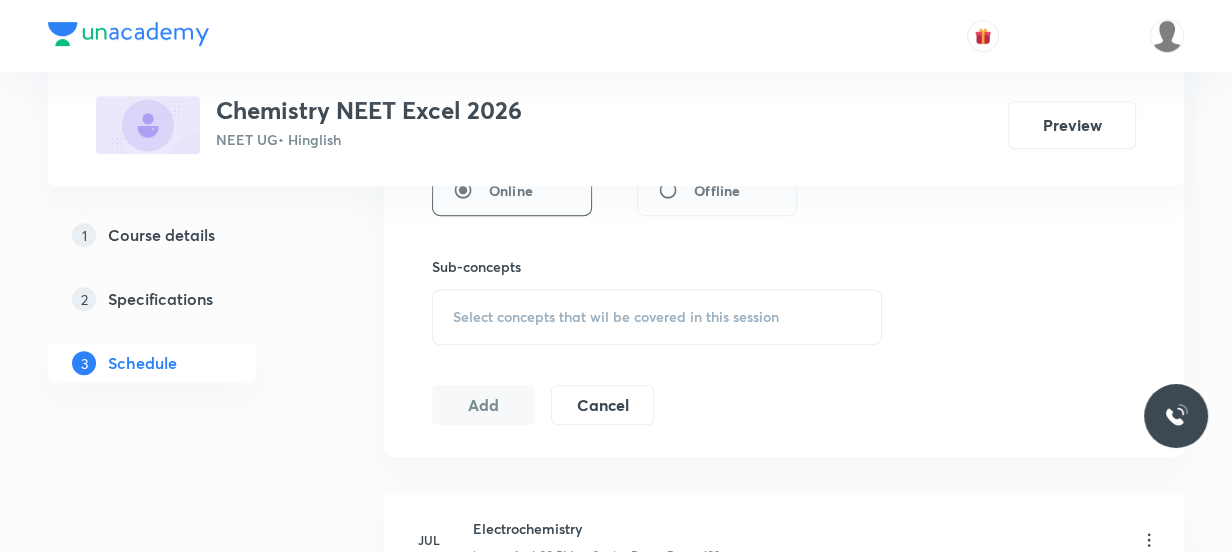 type on "60" 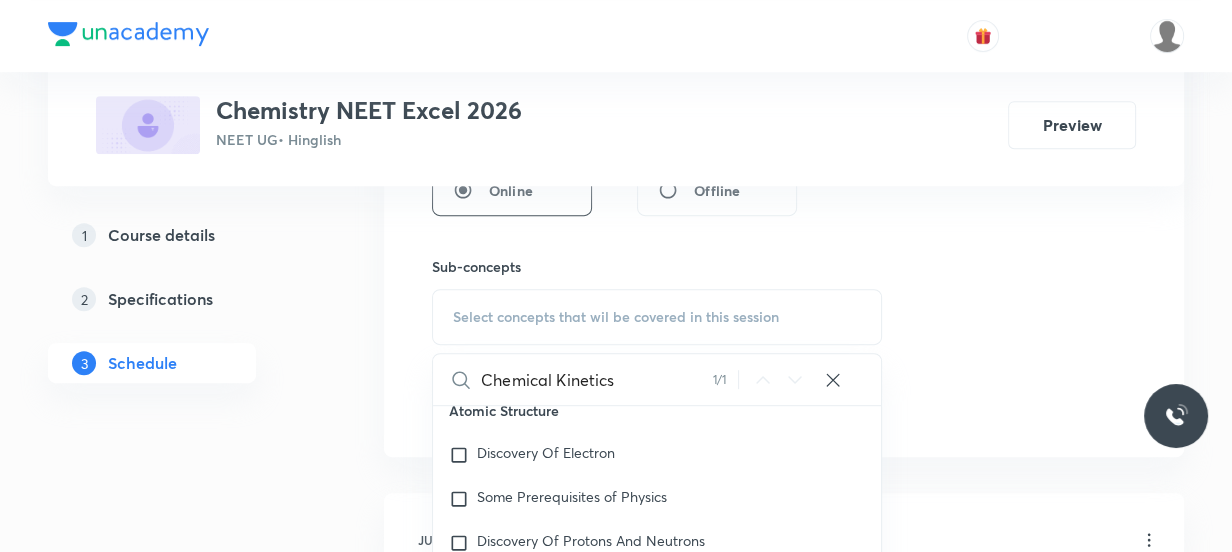 scroll, scrollTop: 3463, scrollLeft: 0, axis: vertical 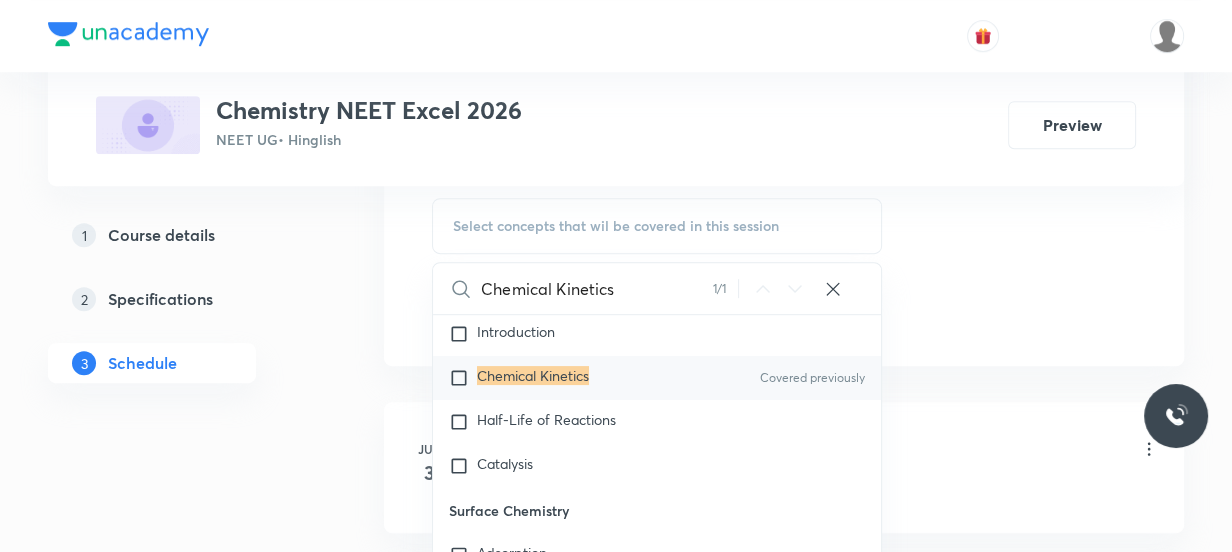 type on "Chemical Kinetics" 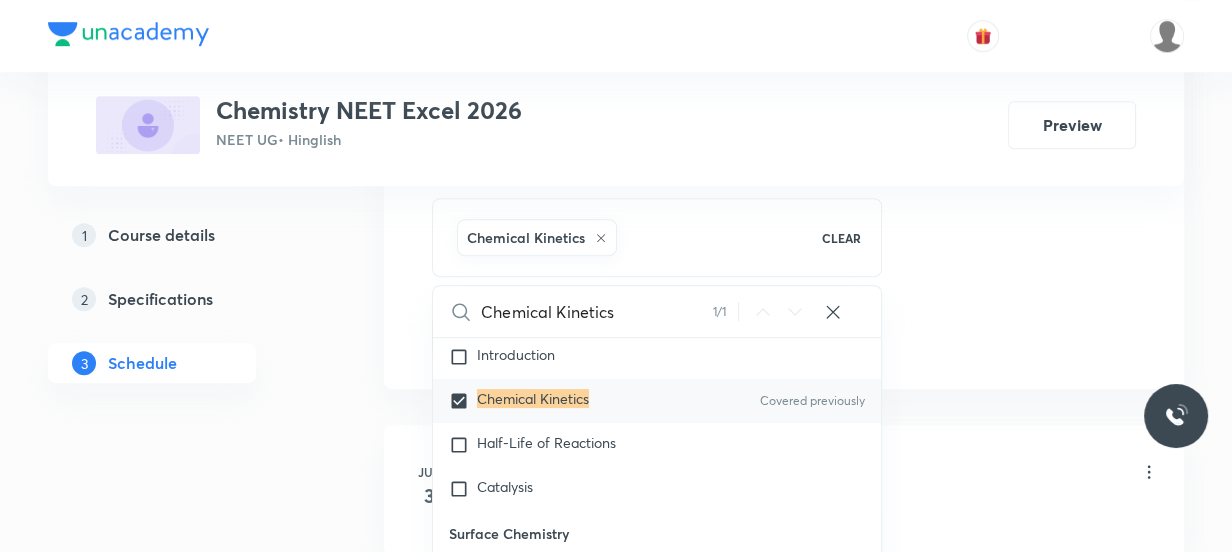 click on "Session  16 Live class Session title 17/99 Chemical Kinetics ​ Schedule for Aug 5, 2025, 4:00 PM ​ Duration (in minutes) 60 ​   Session type Online Offline Sub-concepts Chemical Kinetics CLEAR Chemical Kinetics 1 / 1 ​ Chemistry - Full Syllabus Mock Questions Chemistry - Full Syllabus Mock Questions Chemistry Previous Year Chemistry Previous Year Questions Chemistry Previous Year Questions General Topics & Mole Concept Basic Concepts Mole – Basic Introduction Percentage Composition Stoichiometry Principle of Atom Conservation (POAC) Relation between Stoichiometric Quantities Application of Mole Concept: Gravimetric Analysis Electronic Configuration Of Atoms (Hund's rule)  Quantum Numbers (Magnetic Quantum no.) Quantum Numbers(Pauli's Exclusion law) Mean Molar Mass or Molecular Mass Variation of Conductivity with Concentration Mechanism of Corrosion Atomic Structure Discovery Of Electron Some Prerequisites of Physics Discovery Of Protons And Neutrons Atomic Models Nature of Waves Photoelectric Effect" at bounding box center (784, -60) 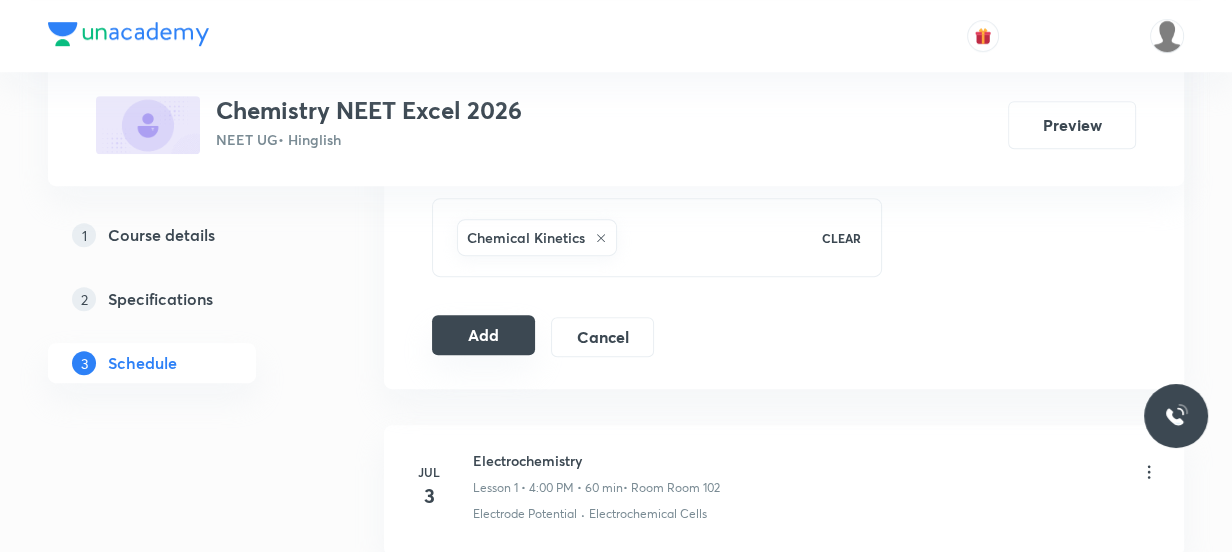 click on "Add" at bounding box center [483, 335] 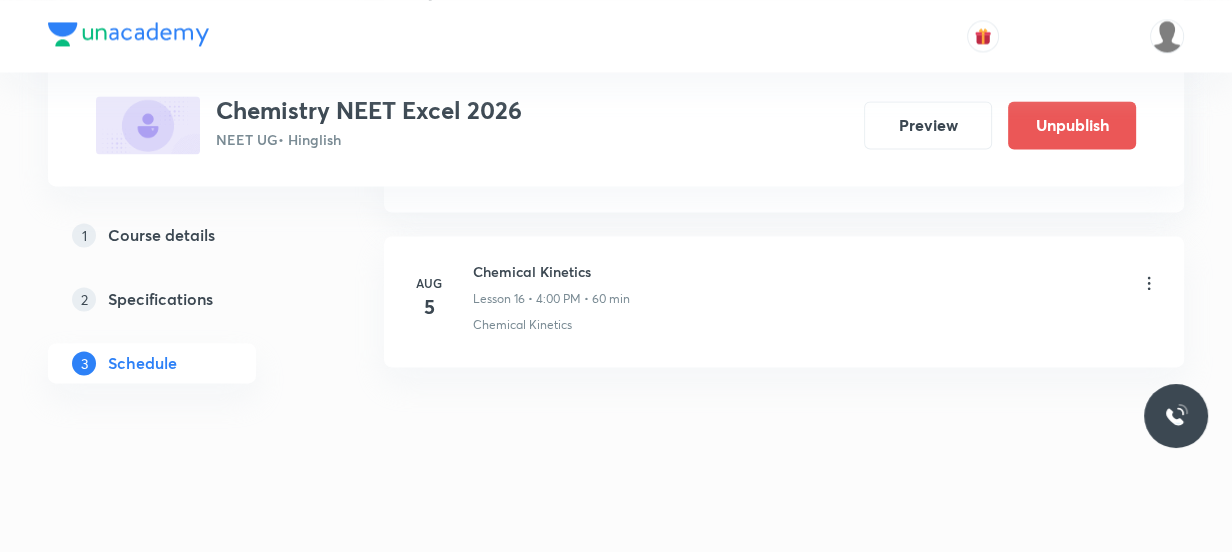 scroll, scrollTop: 2518, scrollLeft: 0, axis: vertical 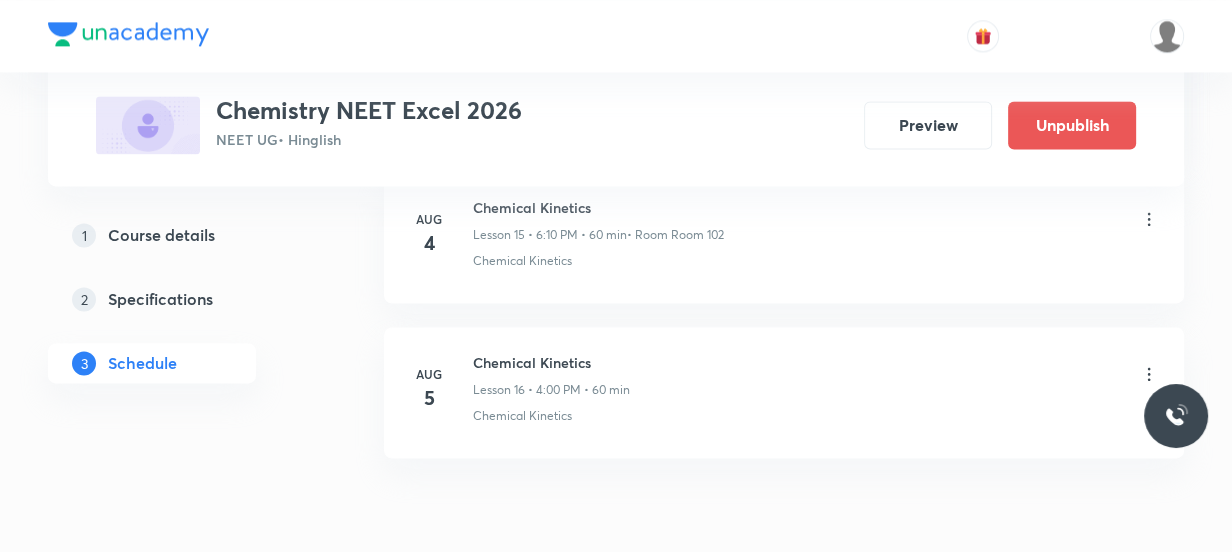 click 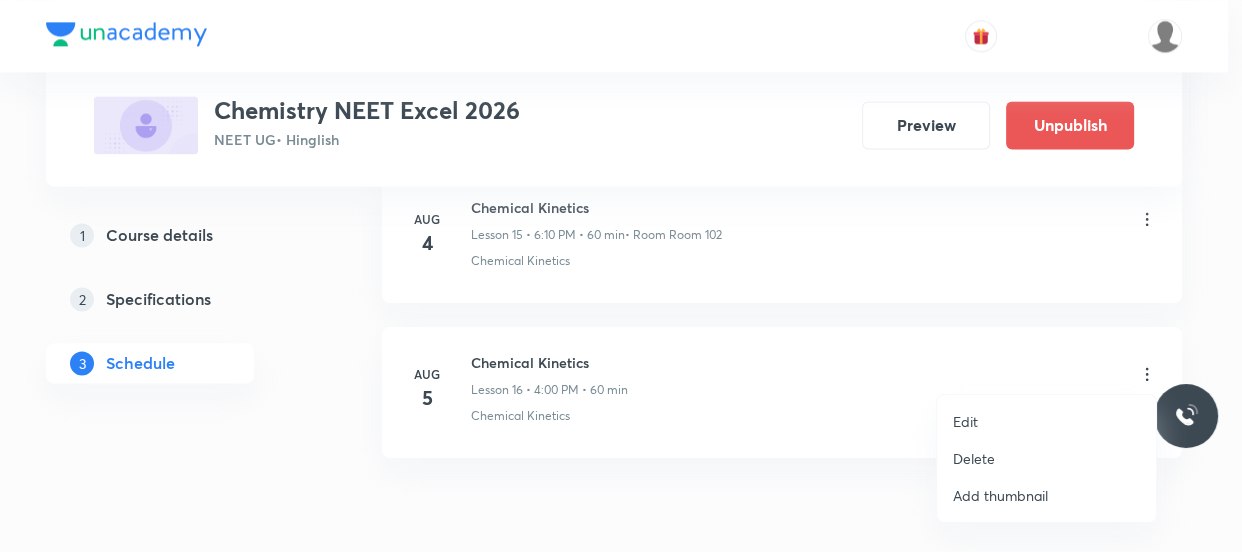 click on "Edit" at bounding box center [1046, 421] 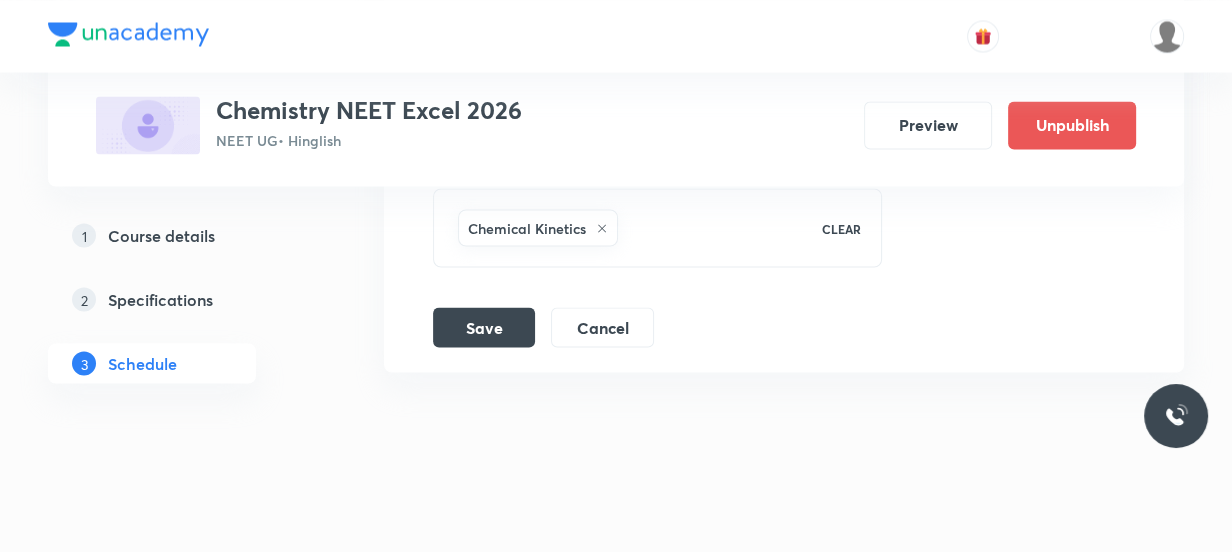 scroll, scrollTop: 3249, scrollLeft: 0, axis: vertical 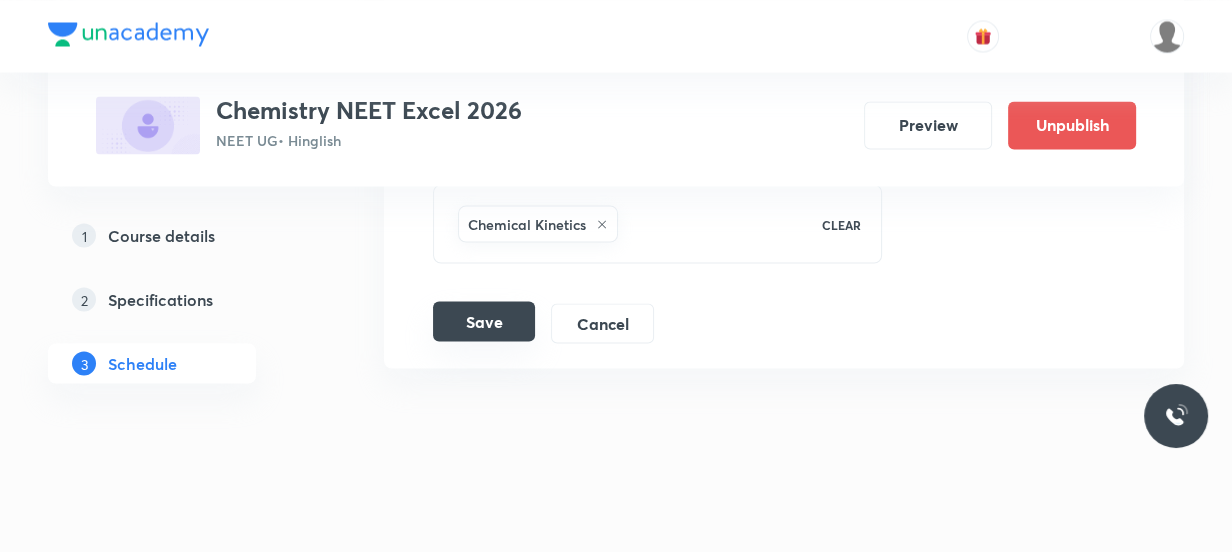 click on "Save" at bounding box center (484, 321) 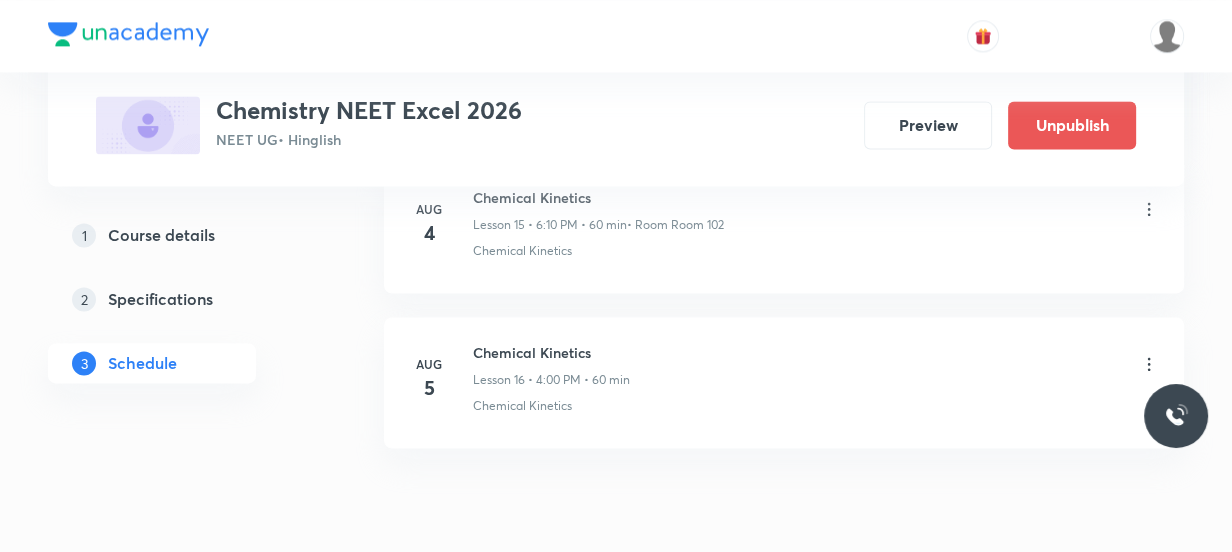 scroll, scrollTop: 2609, scrollLeft: 0, axis: vertical 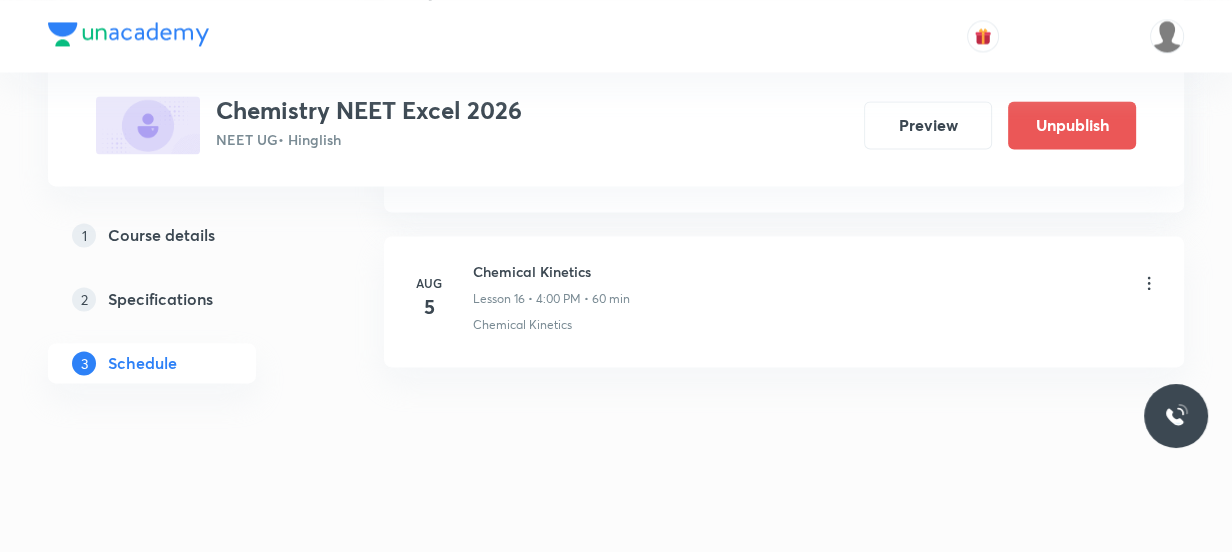 click 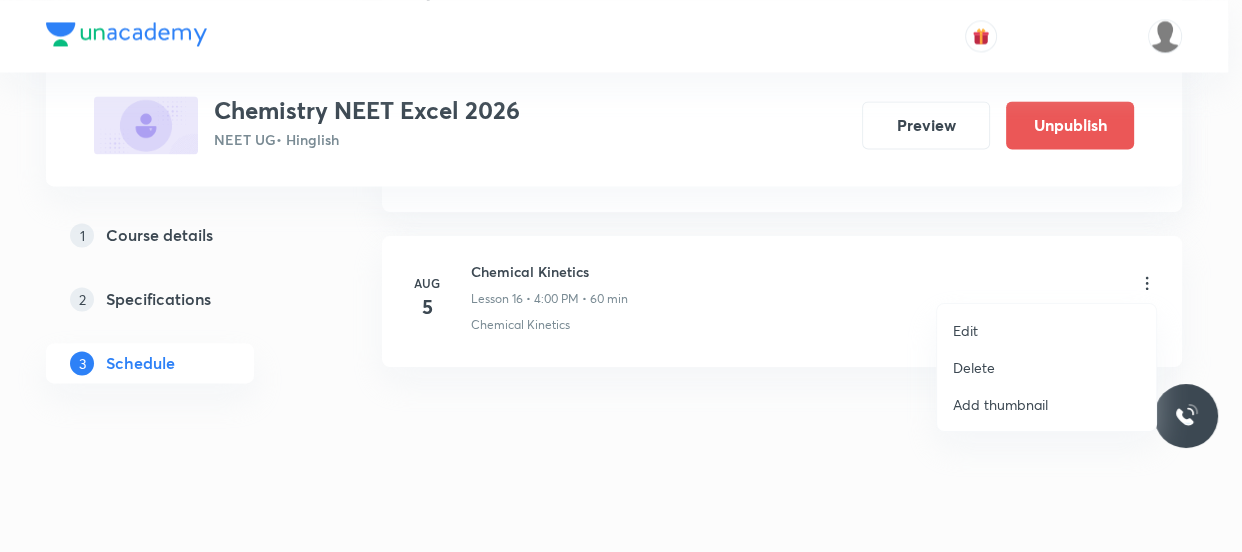 drag, startPoint x: 634, startPoint y: 273, endPoint x: 469, endPoint y: 262, distance: 165.36626 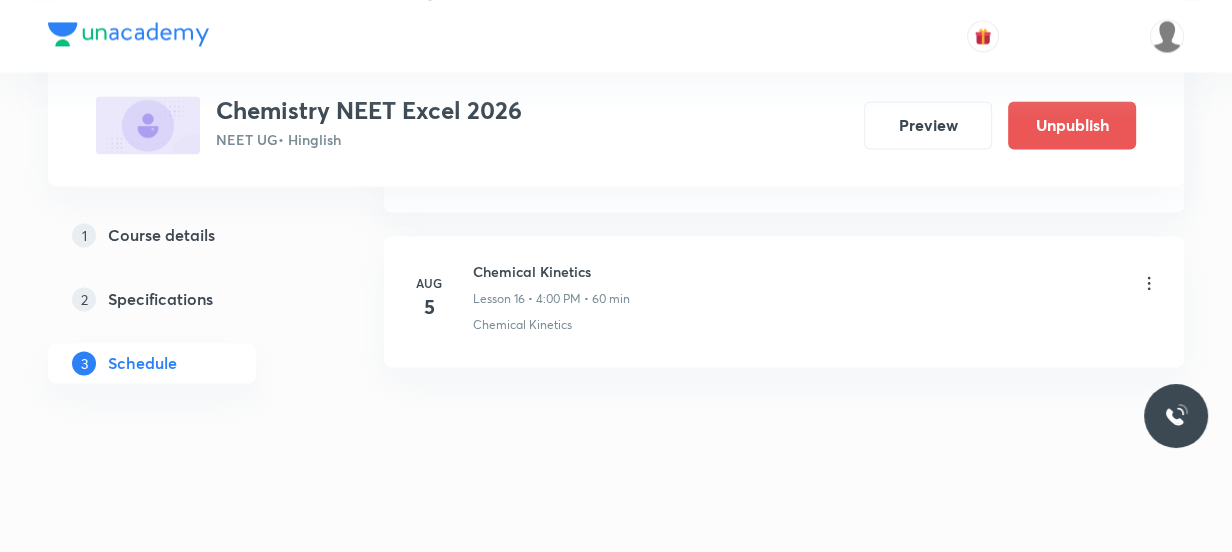 click on "Jul 3 Electrochemistry Lesson 1 • 4:00 PM • 60 min  • Room Room 102 Electrode Potential · Electrochemical Cells Jul 4 Electrochemistry Lesson 2 • 6:10 PM • 60 min  • Room Room 102 solutions and electrochemistry Jul 8 Chemical Kinetics Lesson 3 • 4:00 PM • 60 min  • Room Room 102 Chemical Kinetics Jul 9 Chemical Kinetics Lesson 4 • 5:05 PM • 60 min  • Room Room 102 Chemical Kinetics Jul 16 Chemical Kinetics Lesson 5 • 5:05 PM • 60 min  • Room Room 102 Chemical Kinetics Jul 22 Chemical Kinetics Lesson 6 • 4:00 PM • 60 min  • Room Room 102 Chemical Kinetics Jul 23 Chemical Kinetics Lesson 7 • 5:05 PM • 60 min  • Room Room 102 Chemical Kinetics Jul 24 Chemical Kinetics Lesson 8 • 4:00 PM • 60 min  • Room Room 102 Chemical Kinetics Jul 25 Chemical Kinetics Lesson 9 • 6:10 PM • 60 min  • Room Room 102 Chemical Kinetics Jul 28 Chemical Kinetics Lesson 10 • 6:10 PM • 60 min  • Room Room 102 Chemical Kinetics Jul 29 Chemical Kinetics Jul 30 Jul 31" at bounding box center (784, -853) 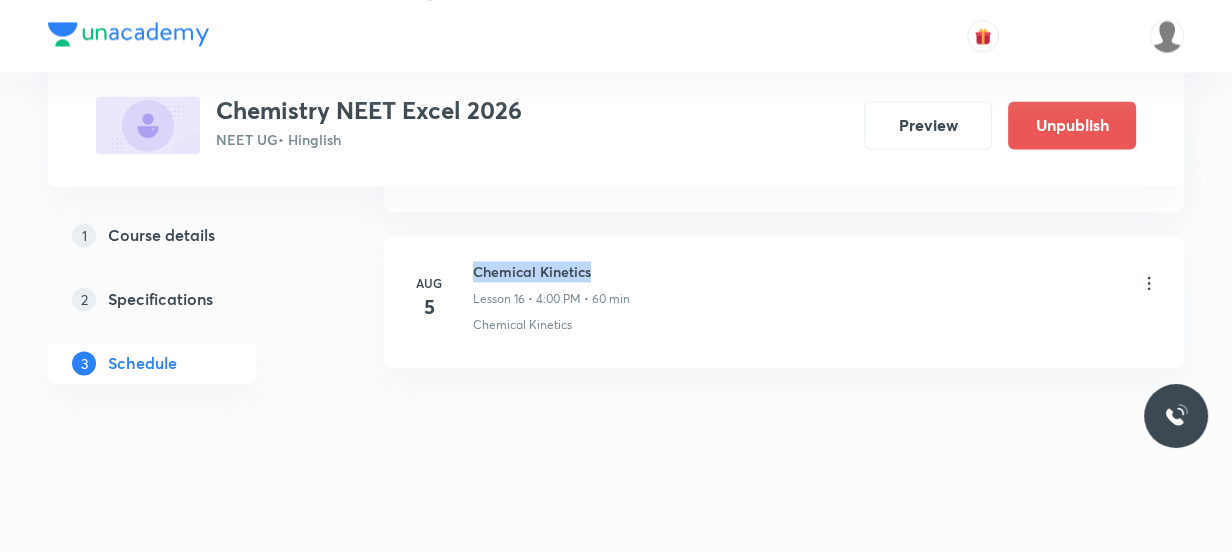 drag, startPoint x: 596, startPoint y: 268, endPoint x: 474, endPoint y: 266, distance: 122.016396 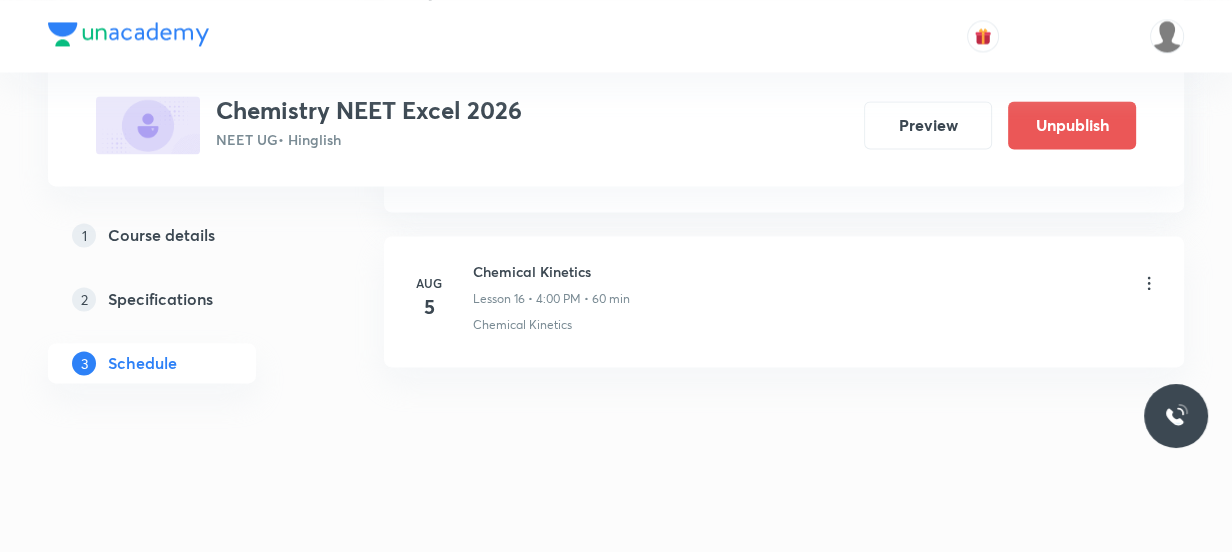 click 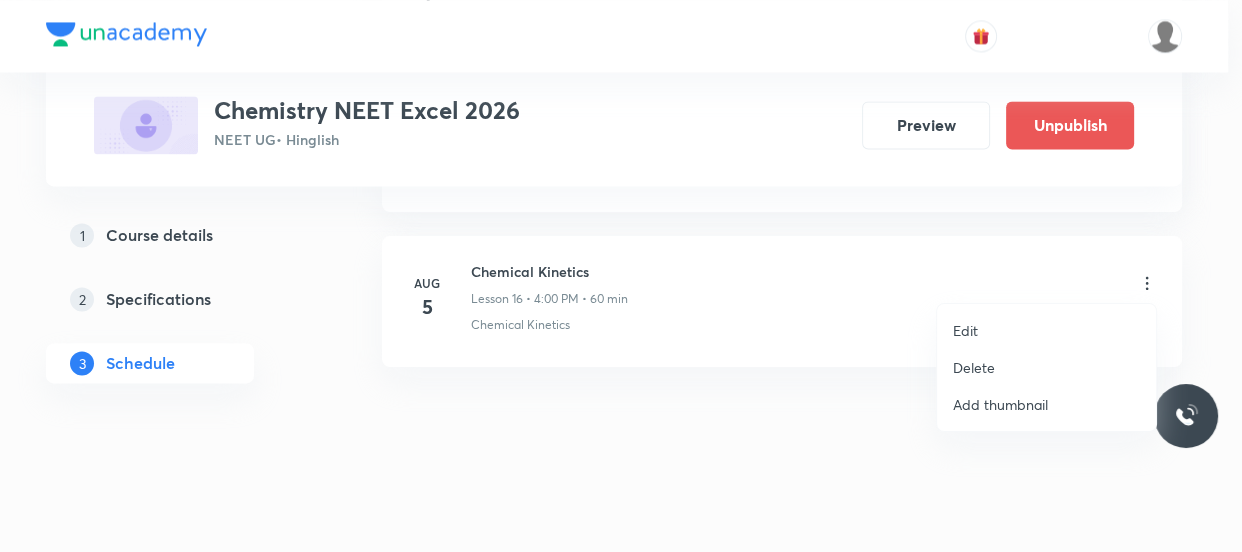 click on "Delete" at bounding box center [974, 367] 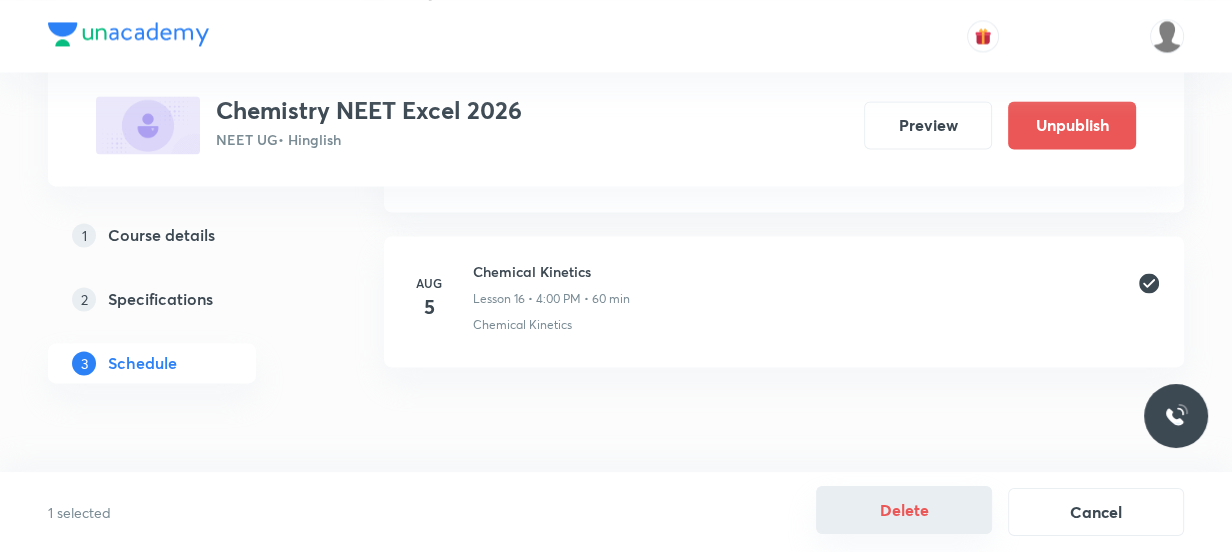 click on "Delete" at bounding box center (904, 510) 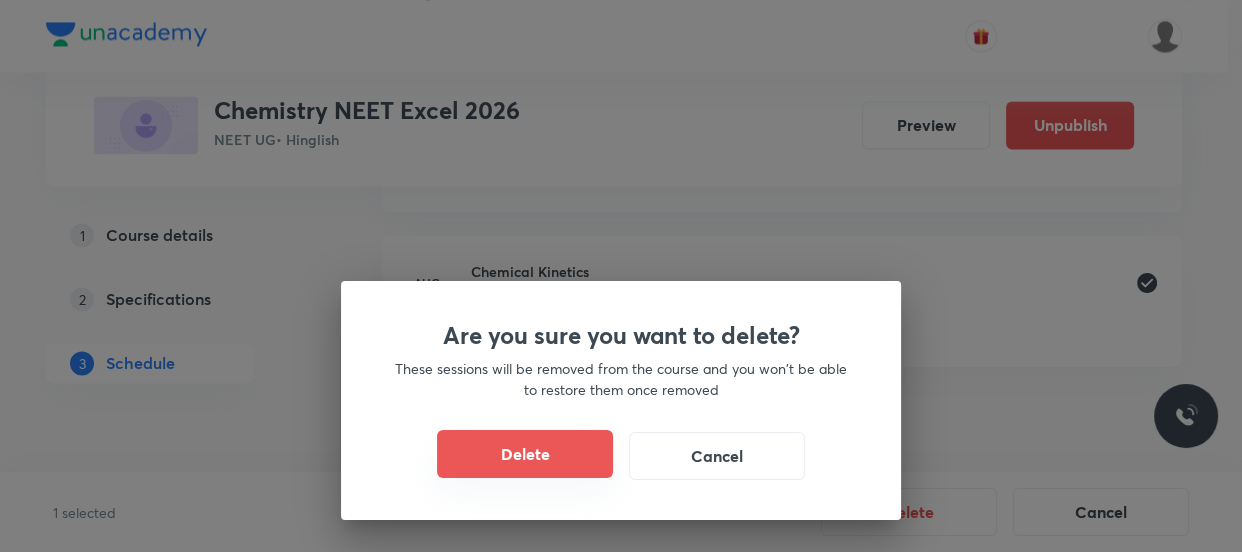 click on "Delete" at bounding box center (525, 454) 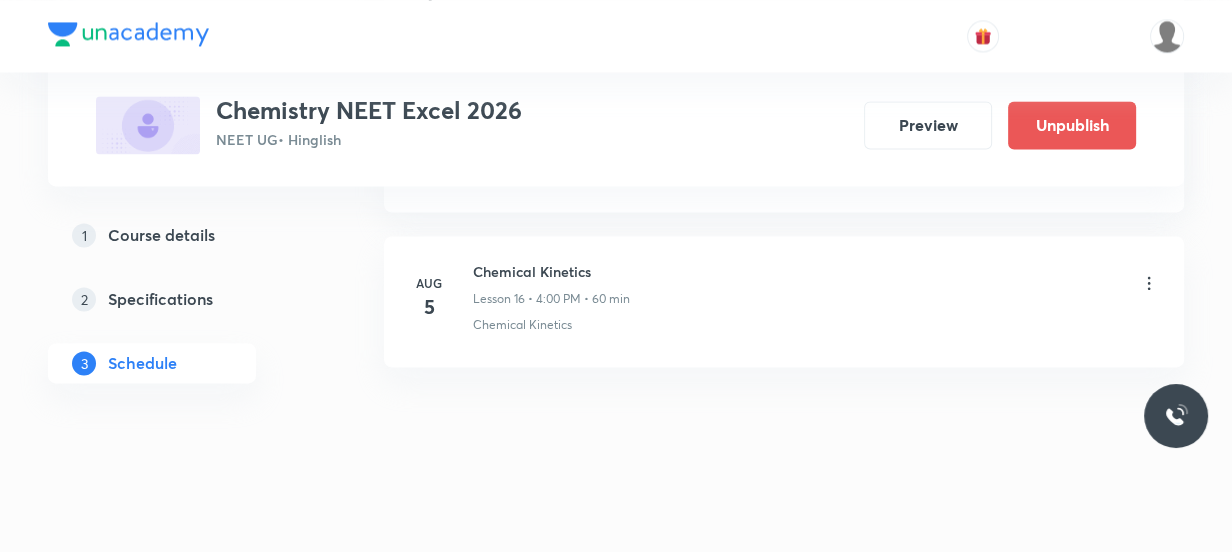 scroll, scrollTop: 2453, scrollLeft: 0, axis: vertical 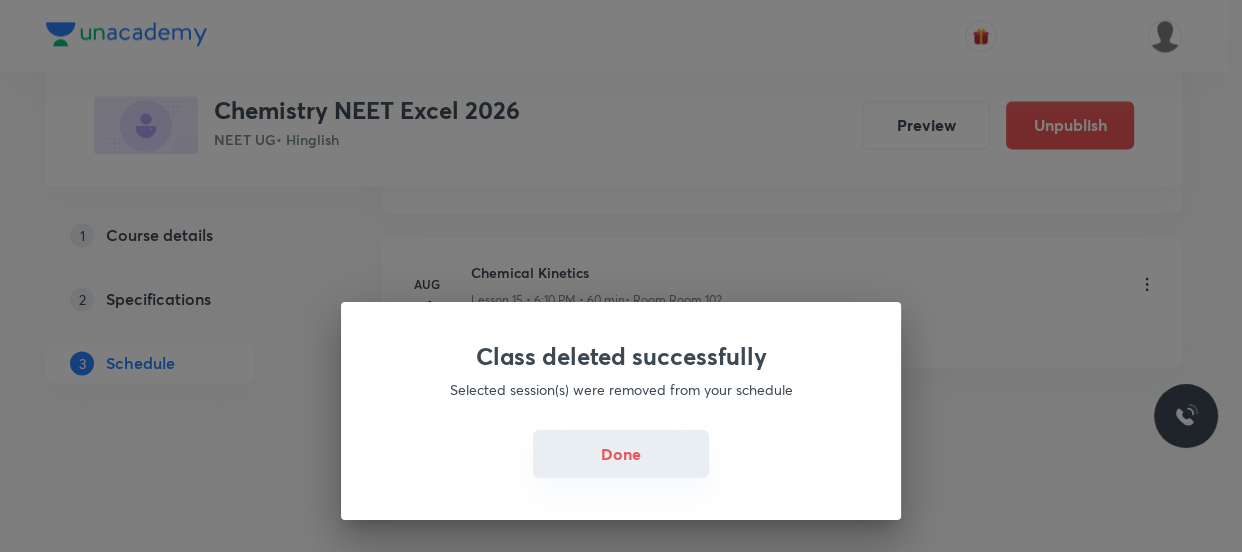 click on "Done" at bounding box center [621, 454] 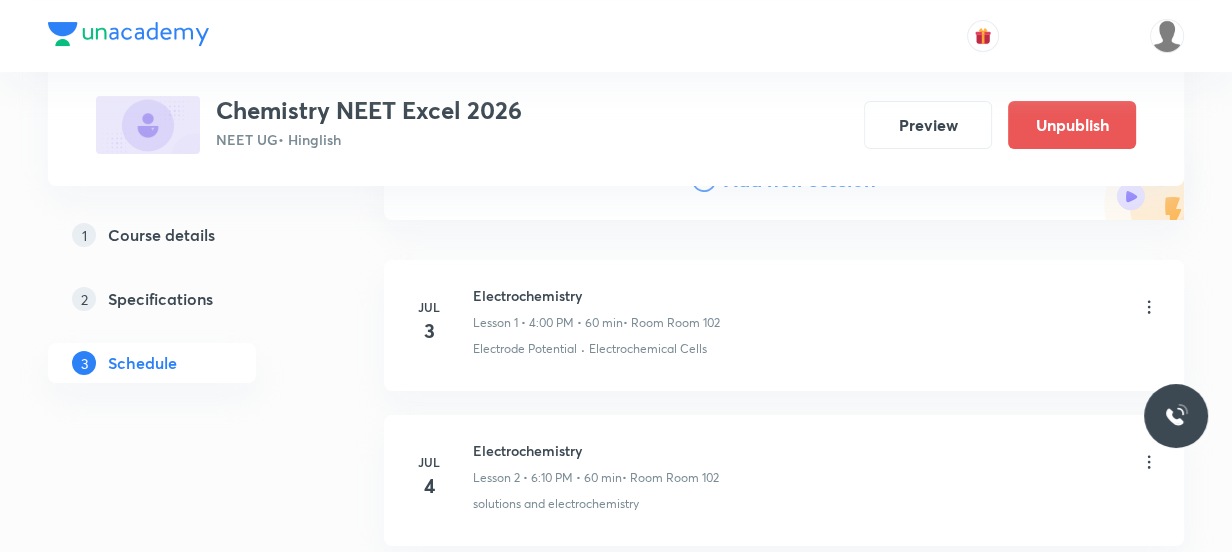 scroll, scrollTop: 0, scrollLeft: 0, axis: both 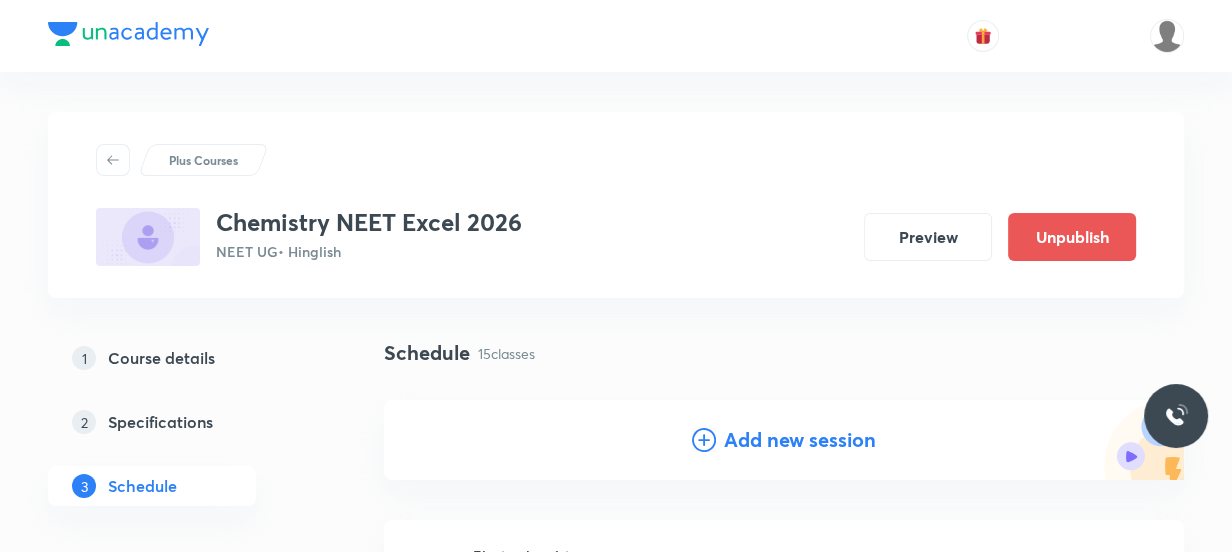 click on "Add new session" at bounding box center (800, 440) 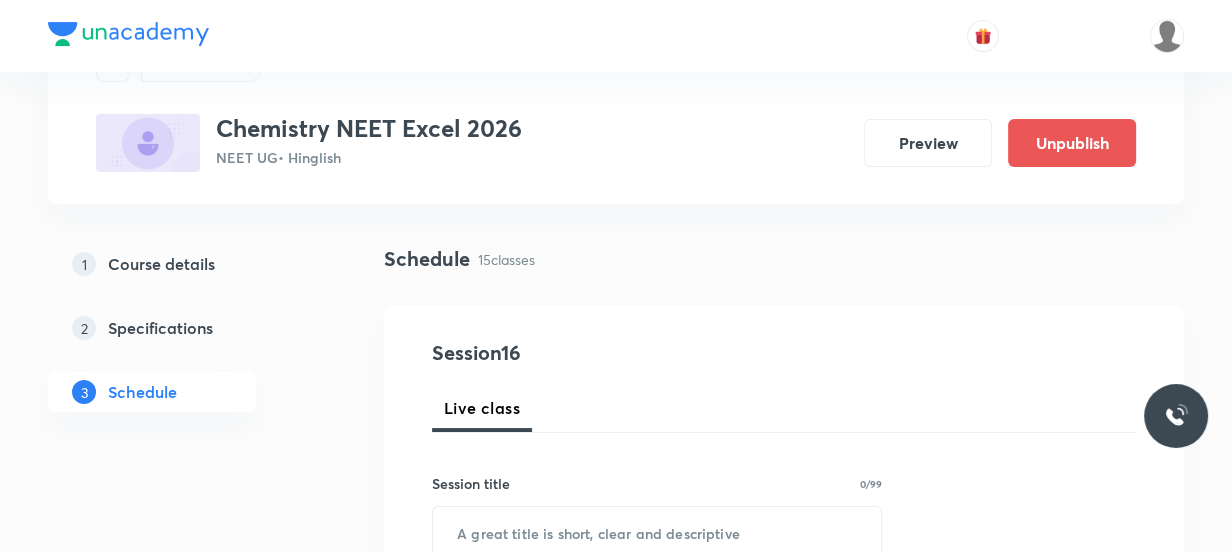 scroll, scrollTop: 181, scrollLeft: 0, axis: vertical 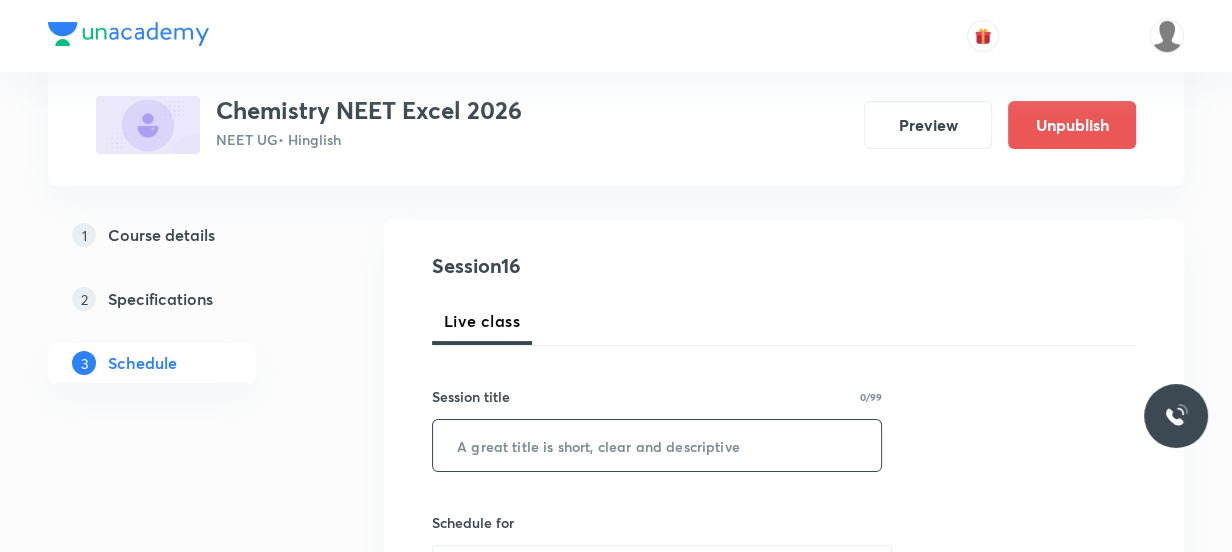 click at bounding box center (657, 445) 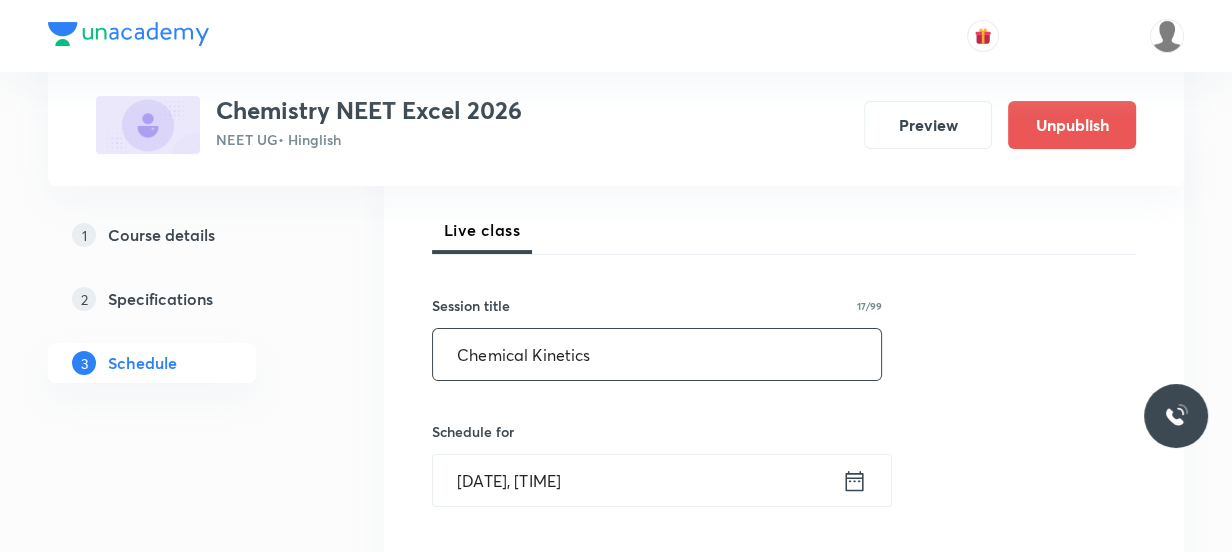scroll, scrollTop: 363, scrollLeft: 0, axis: vertical 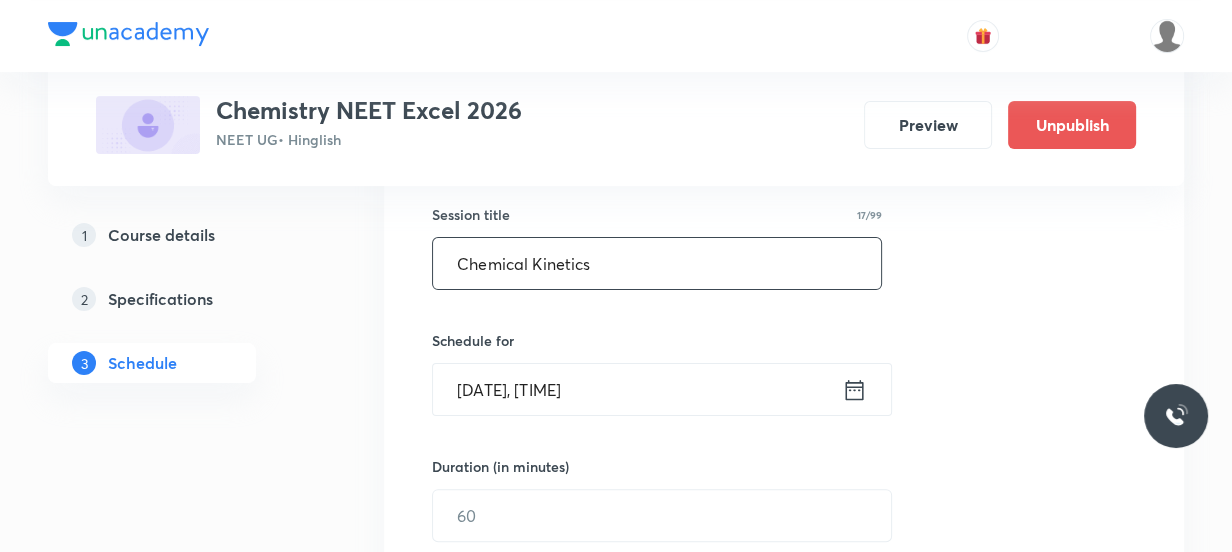 type on "Chemical Kinetics" 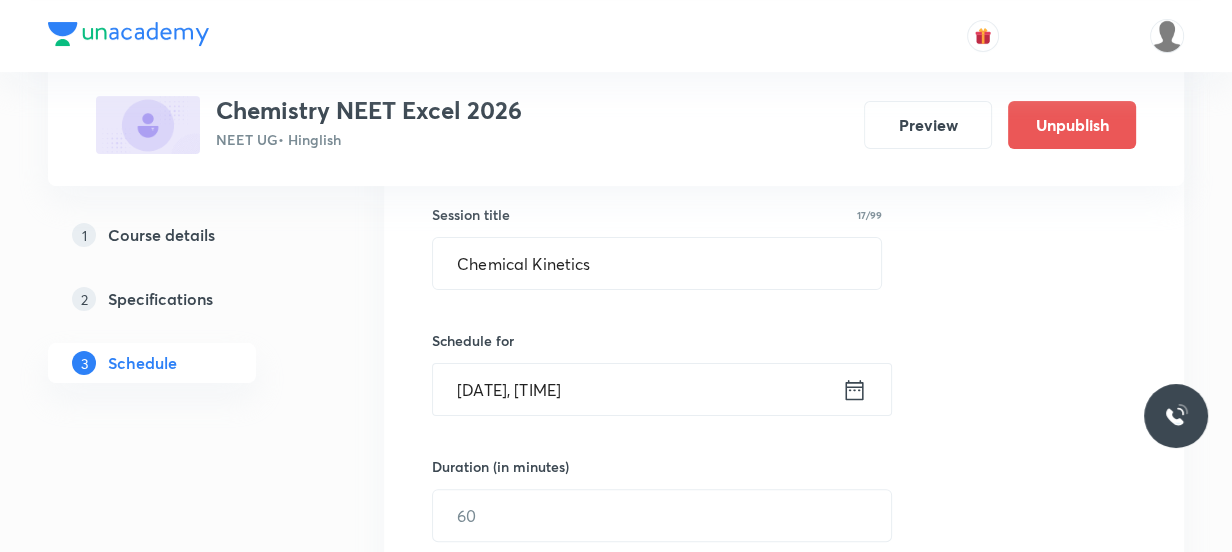 click 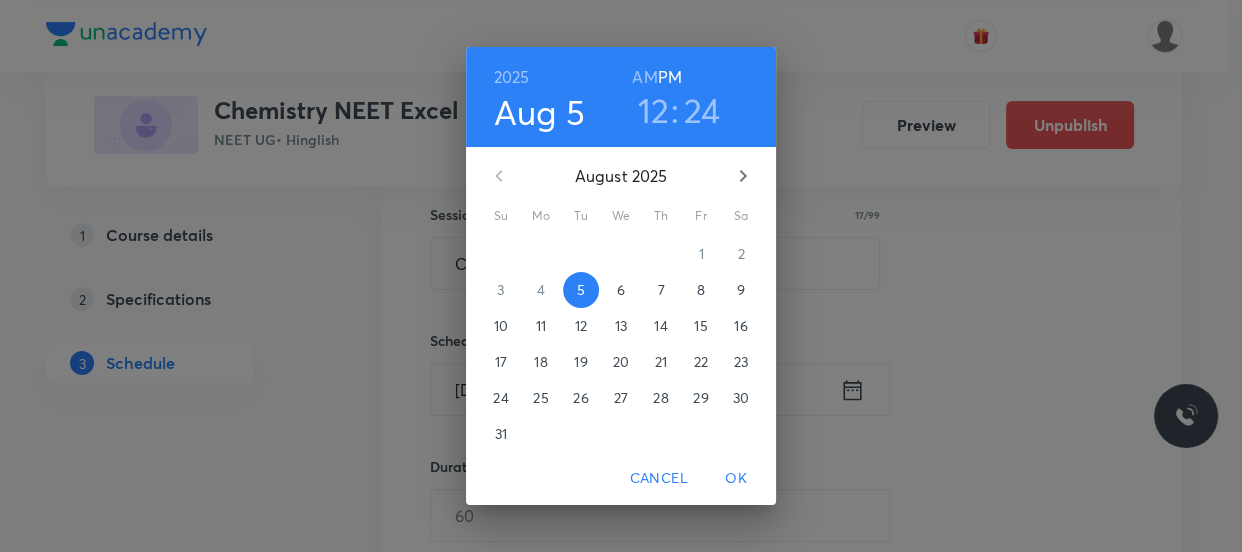 click on "12" at bounding box center [654, 110] 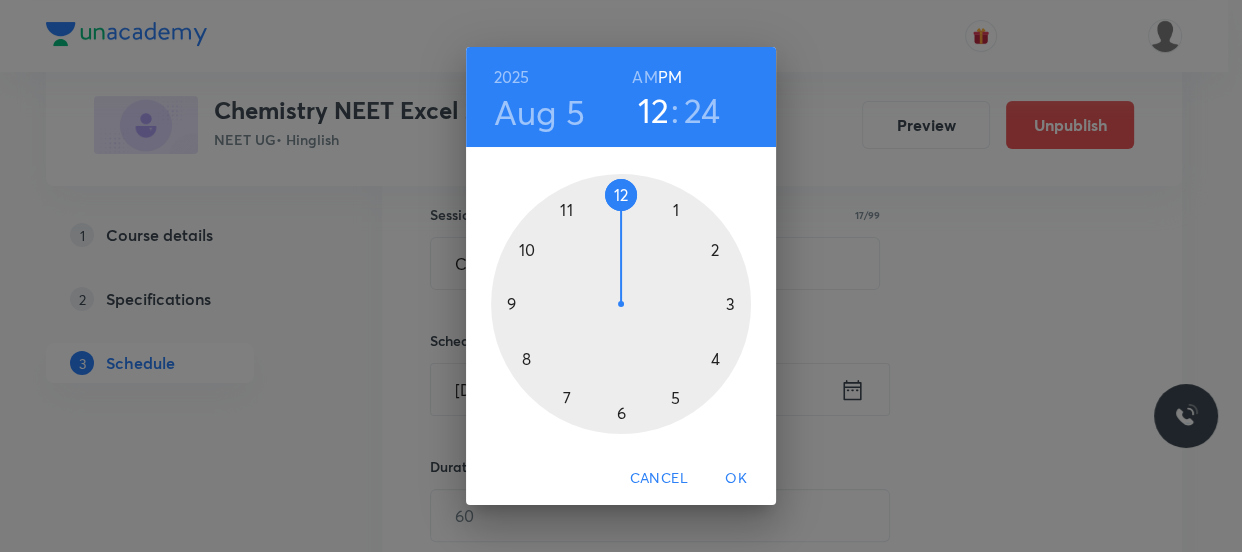 click at bounding box center [621, 304] 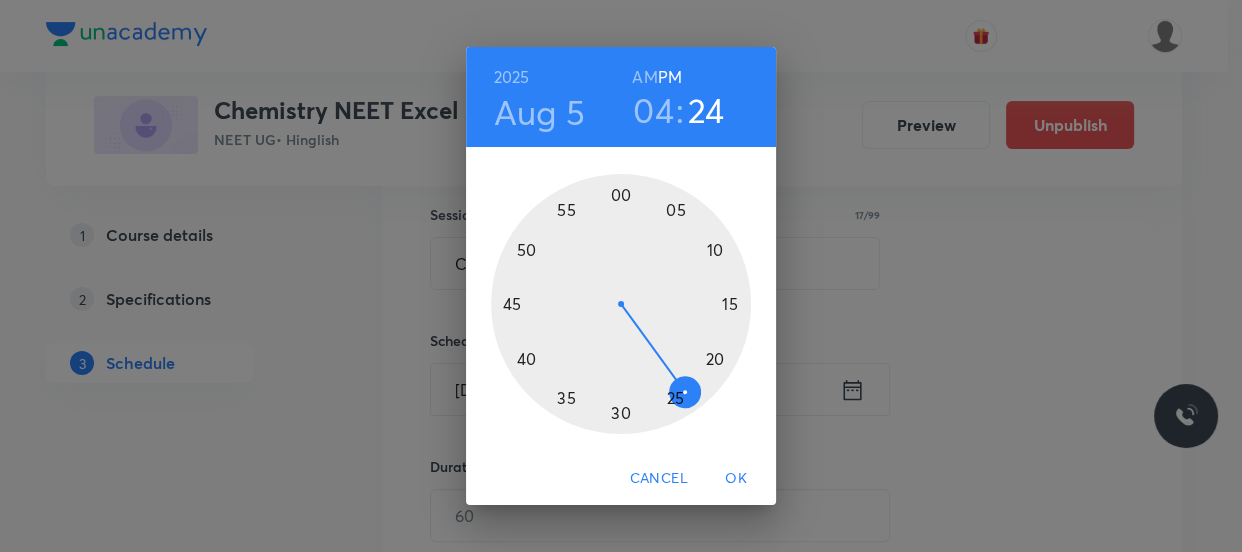 click at bounding box center [621, 304] 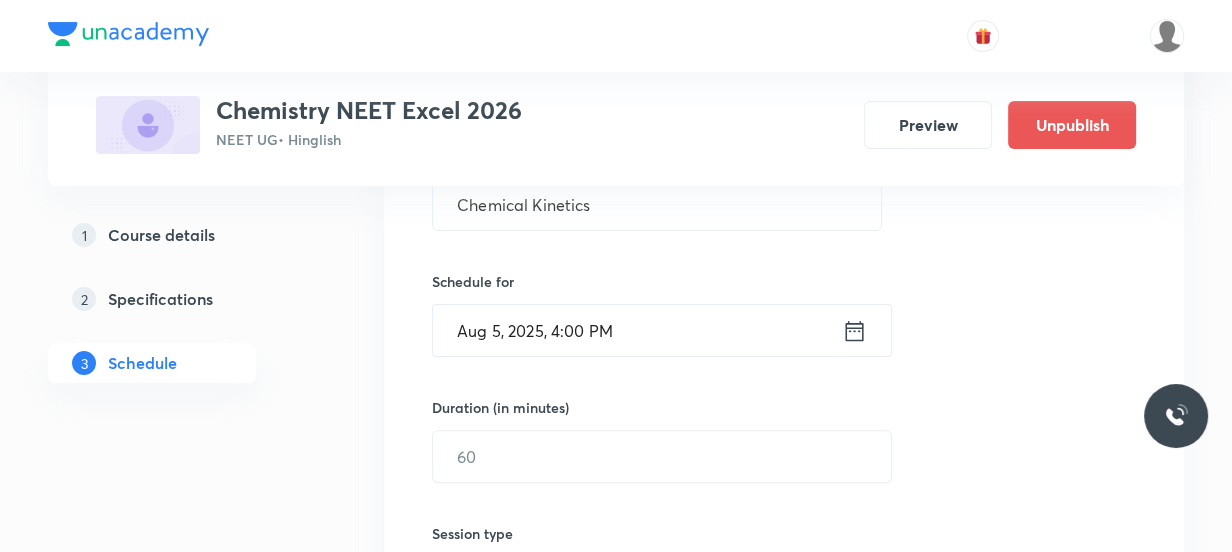 scroll, scrollTop: 454, scrollLeft: 0, axis: vertical 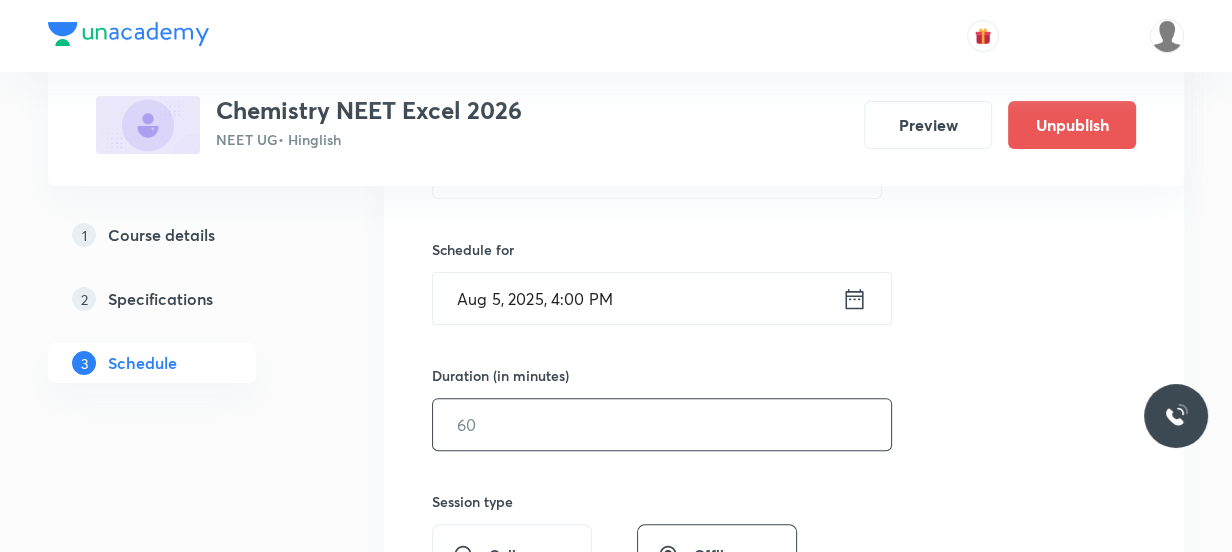 click at bounding box center (662, 424) 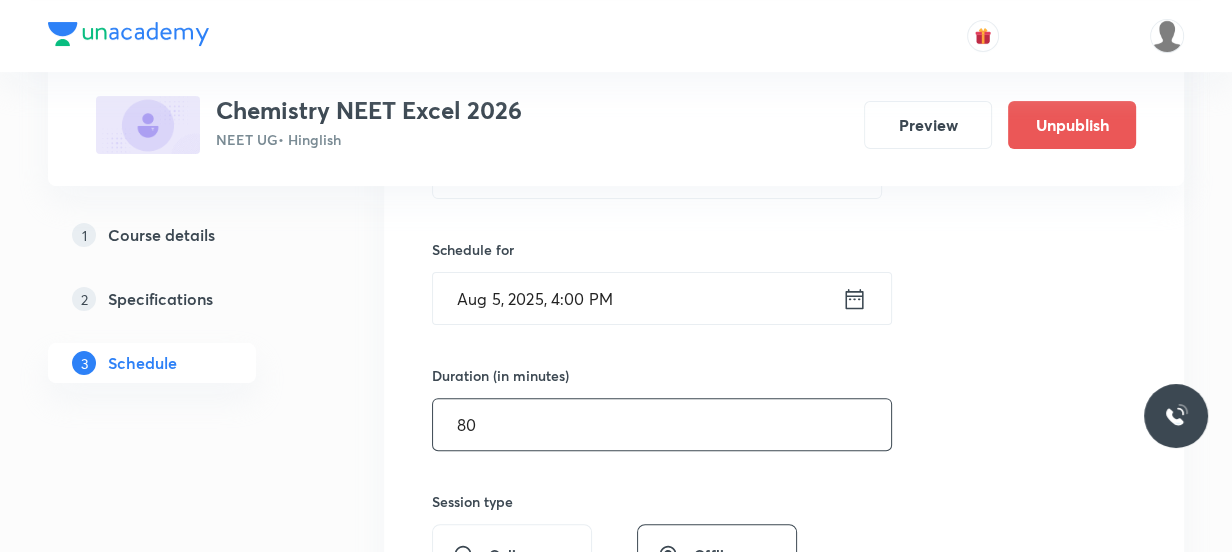 type on "8" 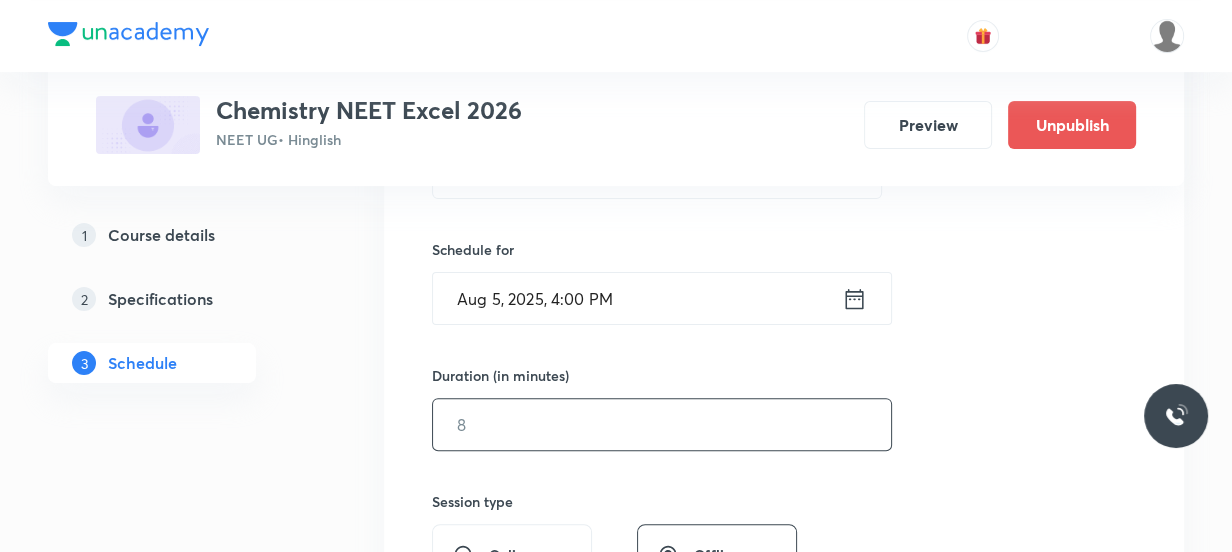 type on "0" 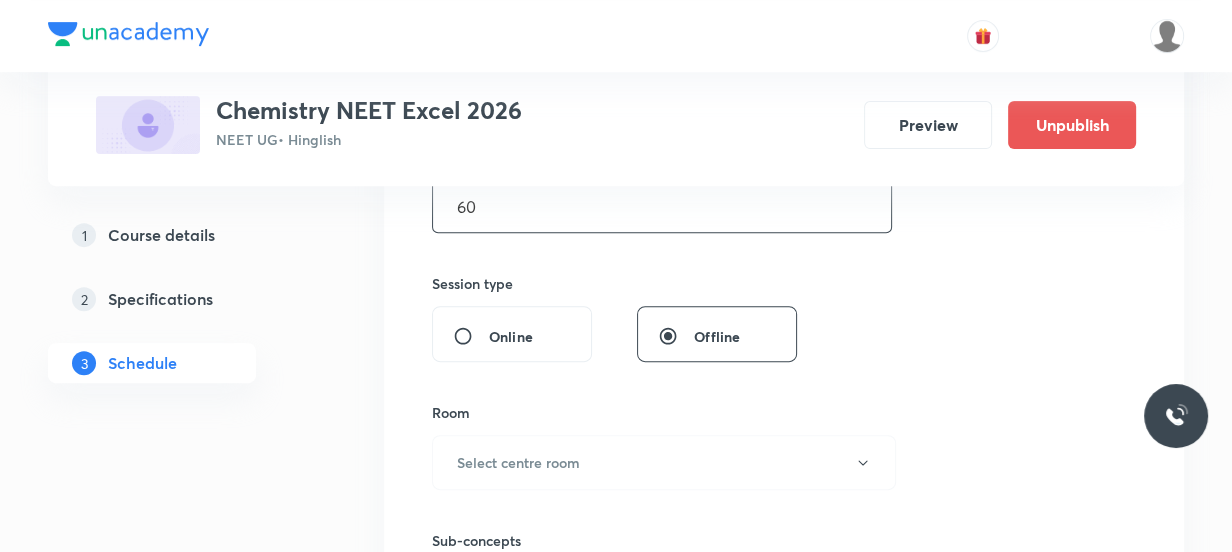 scroll, scrollTop: 727, scrollLeft: 0, axis: vertical 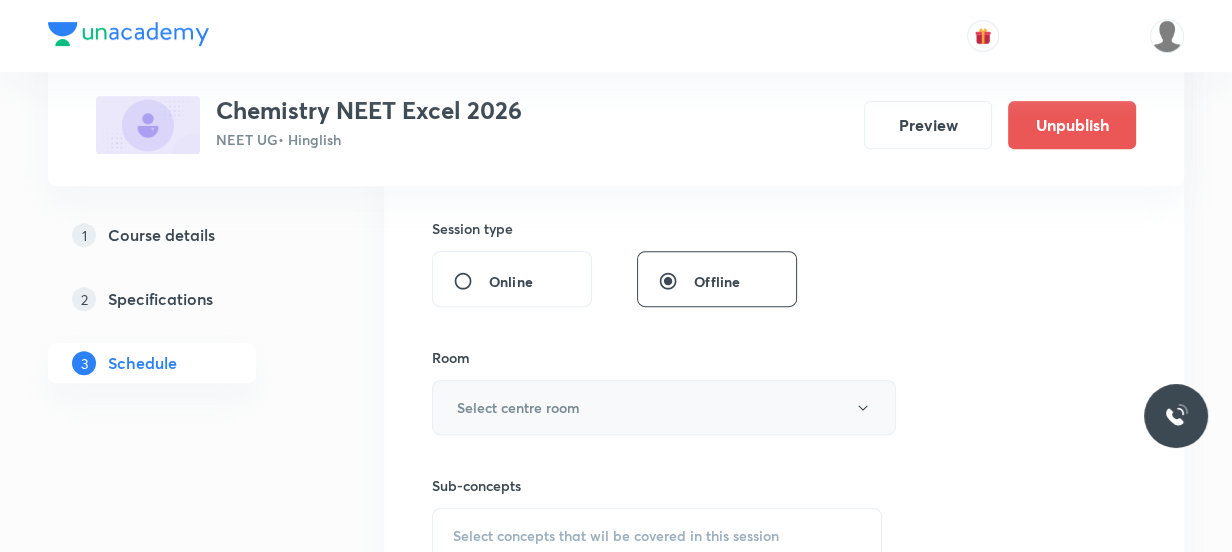 type on "60" 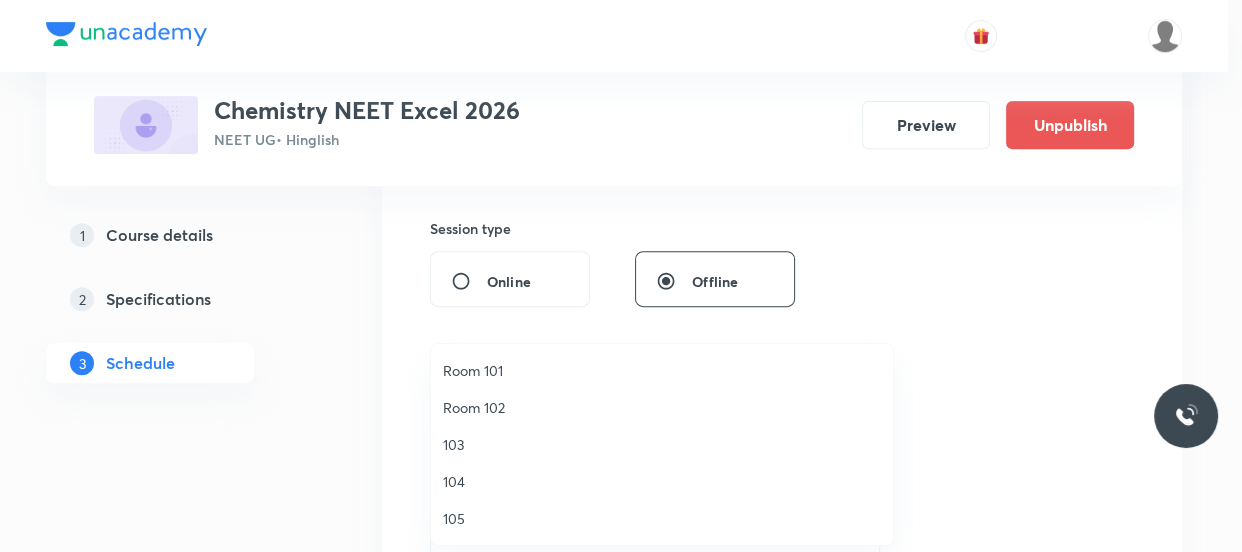 click on "Room 102" at bounding box center [662, 407] 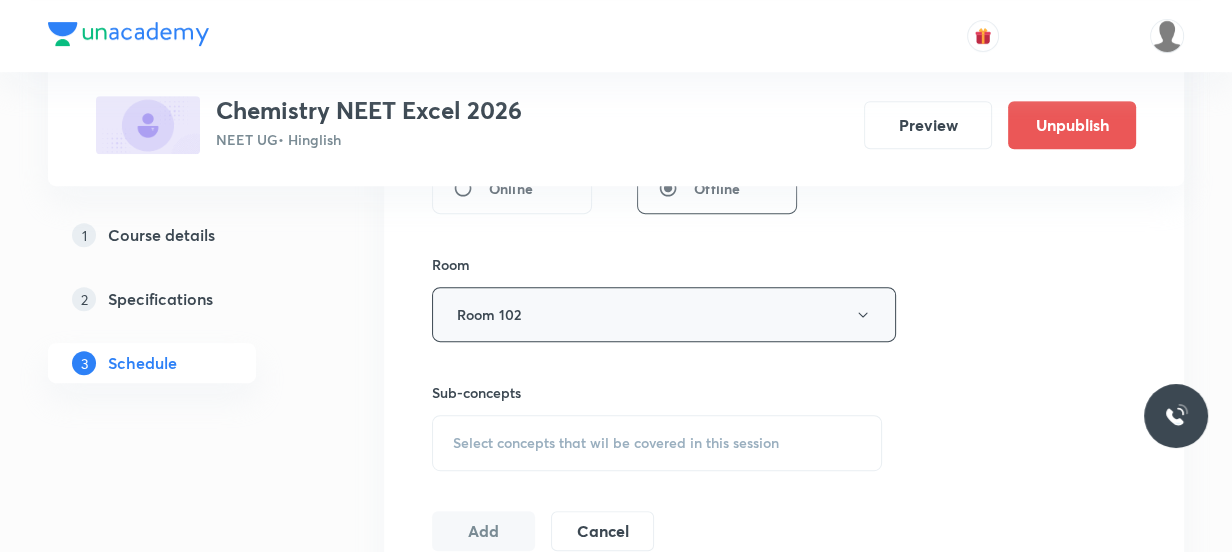 scroll, scrollTop: 909, scrollLeft: 0, axis: vertical 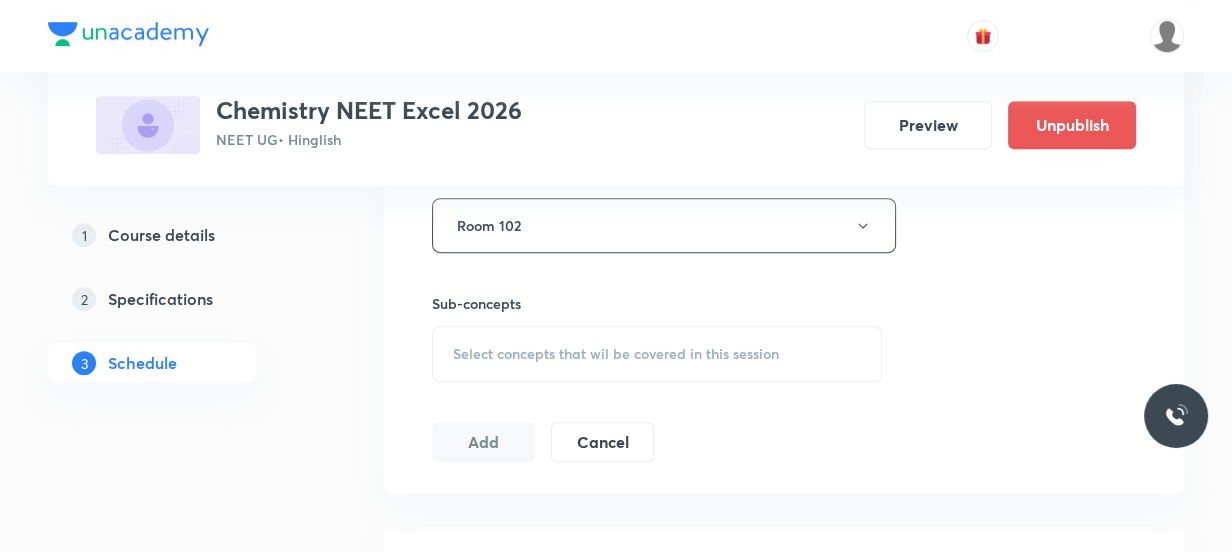 click on "Select concepts that wil be covered in this session" at bounding box center [657, 354] 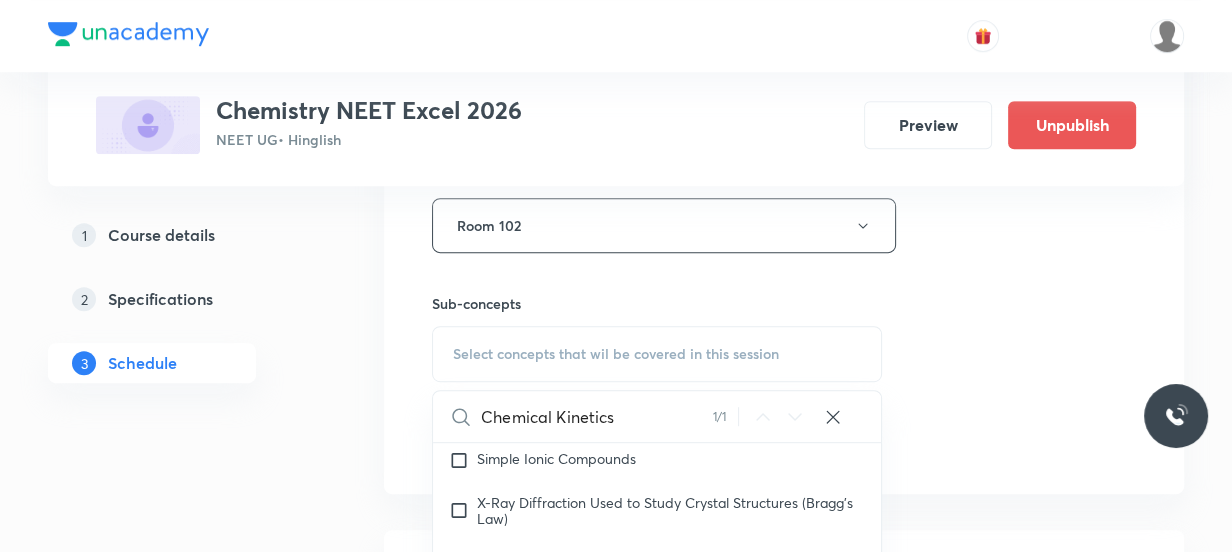 scroll, scrollTop: 11553, scrollLeft: 0, axis: vertical 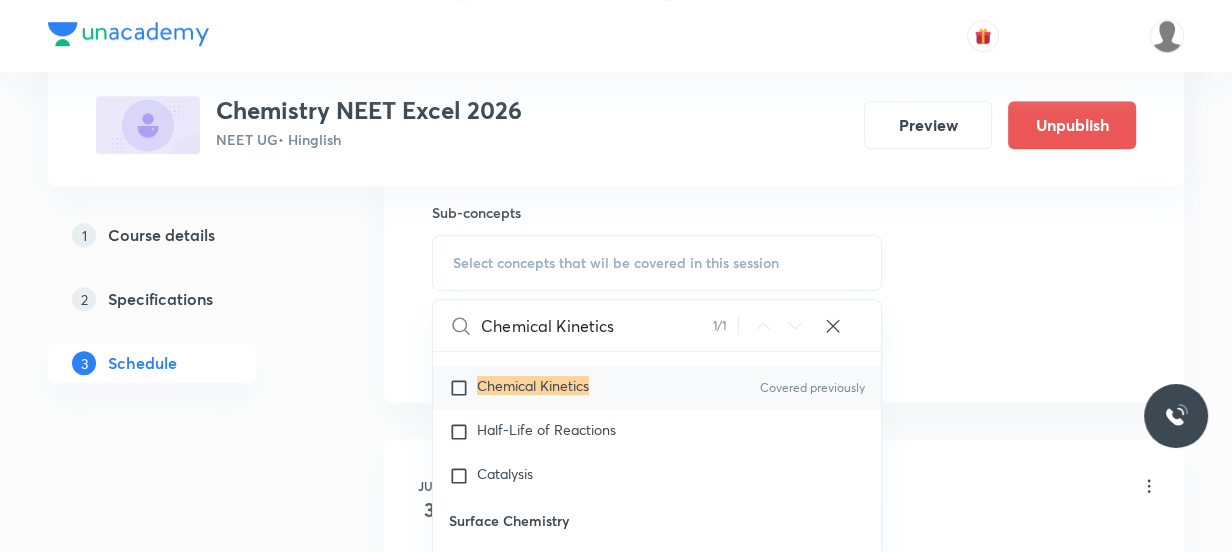 type on "Chemical Kinetics" 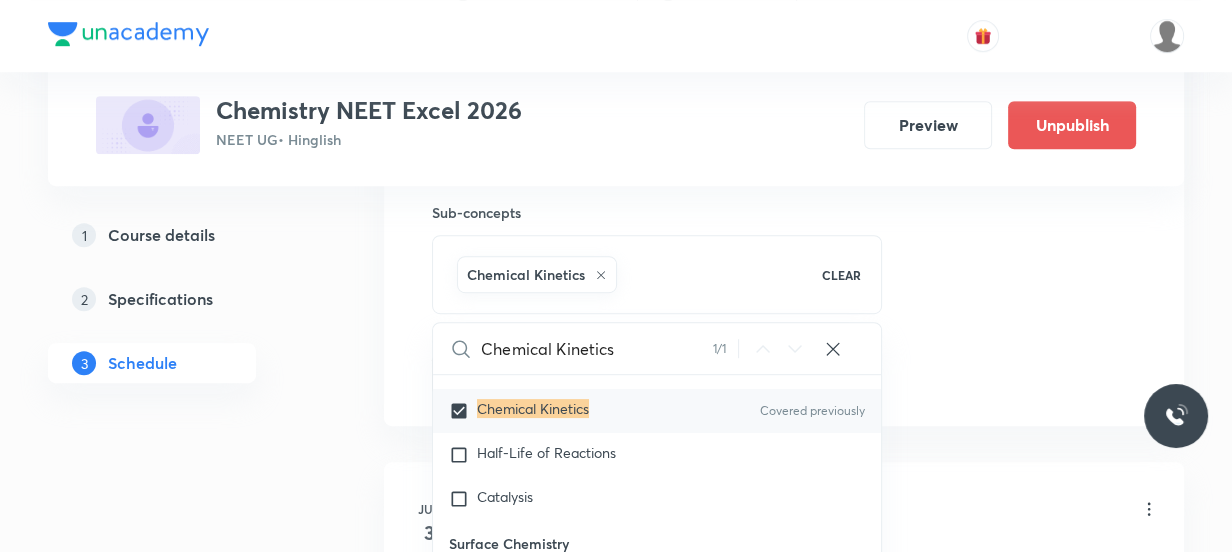 click on "Session  16 Live class Session title 17/99 Chemical Kinetics ​ Schedule for Aug 5, 2025, 4:00 PM ​ Duration (in minutes) 60 ​   Session type Online Offline Room Room 102 Sub-concepts Chemical Kinetics CLEAR Chemical Kinetics 1 / 1 ​ Chemistry - Full Syllabus Mock Questions Chemistry - Full Syllabus Mock Questions Chemistry Previous Year Chemistry Previous Year Questions Chemistry Previous Year Questions General Topics & Mole Concept Basic Concepts Mole – Basic Introduction Percentage Composition Stoichiometry Principle of Atom Conservation (POAC) Relation between Stoichiometric Quantities Application of Mole Concept: Gravimetric Analysis Electronic Configuration Of Atoms (Hund's rule)  Quantum Numbers (Magnetic Quantum no.) Quantum Numbers(Pauli's Exclusion law) Mean Molar Mass or Molecular Mass Variation of Conductivity with Concentration Mechanism of Corrosion Atomic Structure Discovery Of Electron Some Prerequisites of Physics Discovery Of Protons And Neutrons Atomic Models Nature of Waves Wave" at bounding box center (784, -87) 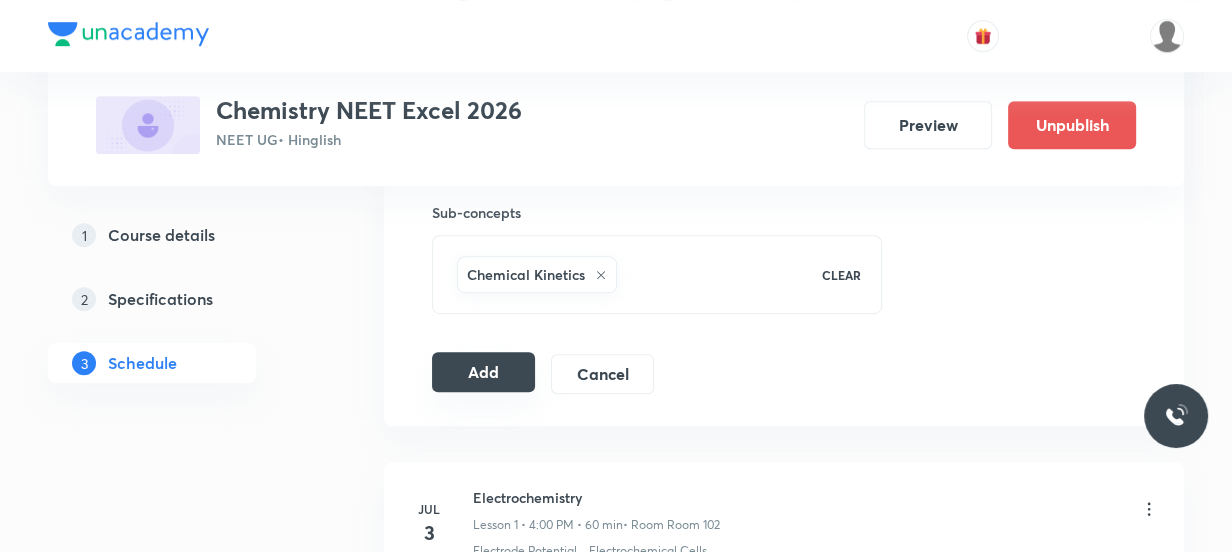 click on "Add" at bounding box center (483, 372) 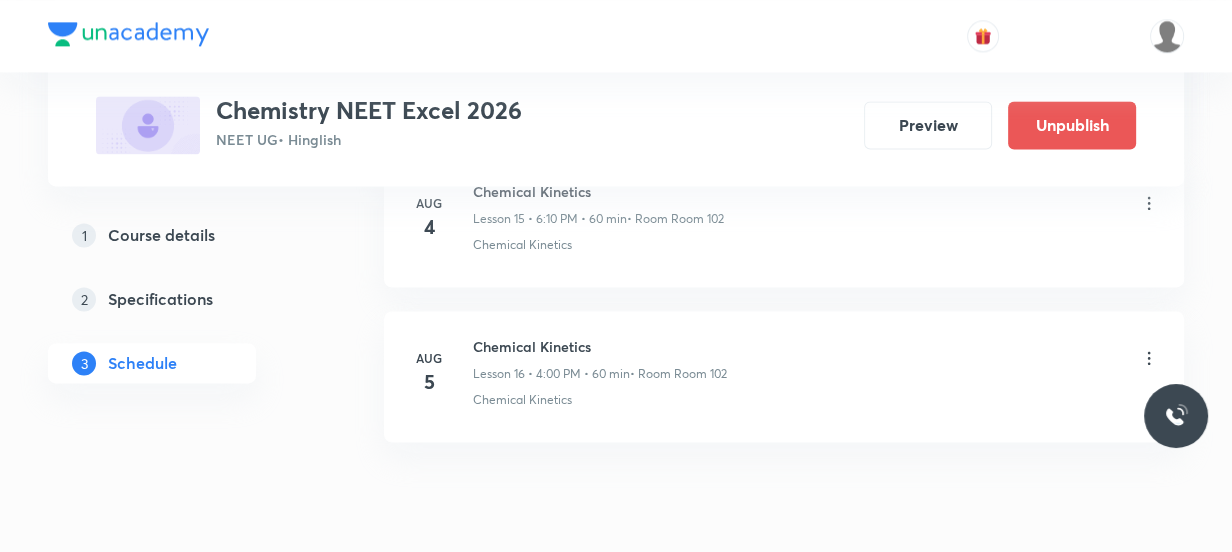 scroll, scrollTop: 2609, scrollLeft: 0, axis: vertical 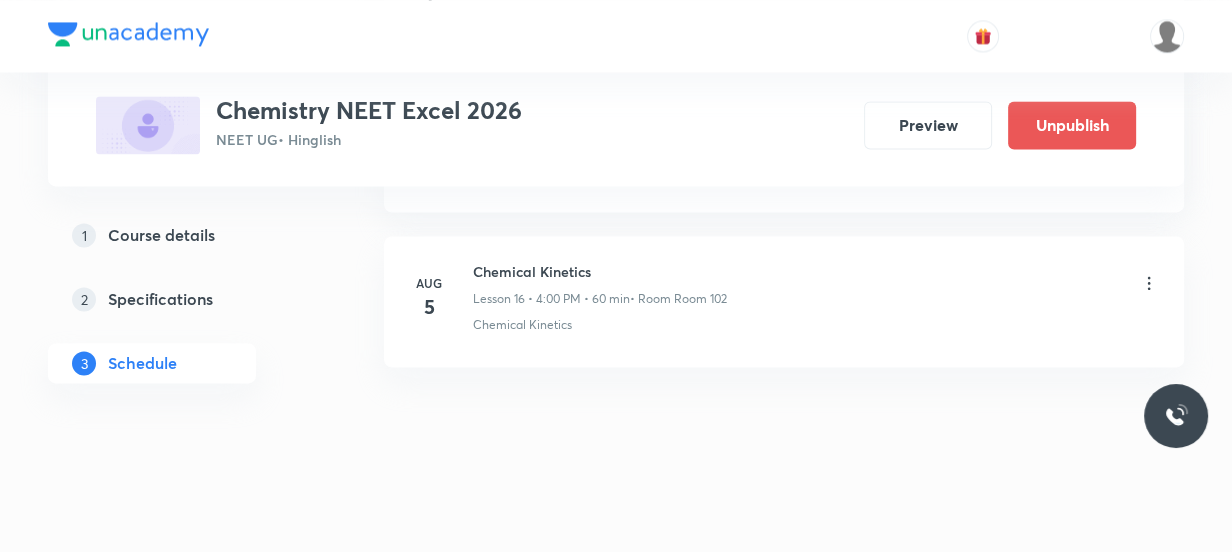 click on "Schedule 16  classes Add new session Jul 3 Electrochemistry Lesson 1 • 4:00 PM • 60 min  • Room Room 102 Electrode Potential · Electrochemical Cells Jul 4 Electrochemistry Lesson 2 • 6:10 PM • 60 min  • Room Room 102 solutions and electrochemistry Jul 8 Chemical Kinetics Lesson 3 • 4:00 PM • 60 min  • Room Room 102 Chemical Kinetics Jul 9 Chemical Kinetics Lesson 4 • 5:05 PM • 60 min  • Room Room 102 Chemical Kinetics Jul 16 Chemical Kinetics Lesson 5 • 5:05 PM • 60 min  • Room Room 102 Chemical Kinetics Jul 22 Chemical Kinetics Lesson 6 • 4:00 PM • 60 min  • Room Room 102 Chemical Kinetics Jul 23 Chemical Kinetics Lesson 7 • 5:05 PM • 60 min  • Room Room 102 Chemical Kinetics Jul 24 Chemical Kinetics Lesson 8 • 4:00 PM • 60 min  • Room Room 102 Chemical Kinetics Jul 25 Chemical Kinetics Lesson 9 • 6:10 PM • 60 min  • Room Room 102 Chemical Kinetics Jul 28 Chemical Kinetics Lesson 10 • 6:10 PM • 60 min  • Room Room 102 Chemical Kinetics 29" at bounding box center (784, -876) 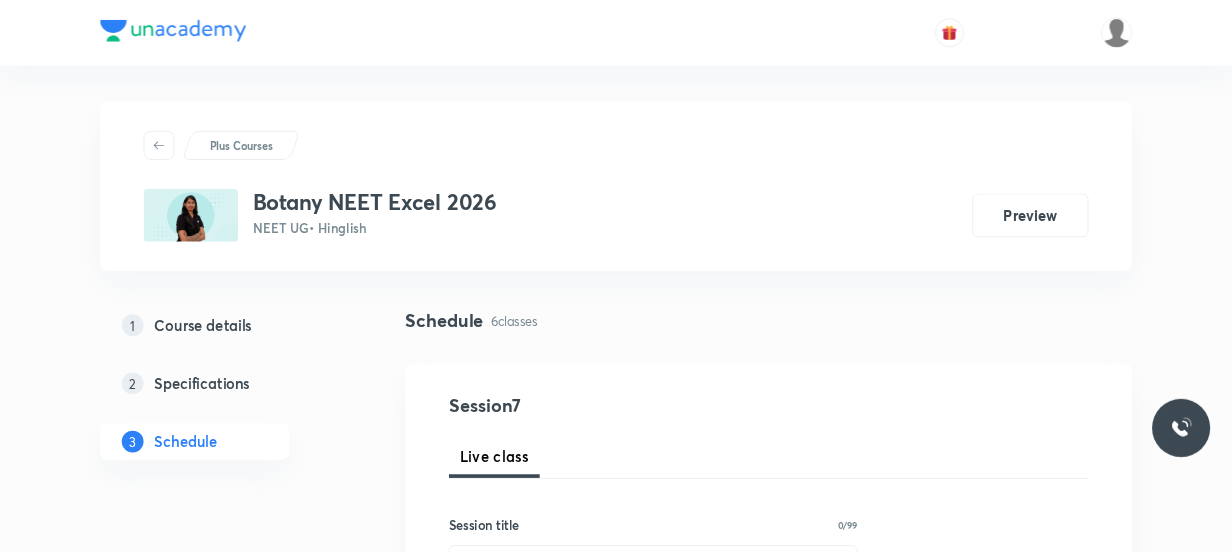 scroll, scrollTop: 0, scrollLeft: 0, axis: both 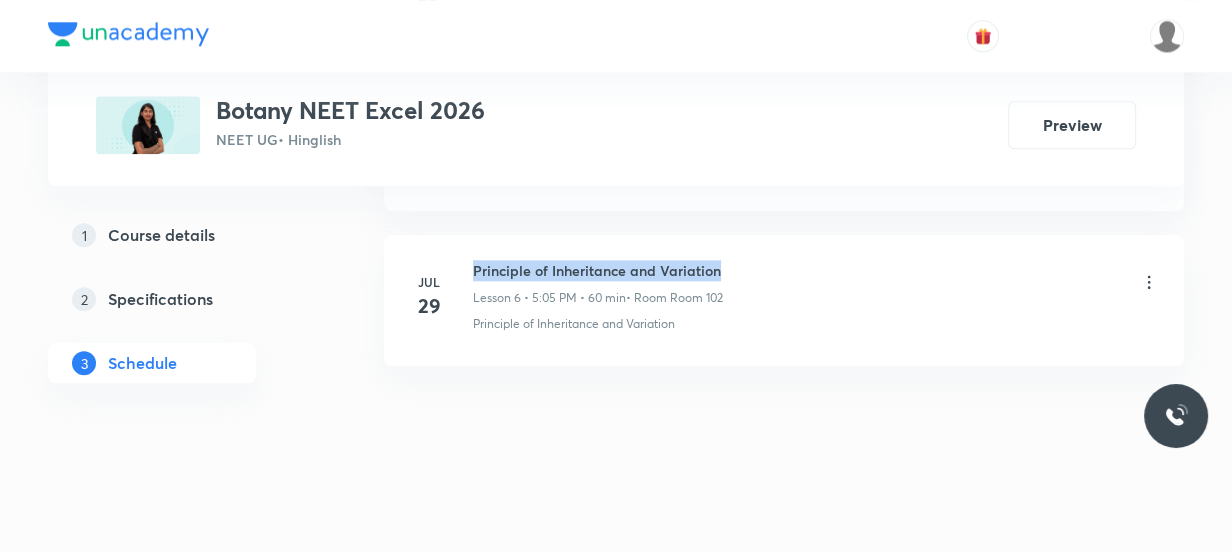 drag, startPoint x: 729, startPoint y: 272, endPoint x: 457, endPoint y: 229, distance: 275.37793 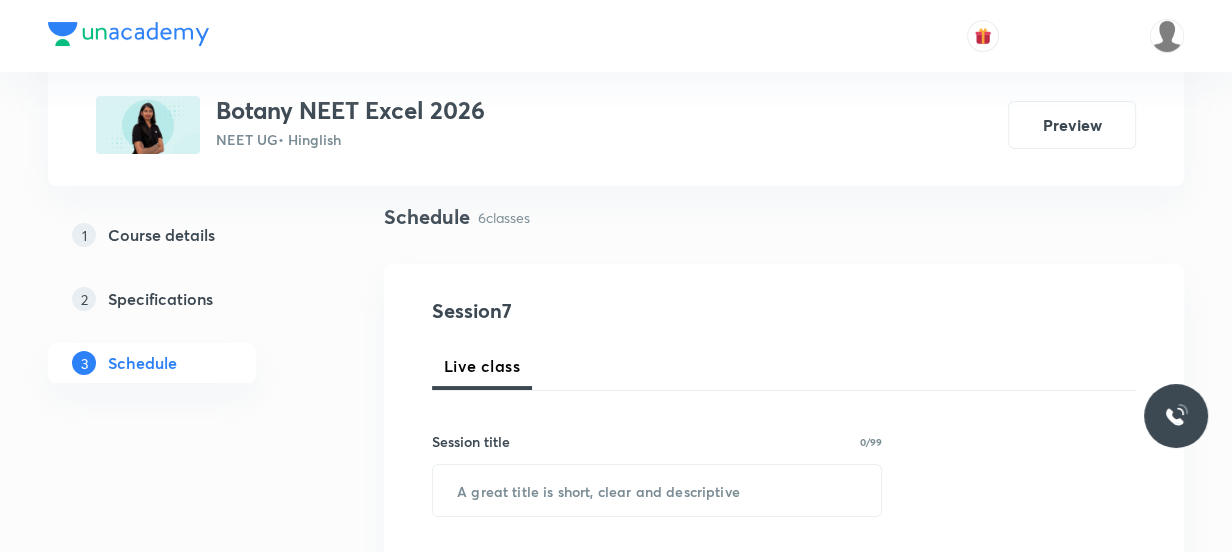 scroll, scrollTop: 363, scrollLeft: 0, axis: vertical 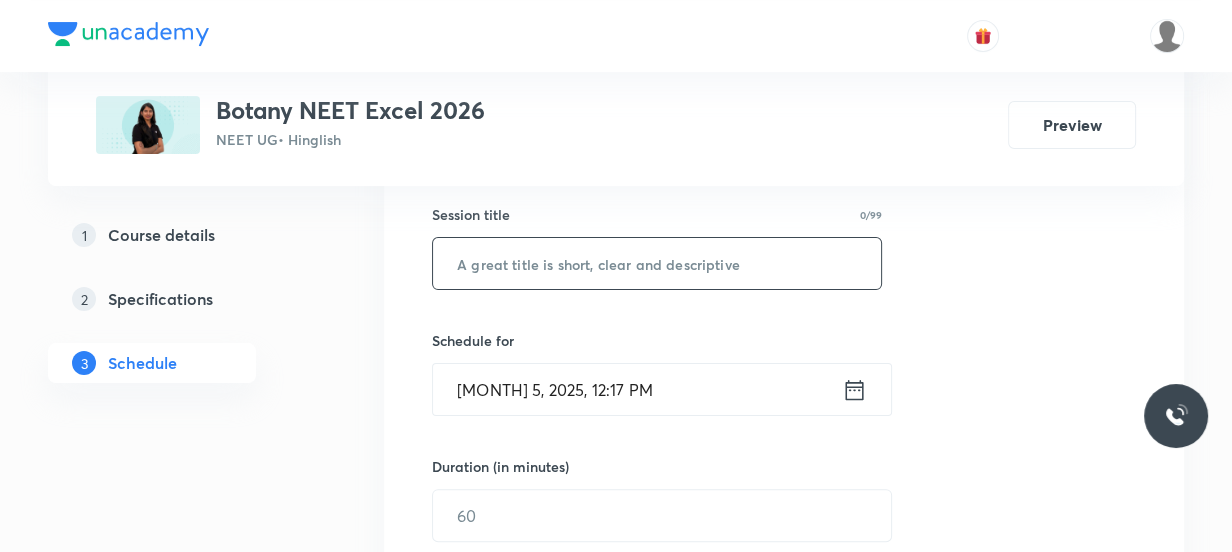 click at bounding box center (657, 263) 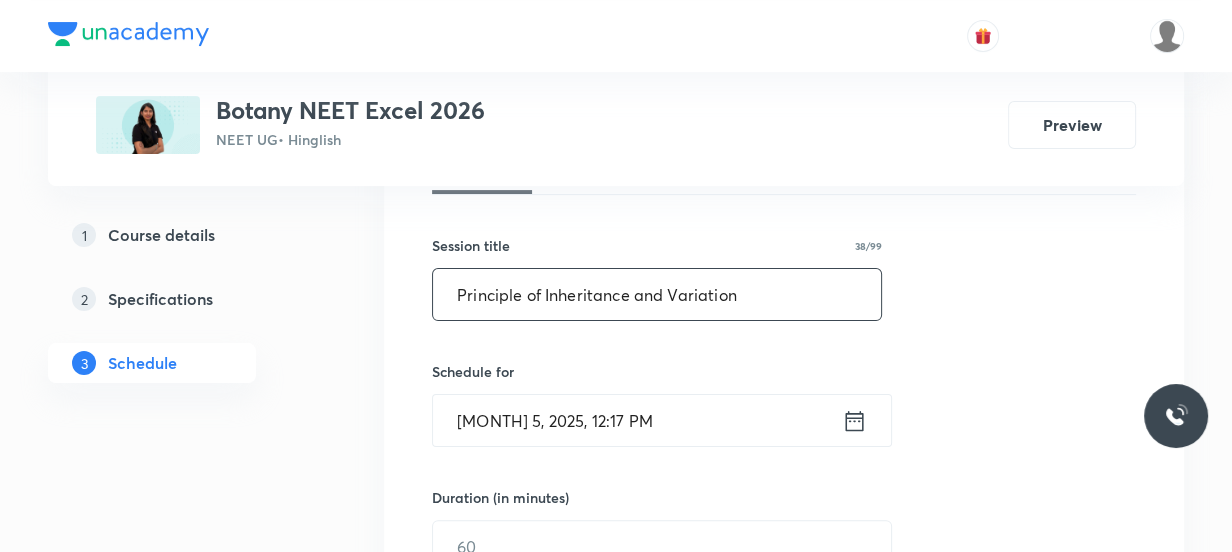 scroll, scrollTop: 363, scrollLeft: 0, axis: vertical 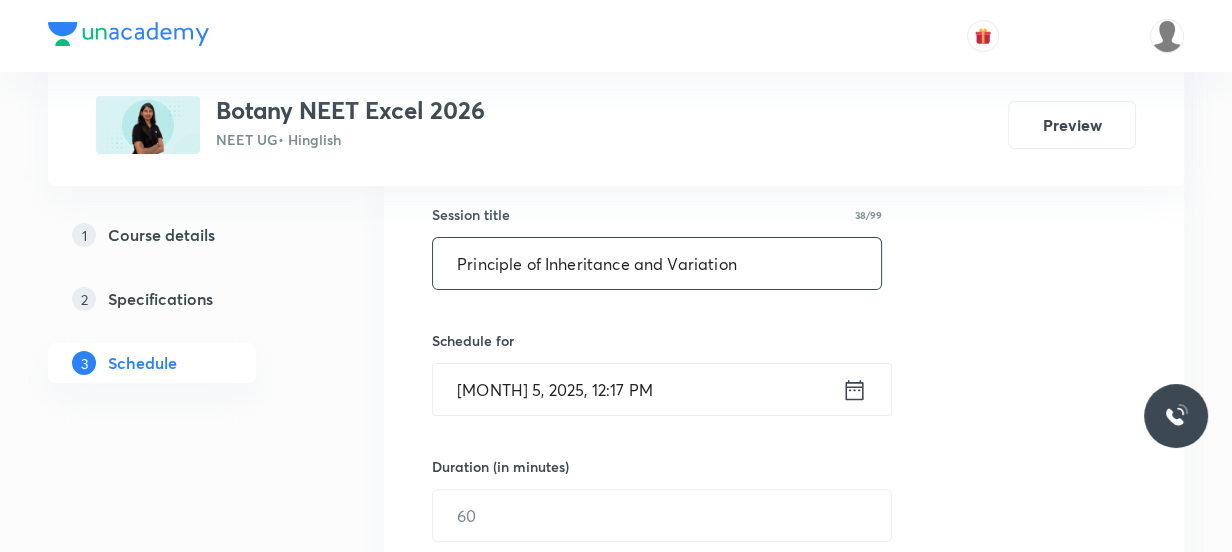 type on "Principle of Inheritance and Variation" 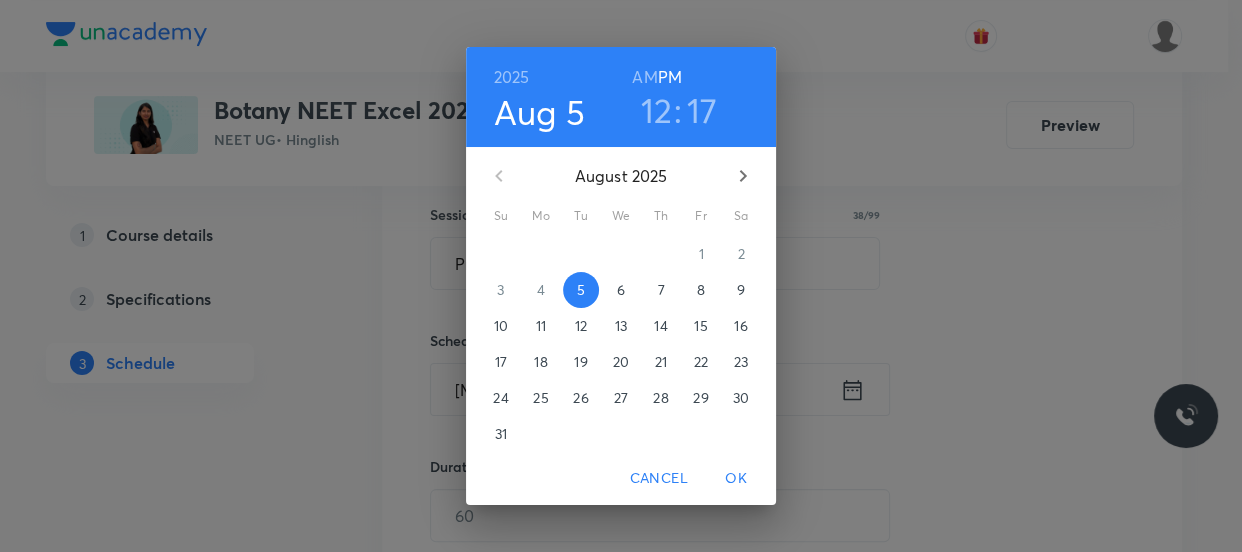 click on "12" at bounding box center [657, 110] 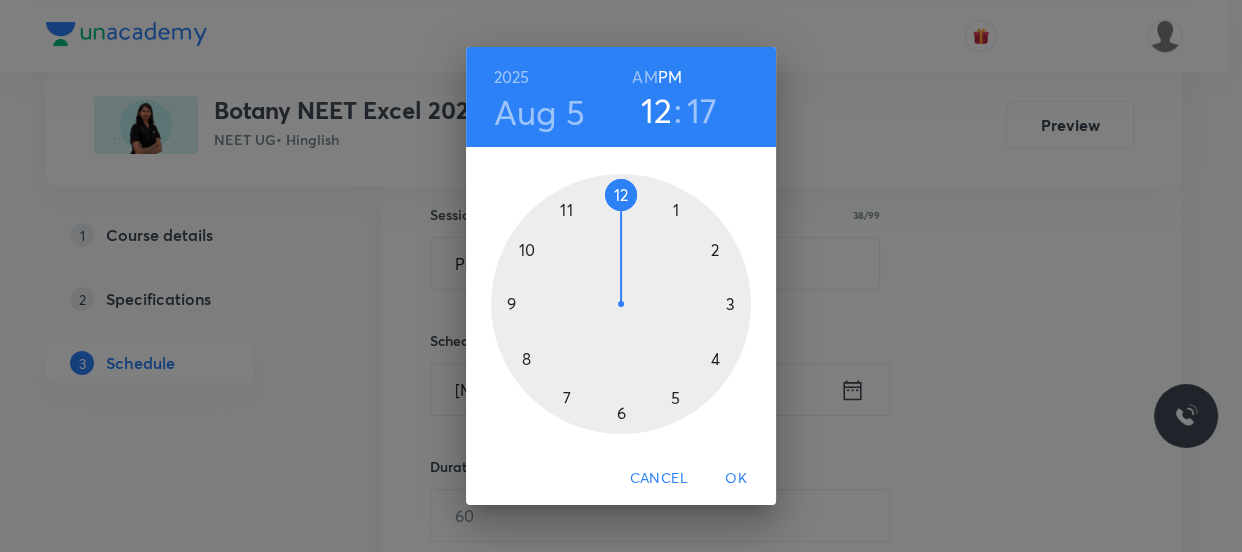 click at bounding box center [621, 304] 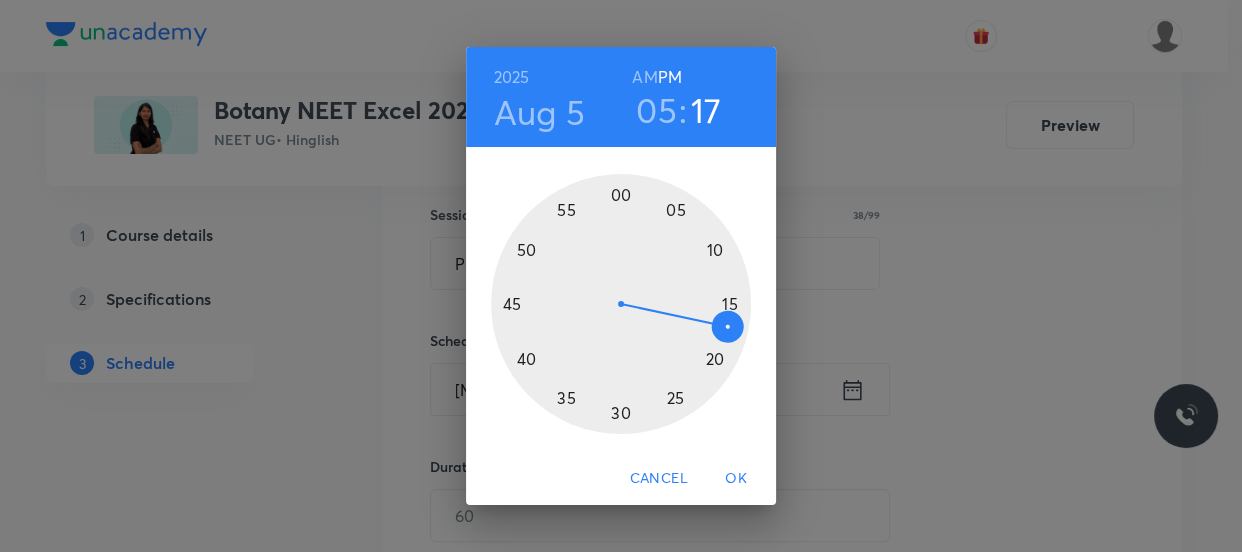click at bounding box center (621, 304) 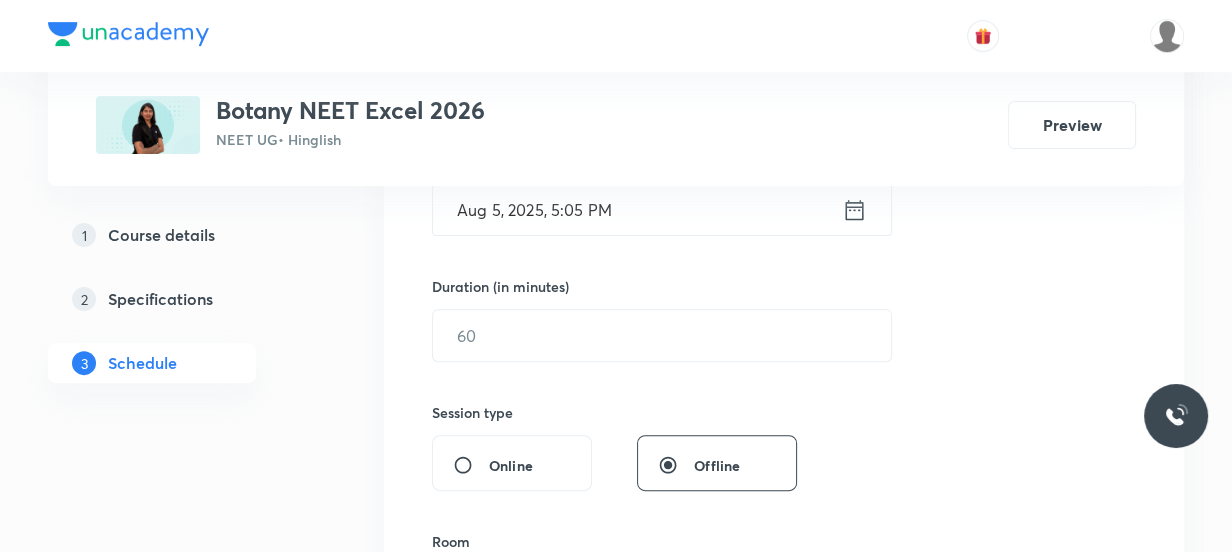 scroll, scrollTop: 545, scrollLeft: 0, axis: vertical 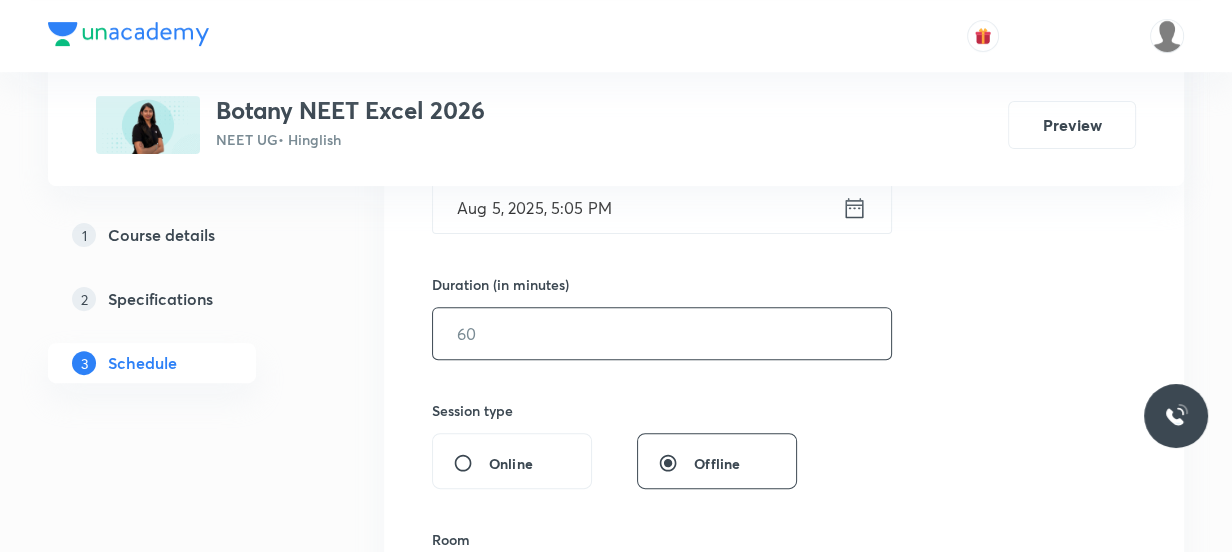 click at bounding box center (662, 333) 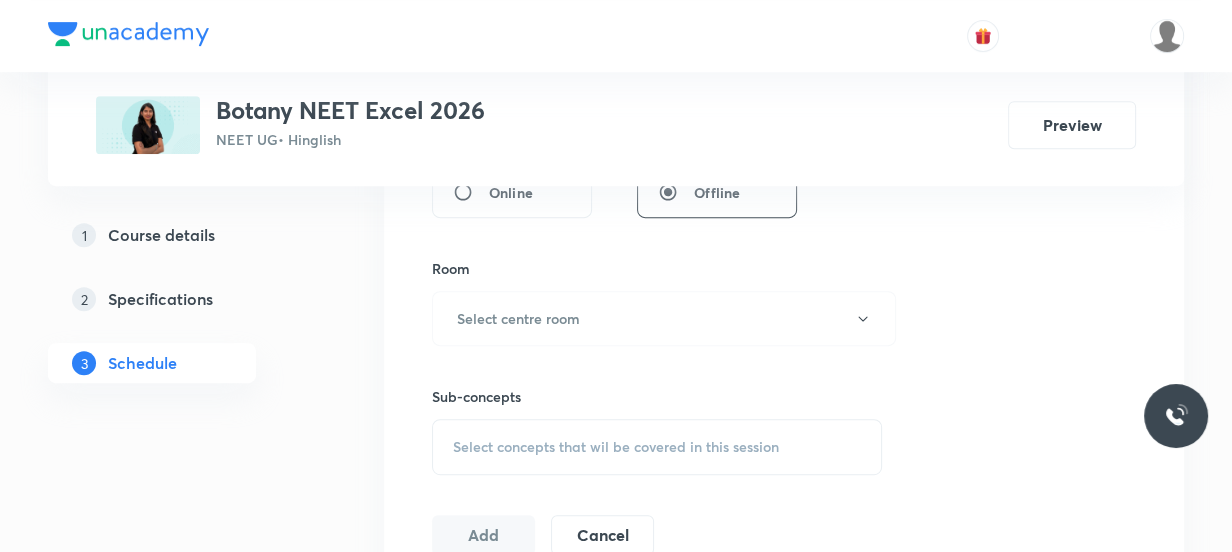 scroll, scrollTop: 818, scrollLeft: 0, axis: vertical 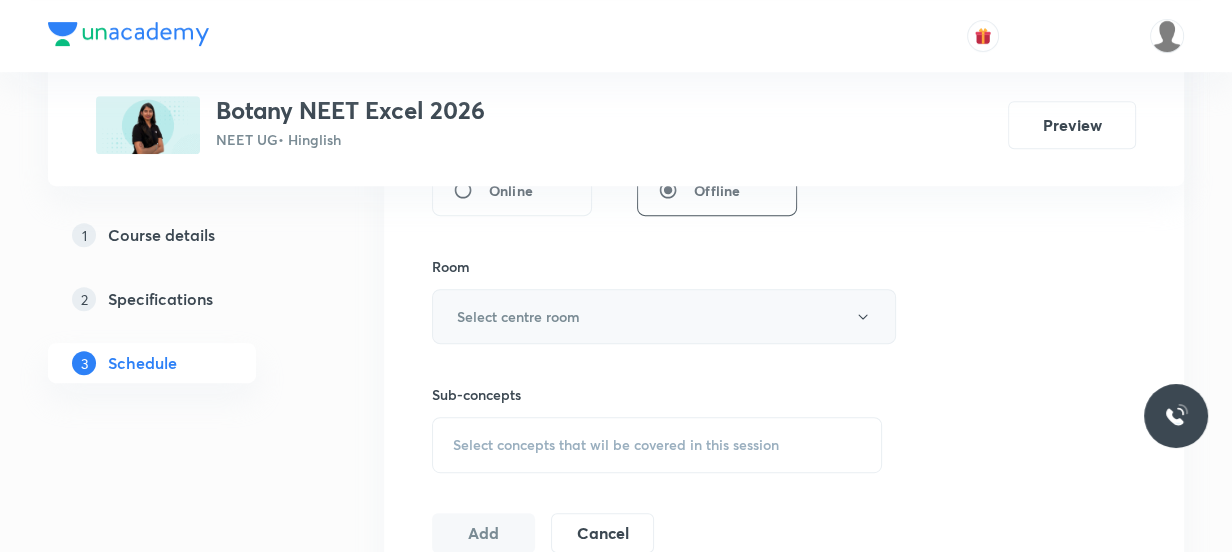type on "60" 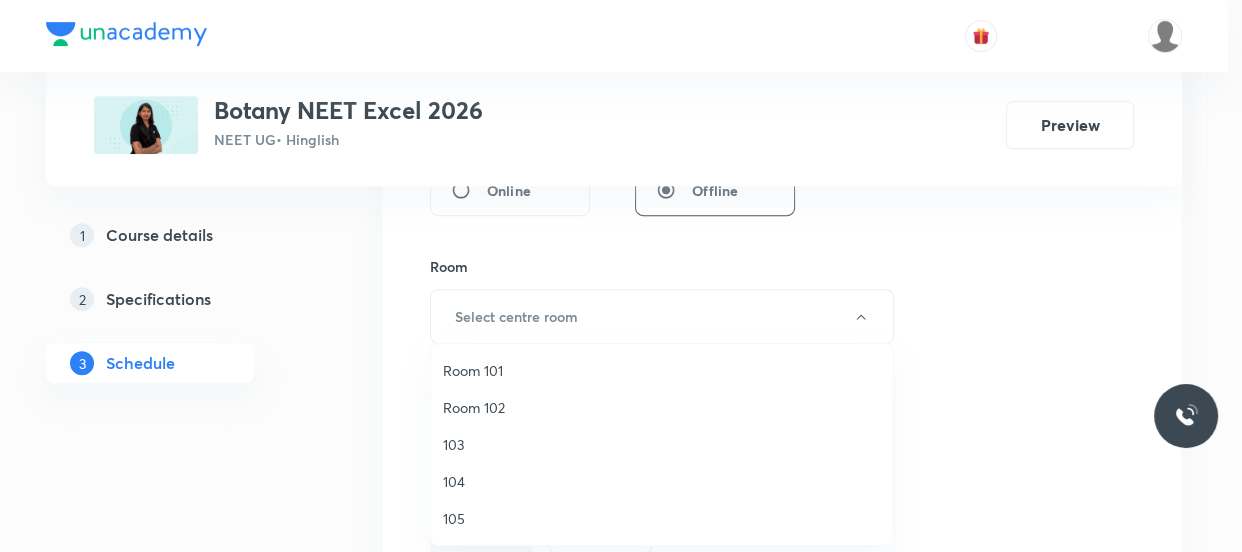 click on "Room 101" at bounding box center [662, 370] 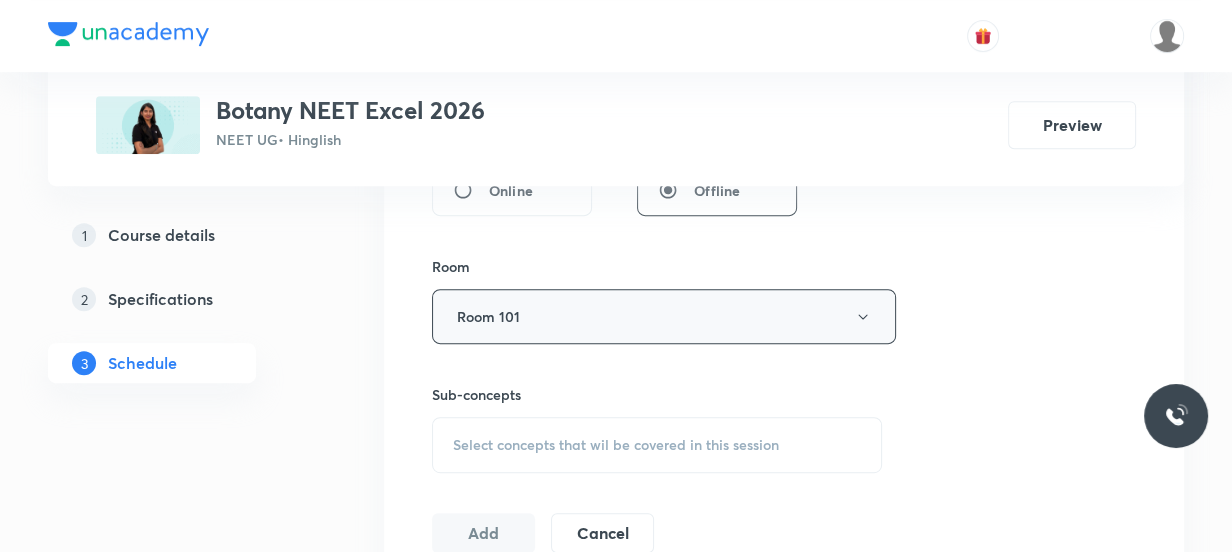 click on "Room 101" at bounding box center (664, 316) 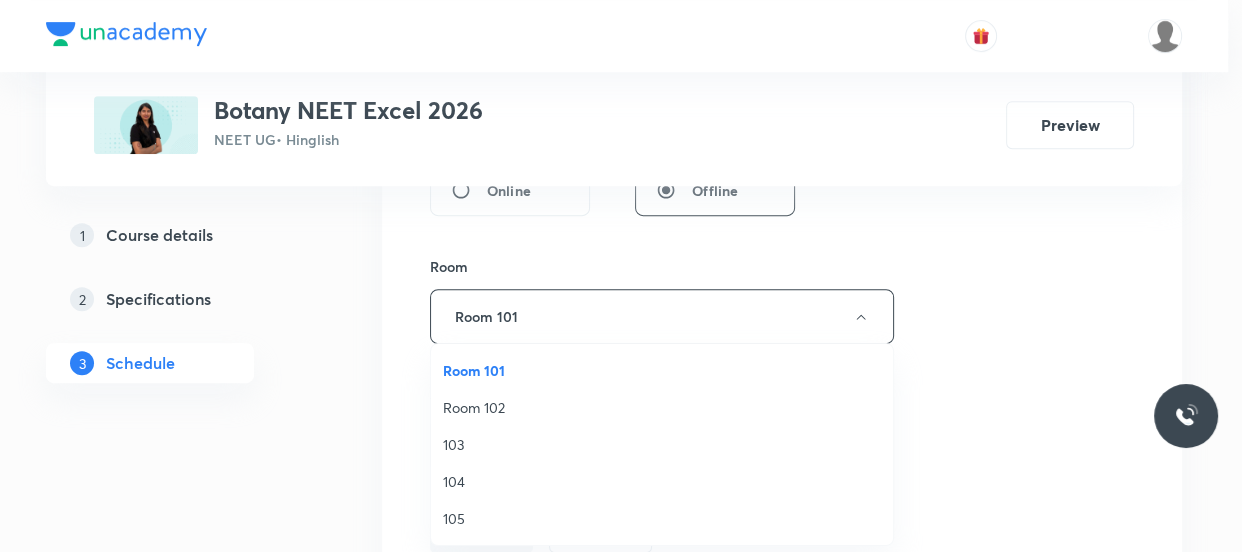 click on "Room 102" at bounding box center (662, 407) 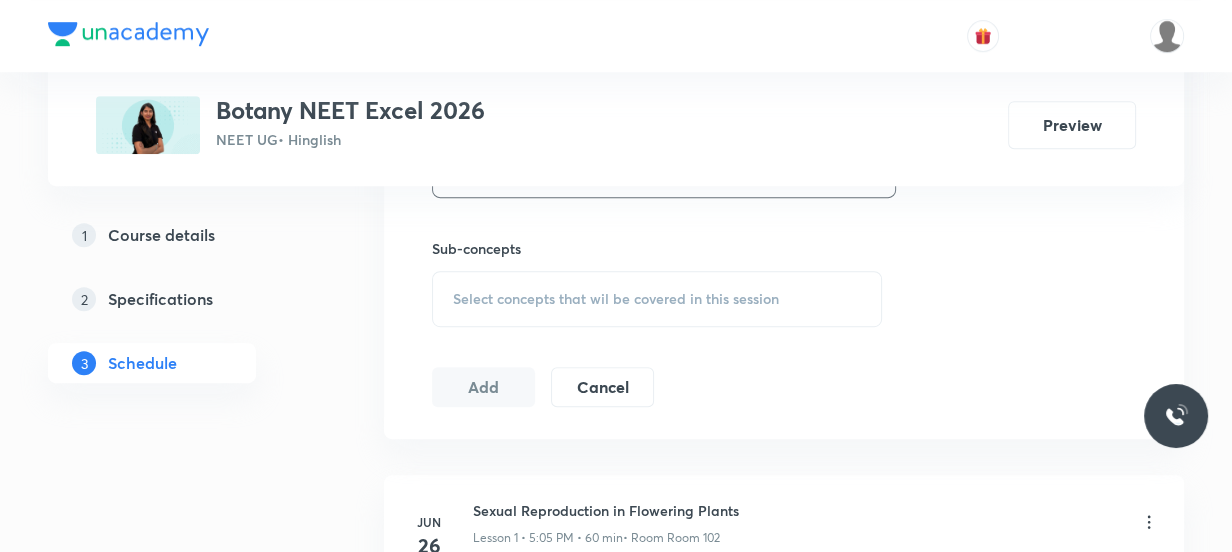 scroll, scrollTop: 979, scrollLeft: 0, axis: vertical 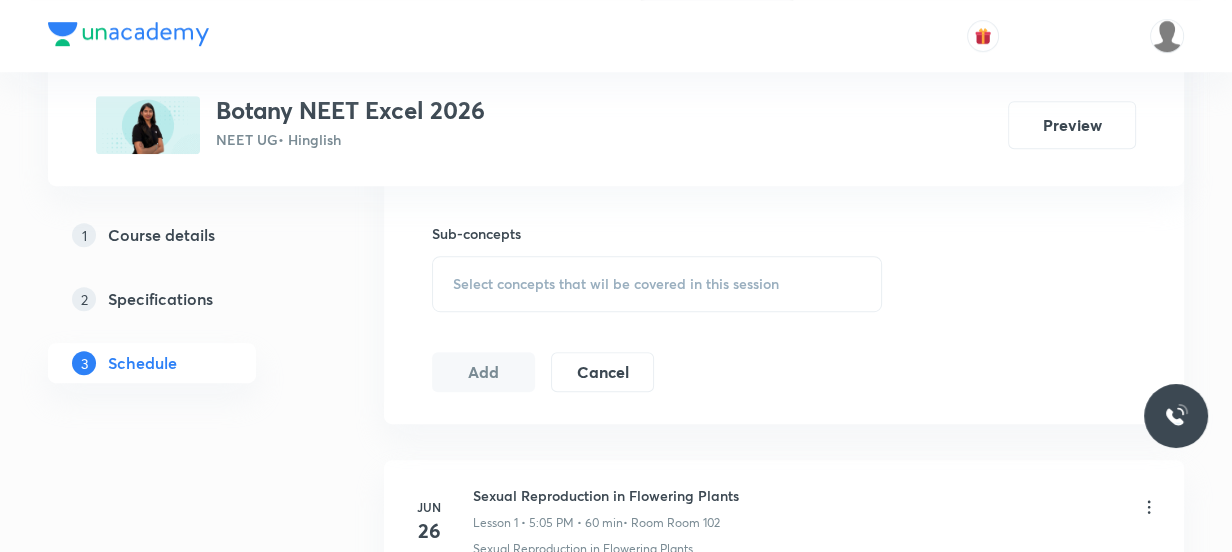 click on "Select concepts that wil be covered in this session" at bounding box center [657, 284] 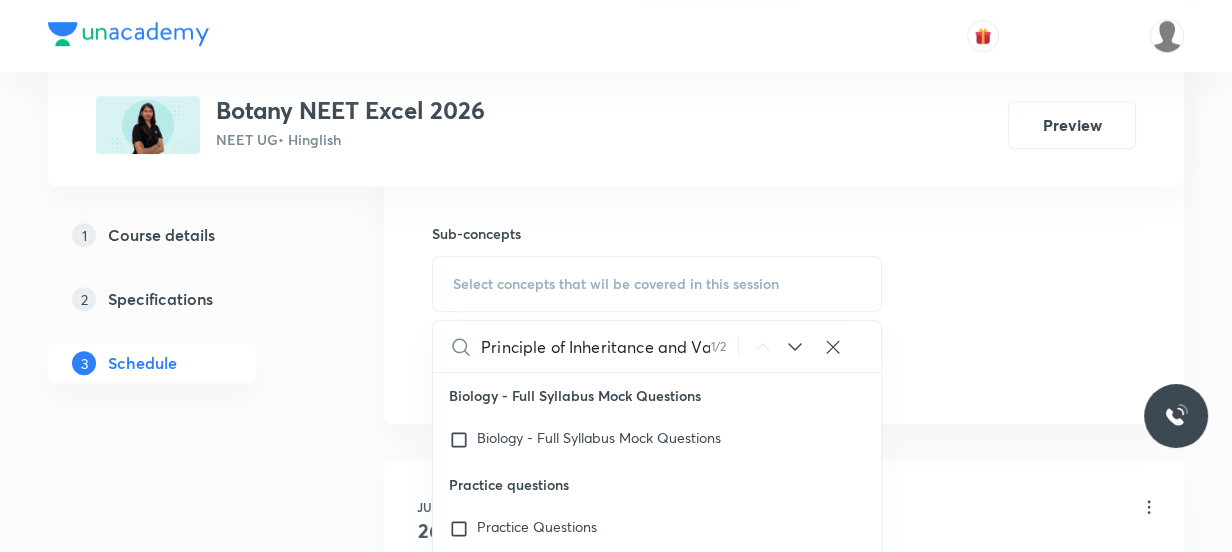 scroll, scrollTop: 0, scrollLeft: 50, axis: horizontal 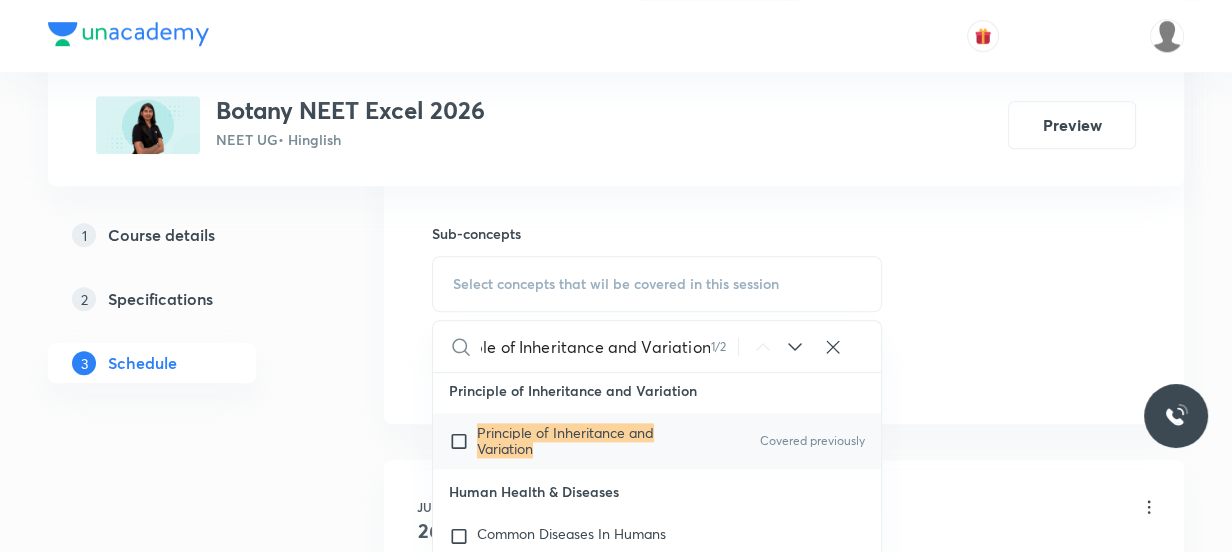 type on "Principle of Inheritance and Variation" 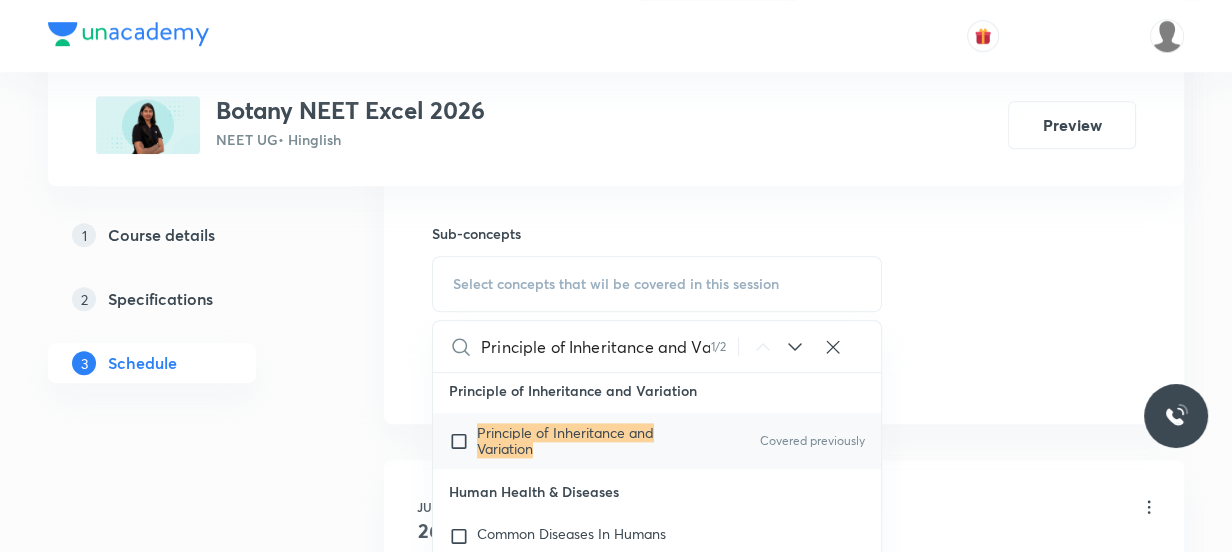 click on "Principle of Inheritance and Variation" at bounding box center [565, 440] 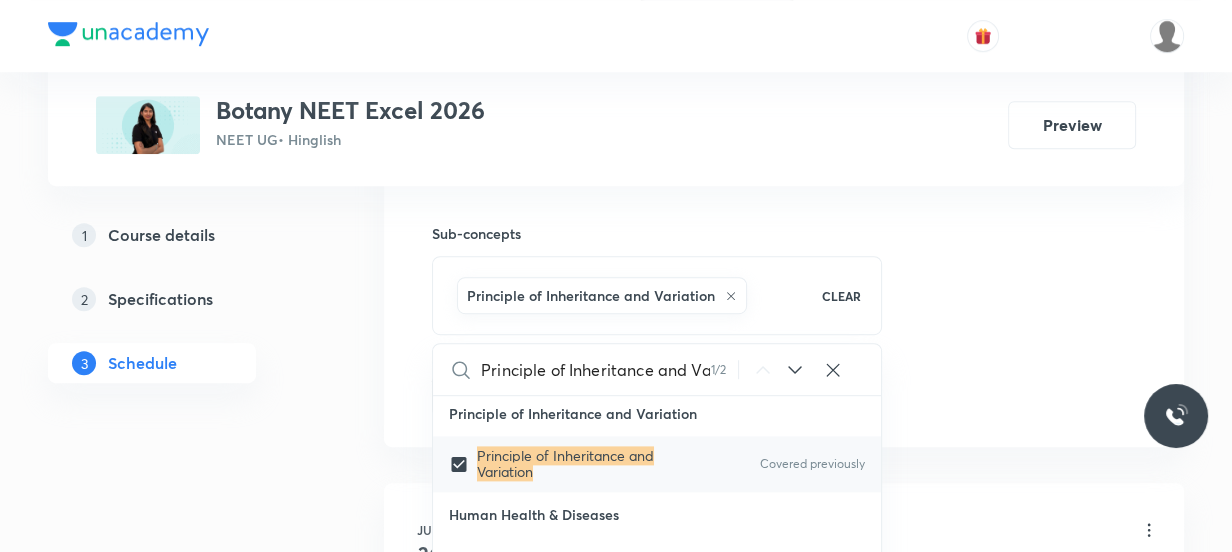 click on "Session  7 Live class Session title 38/99 Principle of Inheritance and Variation ​ Schedule for Aug 5, 2025, 5:05 PM ​ Duration (in minutes) 60 ​   Session type Online Offline Room Room 102 Sub-concepts Principle of Inheritance and Variation CLEAR Principle of Inheritance and Variation 1 / 2 ​ Biology - Full Syllabus Mock Questions Biology - Full Syllabus Mock Questions Practice questions Practice Questions Biology Previous Year Questions Maths Previous Year Questions Living World What Is Living? Diversity In The Living World Systematics Types Of Taxonomy Fundamental Components Of Taxonomy Taxonomic Categories Taxonomical Aids The Three Domains Of Life Biological Nomenclature  Biological Classification System Of Classification Kingdom Monera Kingdom Protista Kingdom Fungi Kingdom Plantae Kingdom Animalia Linchens Mycorrhiza Virus Prions Viroids Plant Kingdom Algae Bryophytes Pteridophytes Gymnosperms Angiosperms Animal Kingdom Basics Of Classification Classification Of Animals Animal Kingdom Root Stem" at bounding box center [784, -66] 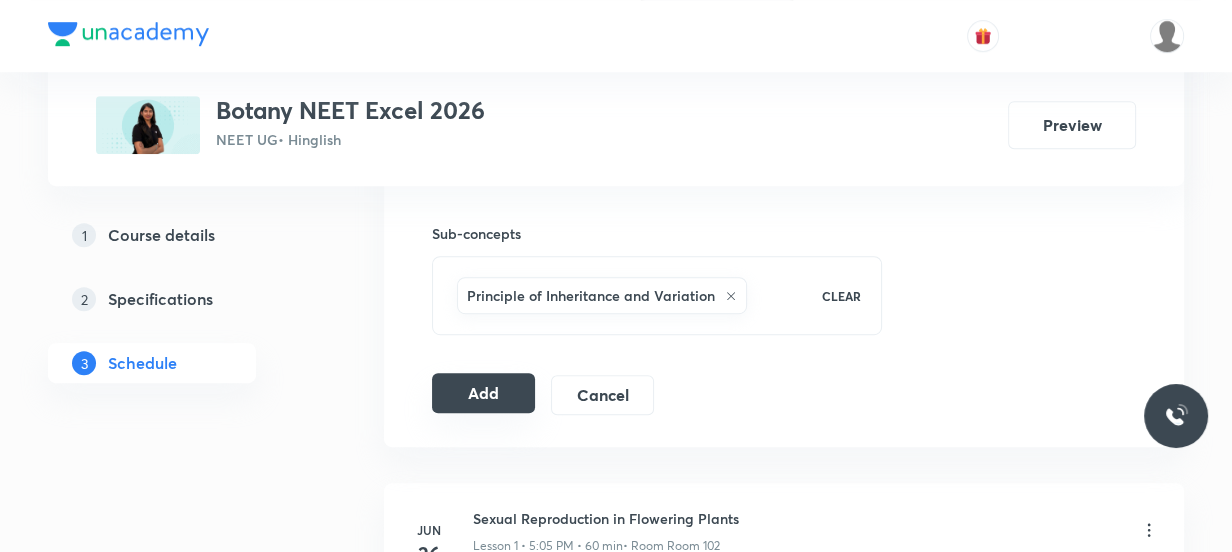 click on "Add" at bounding box center (483, 393) 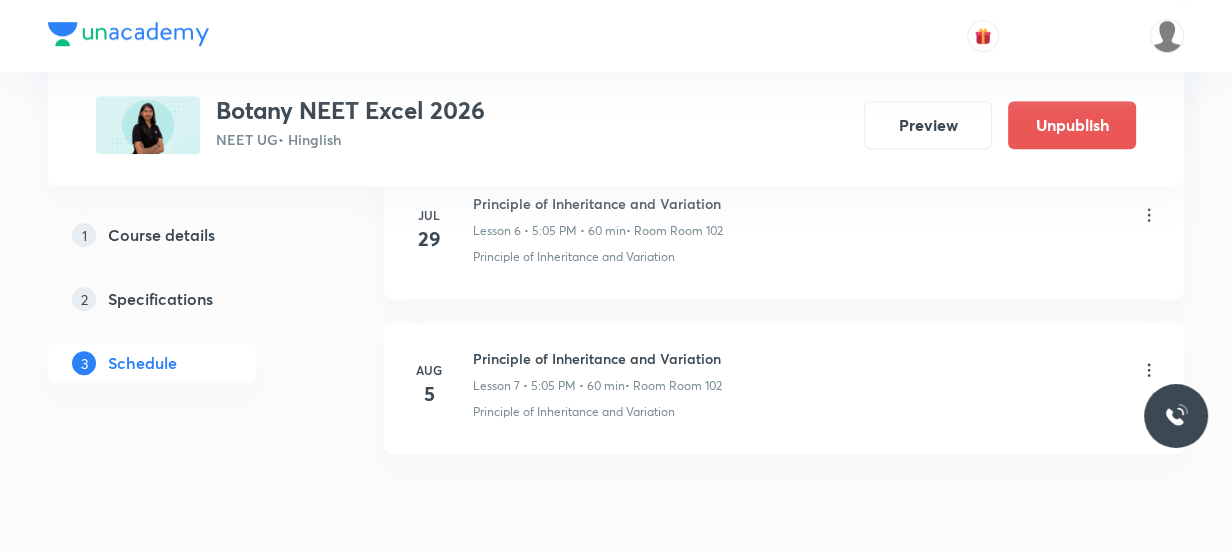 scroll, scrollTop: 1215, scrollLeft: 0, axis: vertical 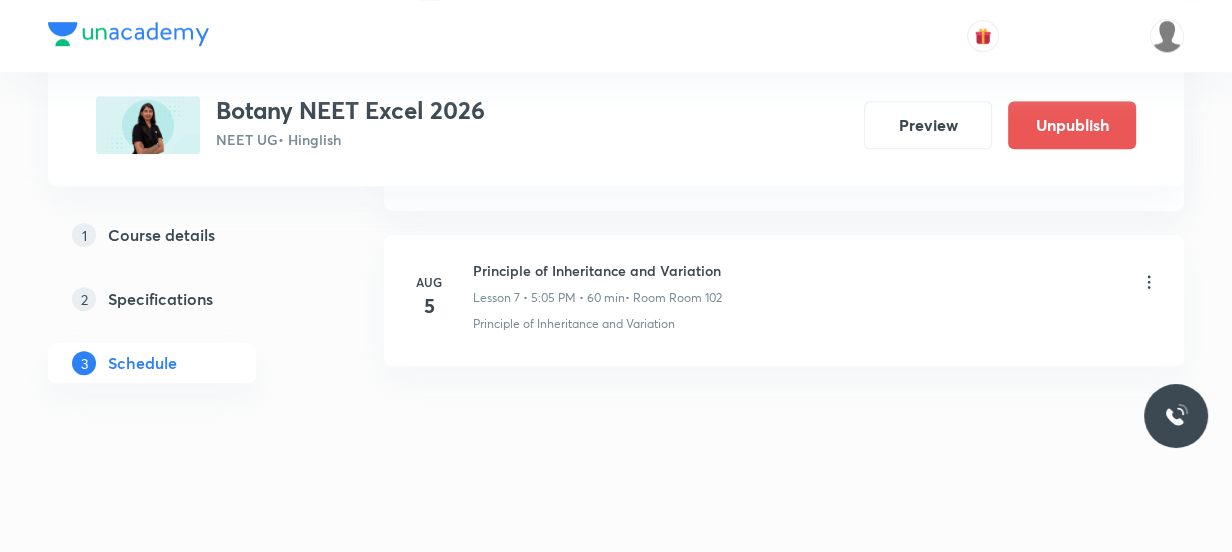 click on "Jun 26 Sexual Reproduction in Flowering Plants Lesson 1 • 5:05 PM • 60 min  • Room Room 102 Sexual Reproduction in Flowering Plants Jul 8 Sexual Reproduction in Flowering Plants Lesson 2 • 5:05 PM • 60 min  • Room Room 102 Sexual Reproduction in Flowering Plants Jul 17 Principle of Inheritance and Variation Lesson 3 • 5:05 PM • 60 min  • Room Room 102 Principle of Inheritance and Variation Jul 22 Principle of Inheritance and Variation Lesson 4 • 5:05 PM • 60 min  • Room Room 102 Principle of Inheritance and Variation Jul 24 Principle of Inheritance and Variation Lesson 5 • 5:05 PM • 60 min  • Room Room 102 Principle of Inheritance and Variation Jul 29 Principle of Inheritance and Variation Lesson 6 • 5:05 PM • 60 min  • Room Room 102 Principle of Inheritance and Variation Aug 5 Principle of Inheritance and Variation Lesson 7 • 5:05 PM • 60 min  • Room Room 102 Principle of Inheritance and Variation" at bounding box center [784, -157] 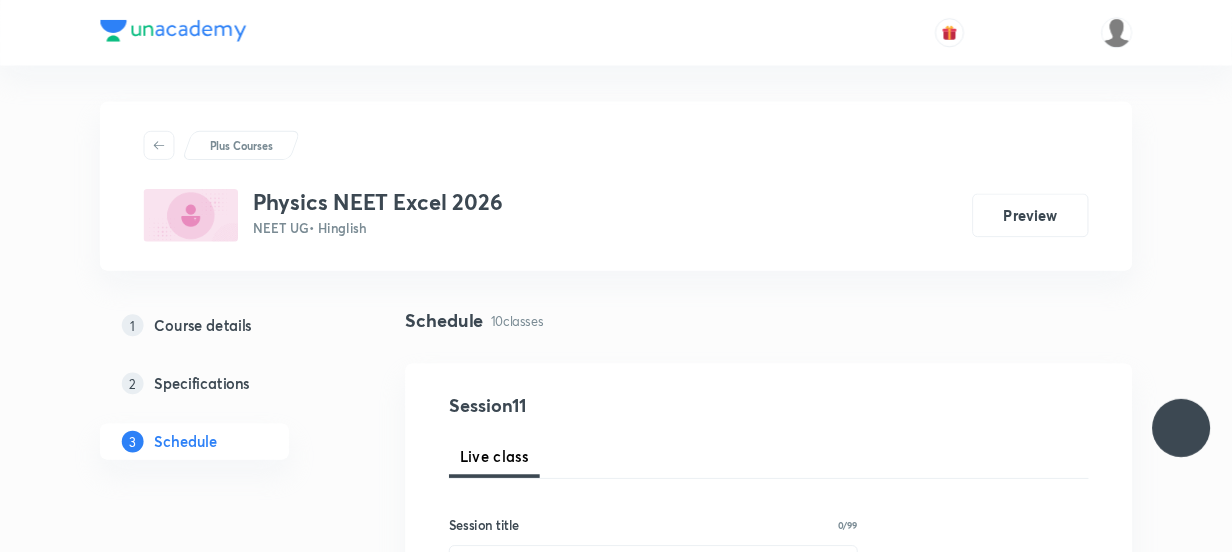 scroll, scrollTop: 0, scrollLeft: 0, axis: both 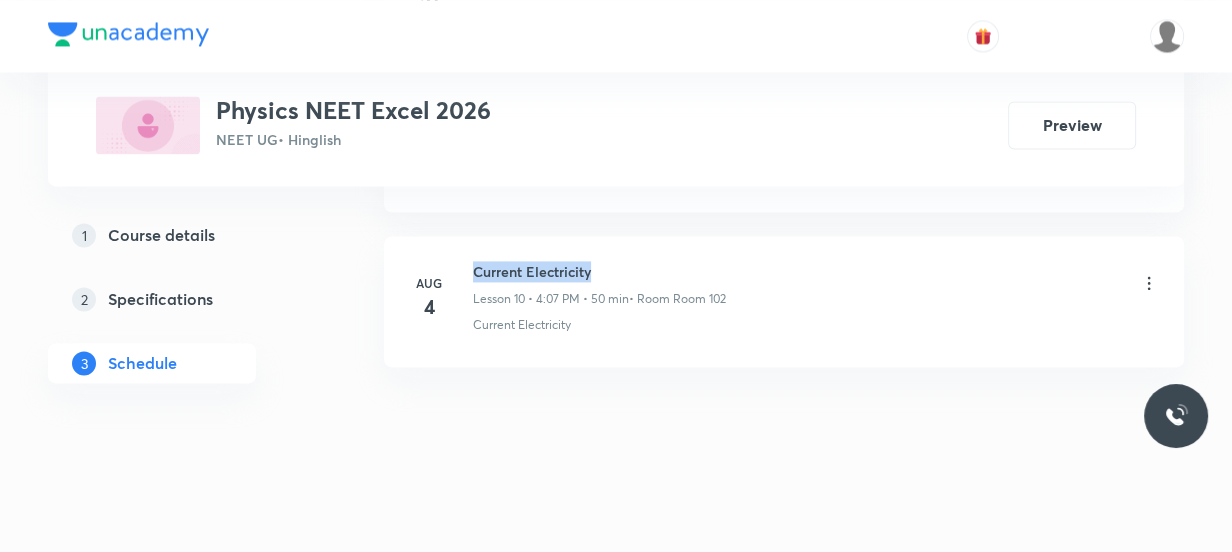 drag, startPoint x: 609, startPoint y: 264, endPoint x: 474, endPoint y: 270, distance: 135.13327 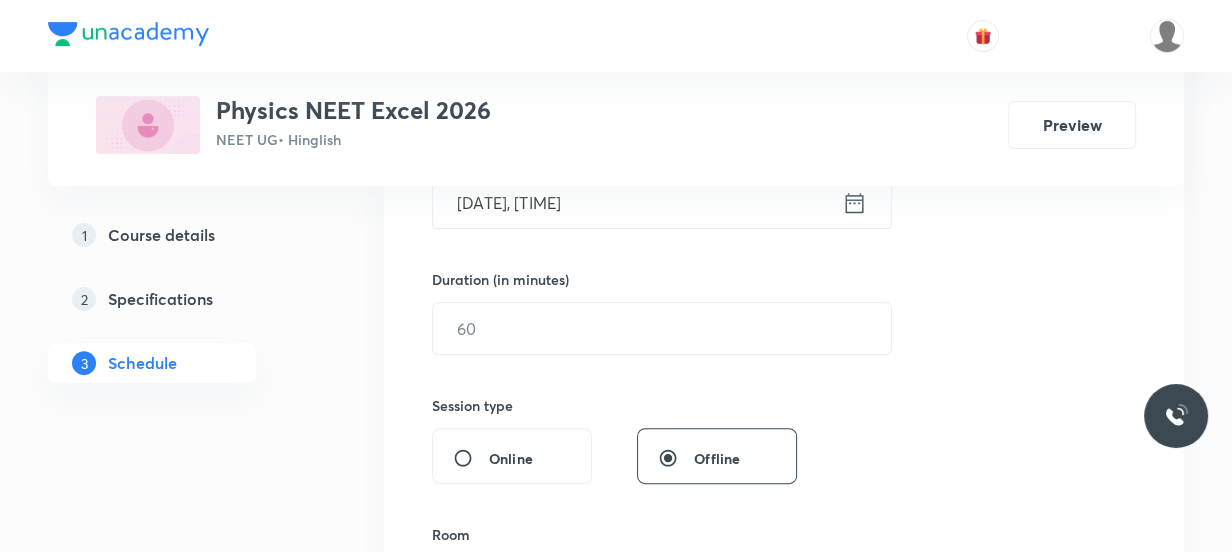 scroll, scrollTop: 0, scrollLeft: 0, axis: both 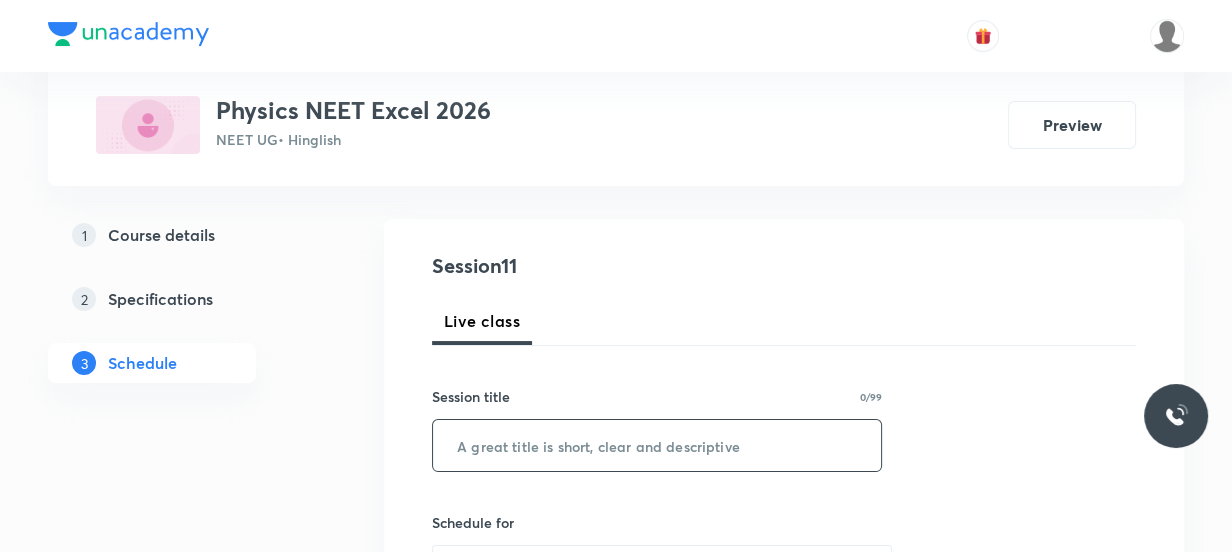 click at bounding box center [657, 445] 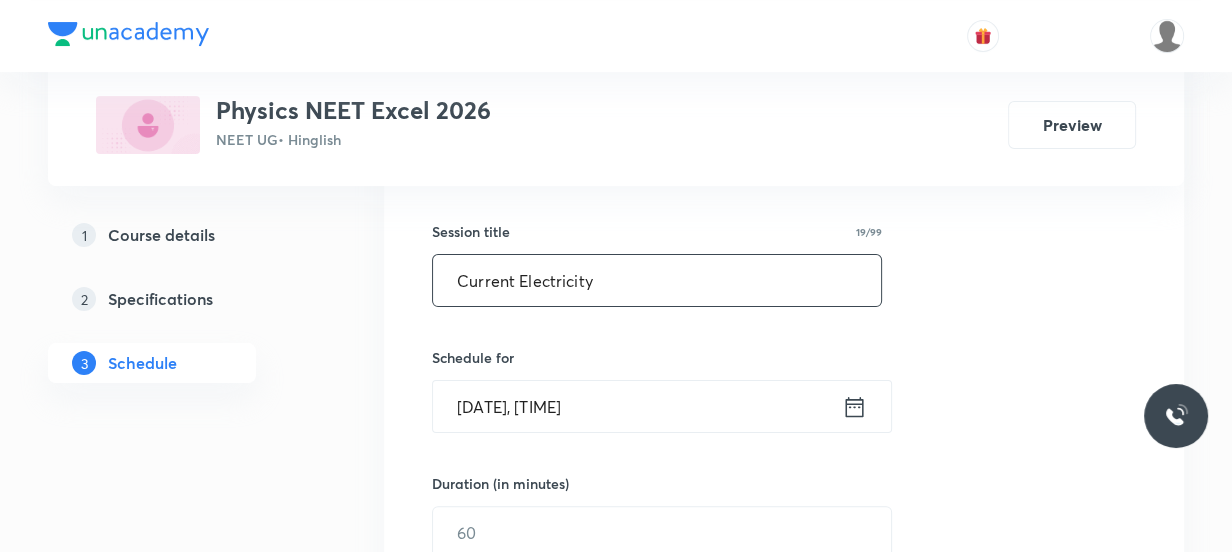 scroll, scrollTop: 363, scrollLeft: 0, axis: vertical 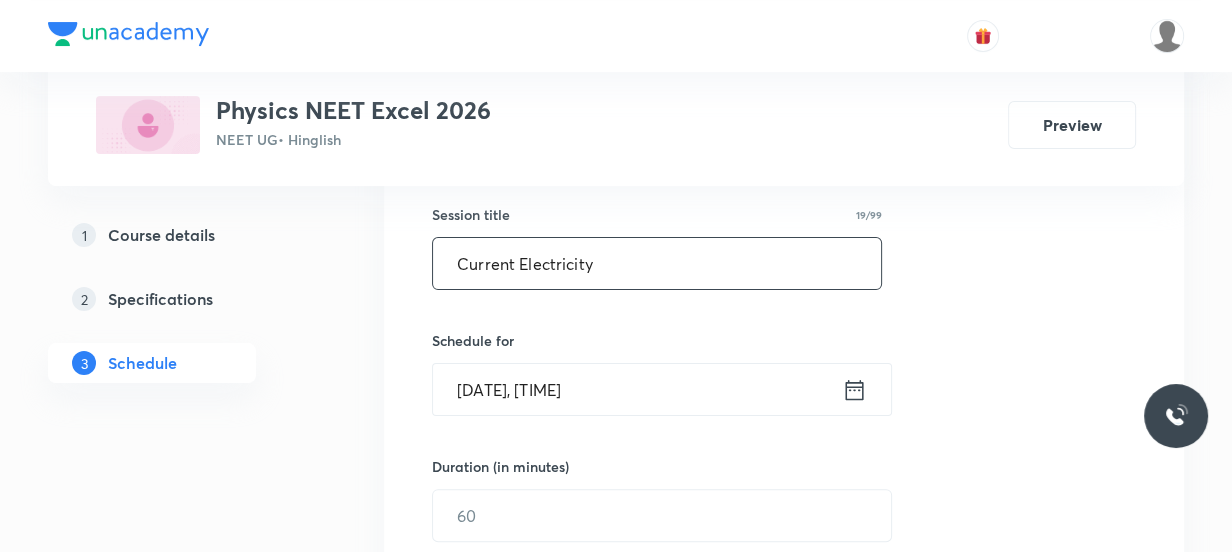 type on "Current Electricity" 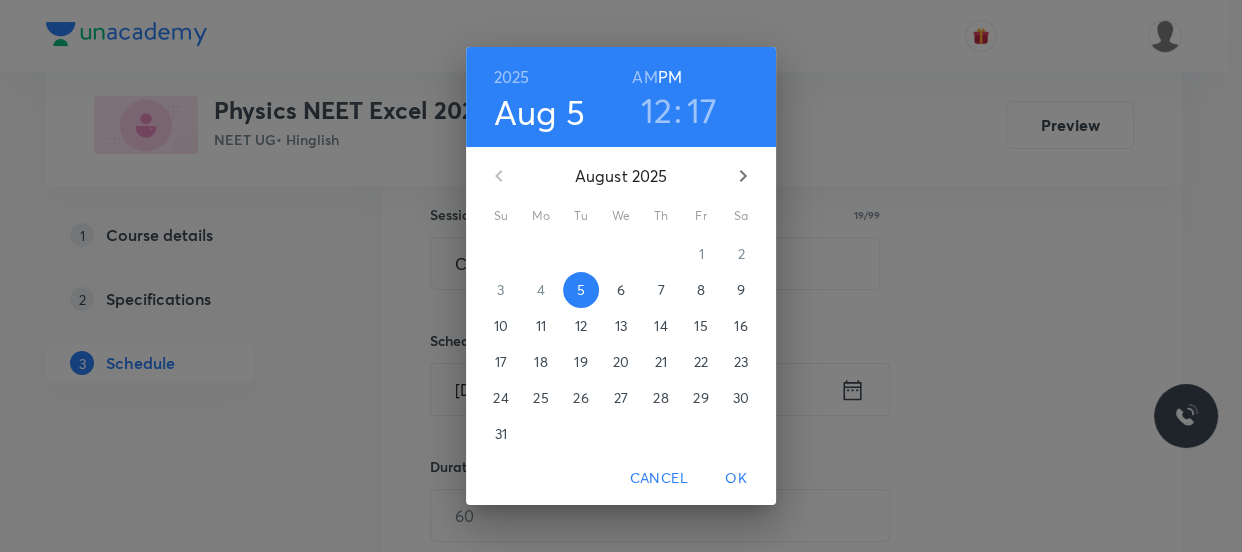 click on "12" at bounding box center (657, 110) 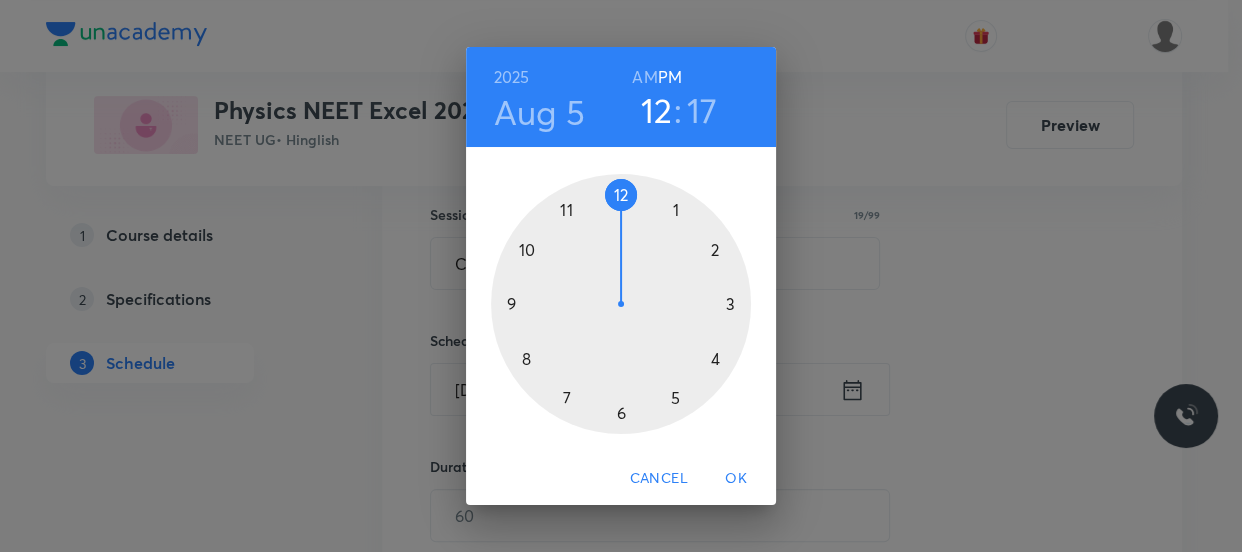 click at bounding box center [621, 304] 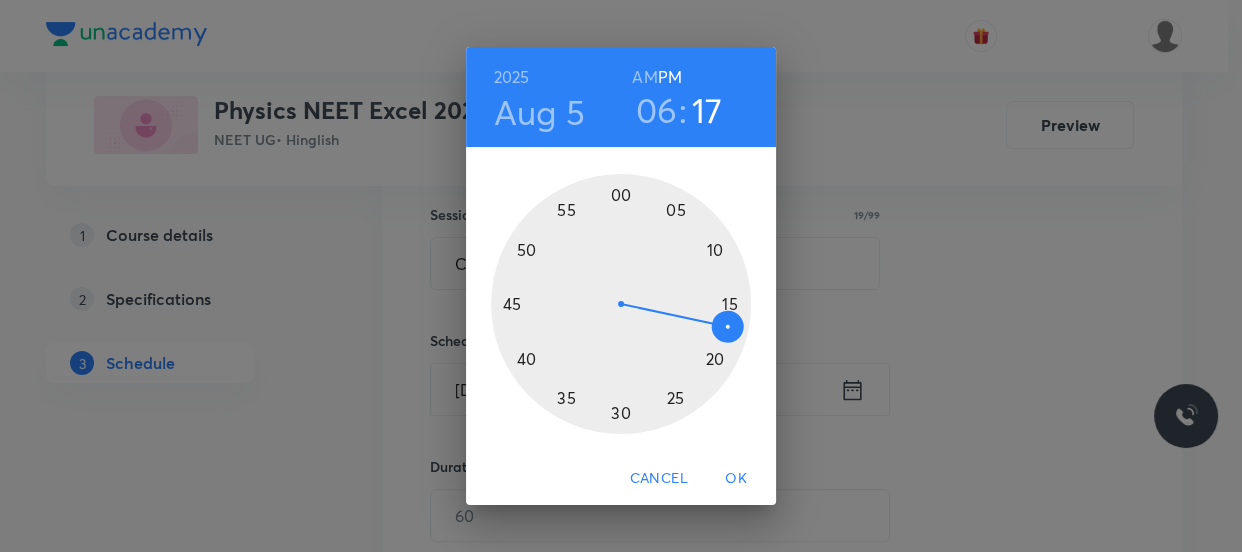 click at bounding box center (621, 304) 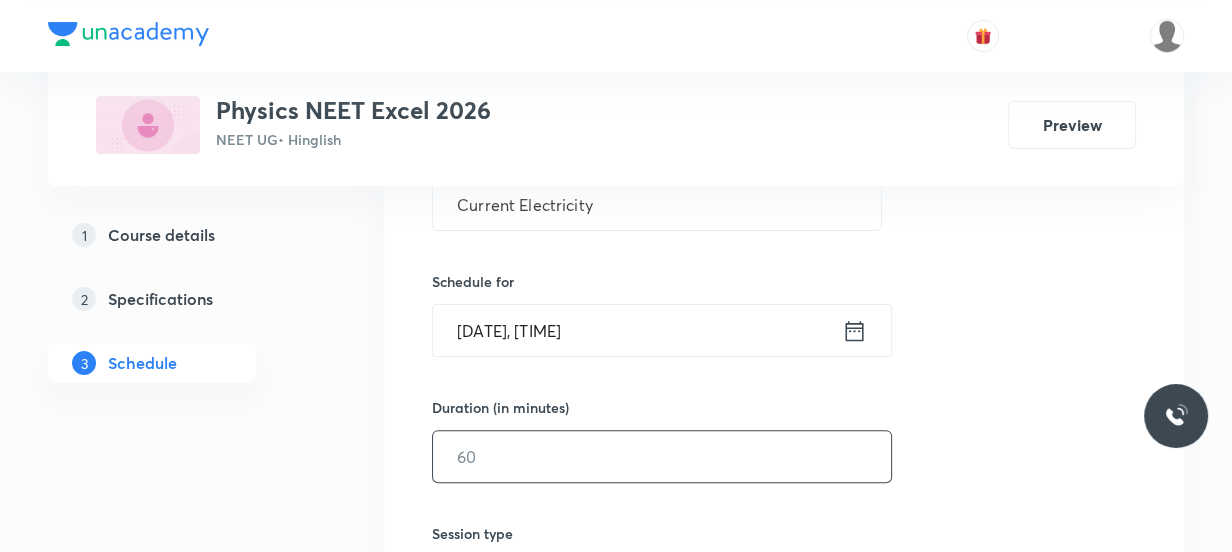 scroll, scrollTop: 454, scrollLeft: 0, axis: vertical 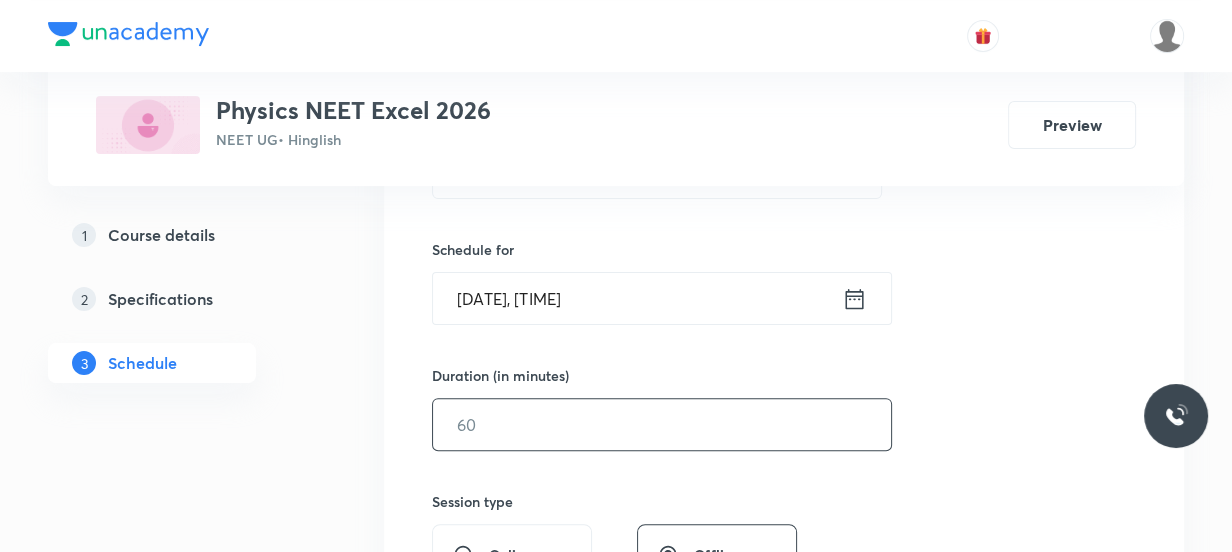 click at bounding box center [662, 424] 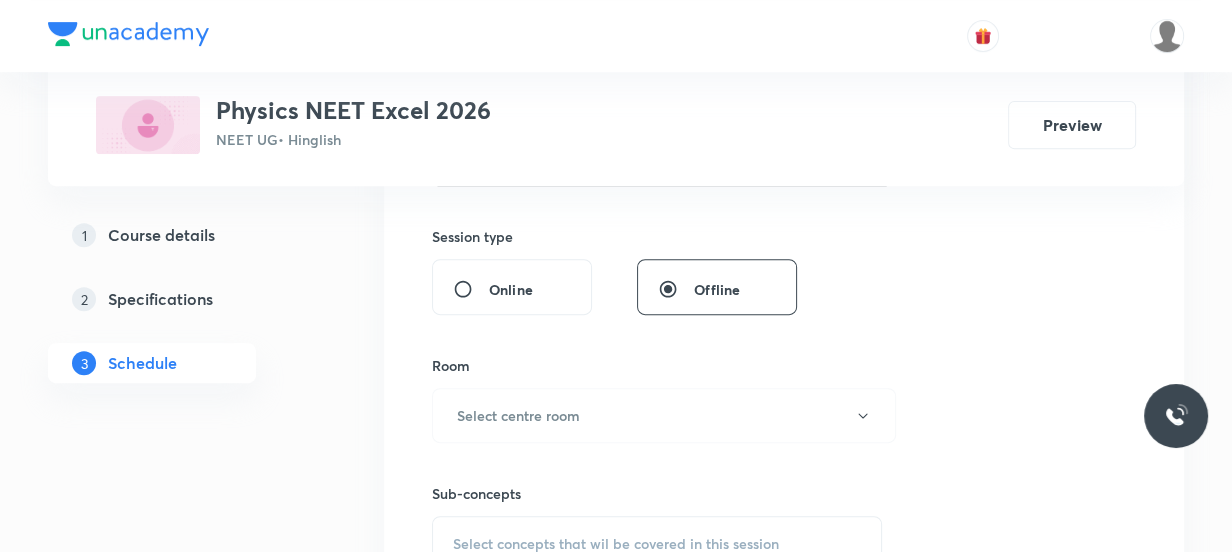 scroll, scrollTop: 727, scrollLeft: 0, axis: vertical 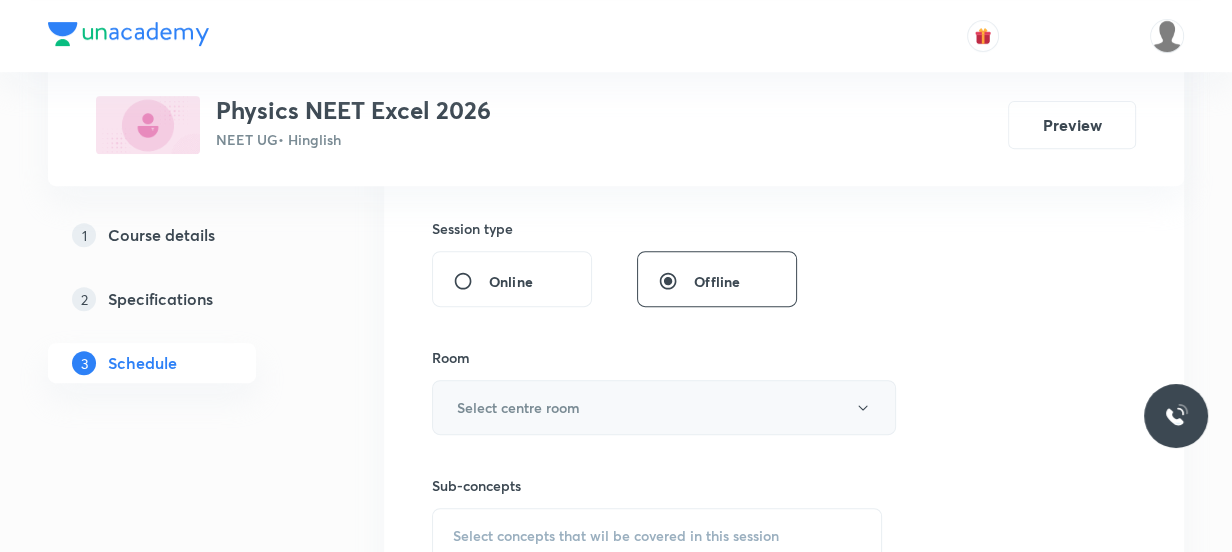 type on "60" 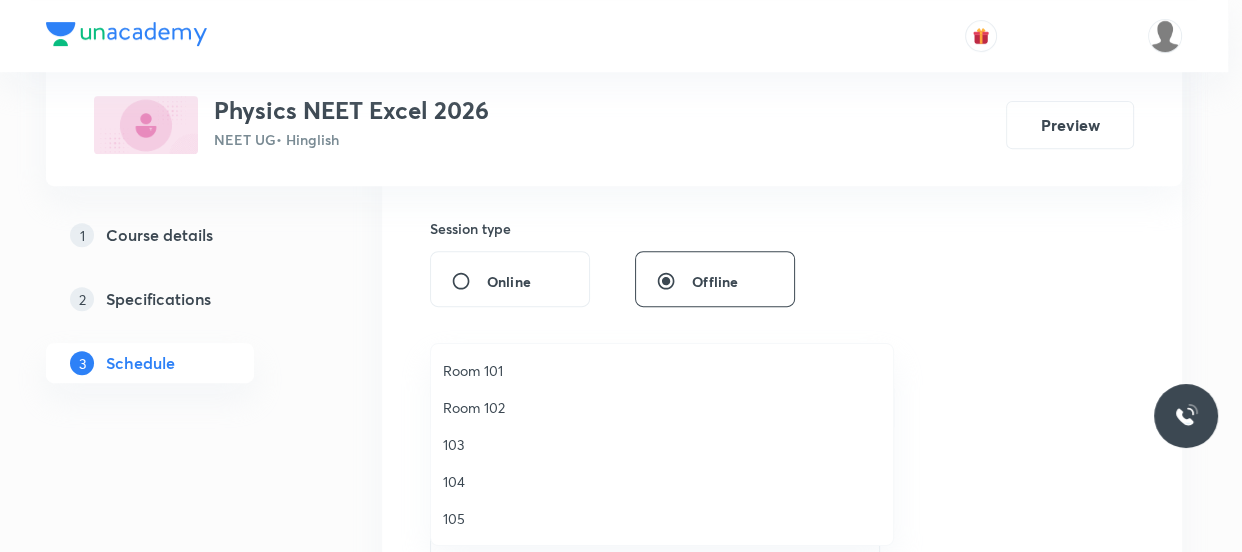 click on "Room 102" at bounding box center [662, 407] 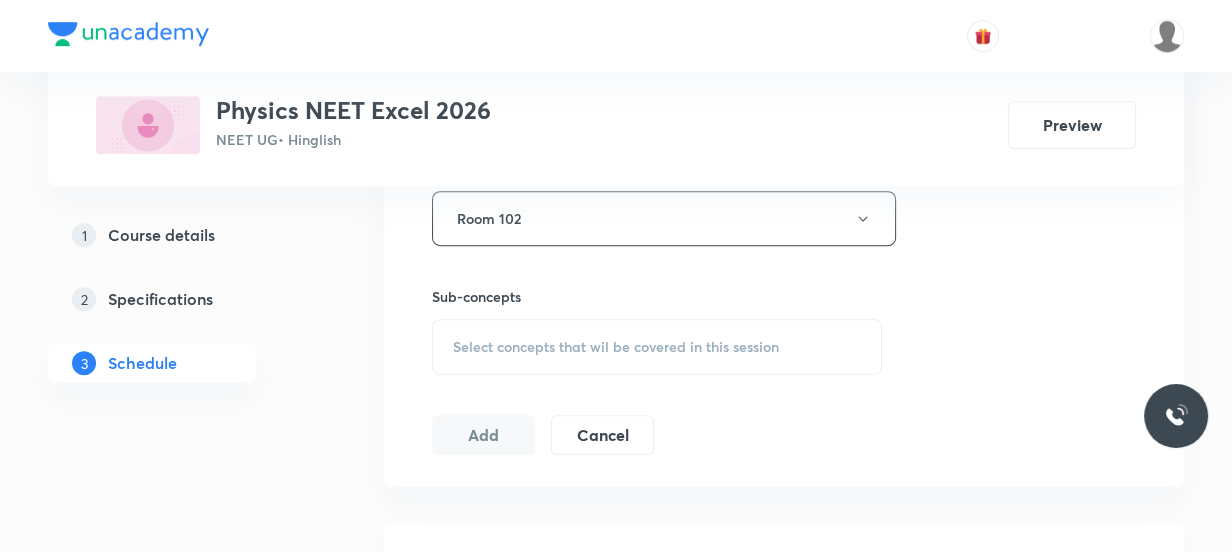 scroll, scrollTop: 818, scrollLeft: 0, axis: vertical 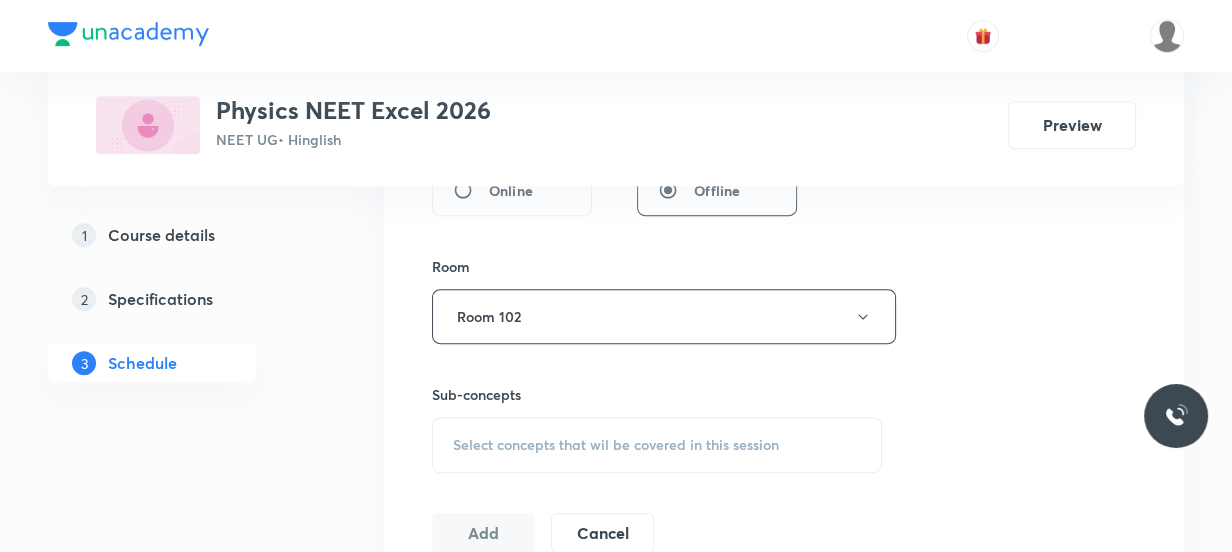 click on "Select concepts that wil be covered in this session" at bounding box center (616, 445) 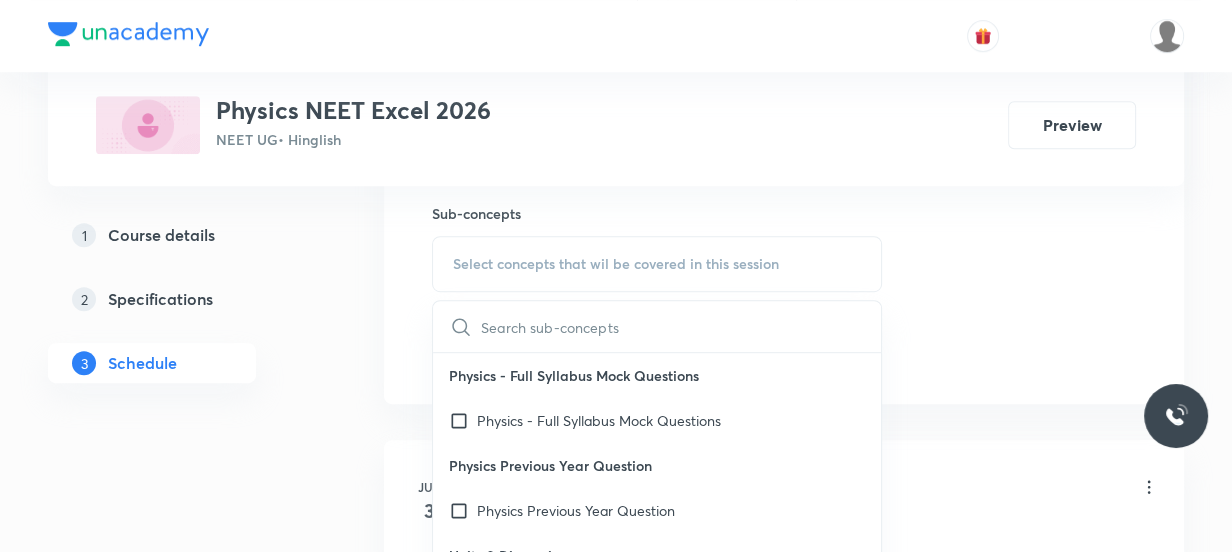 scroll, scrollTop: 1000, scrollLeft: 0, axis: vertical 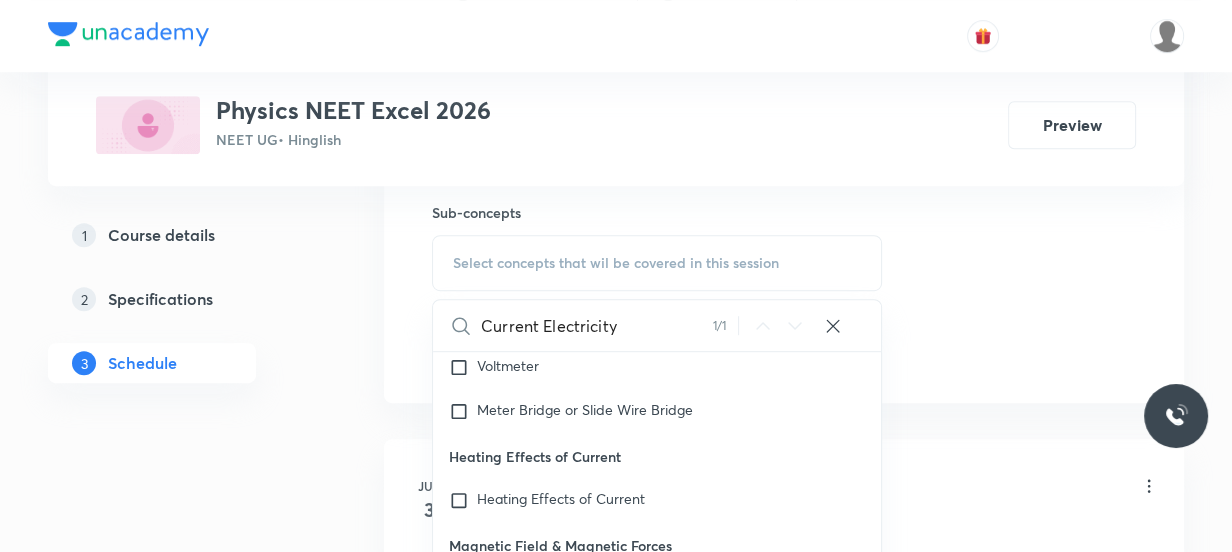 type on "Current Electricity" 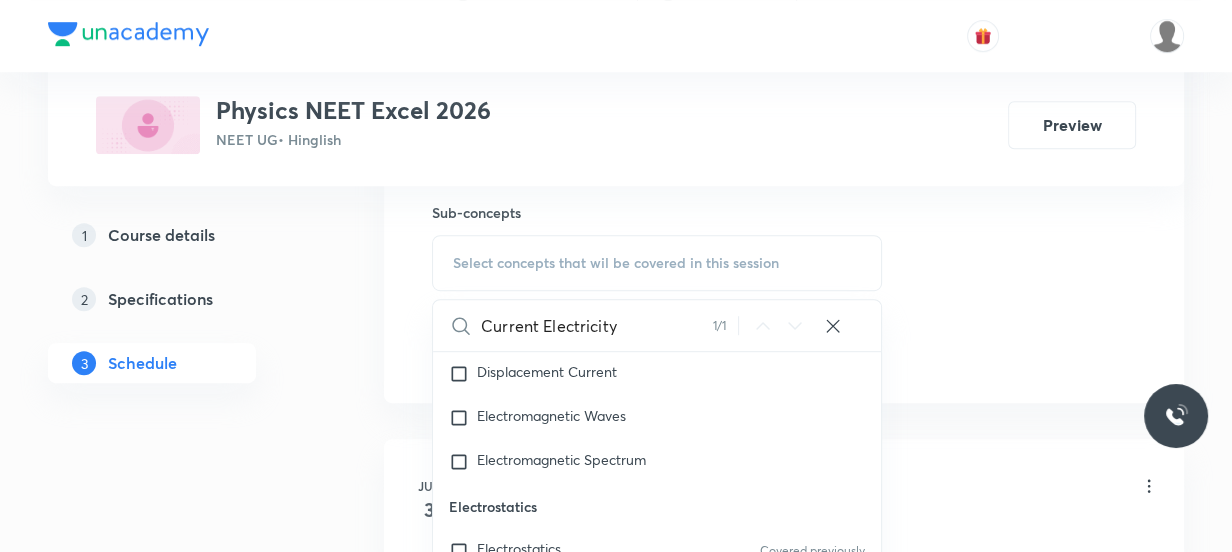 scroll, scrollTop: 20070, scrollLeft: 0, axis: vertical 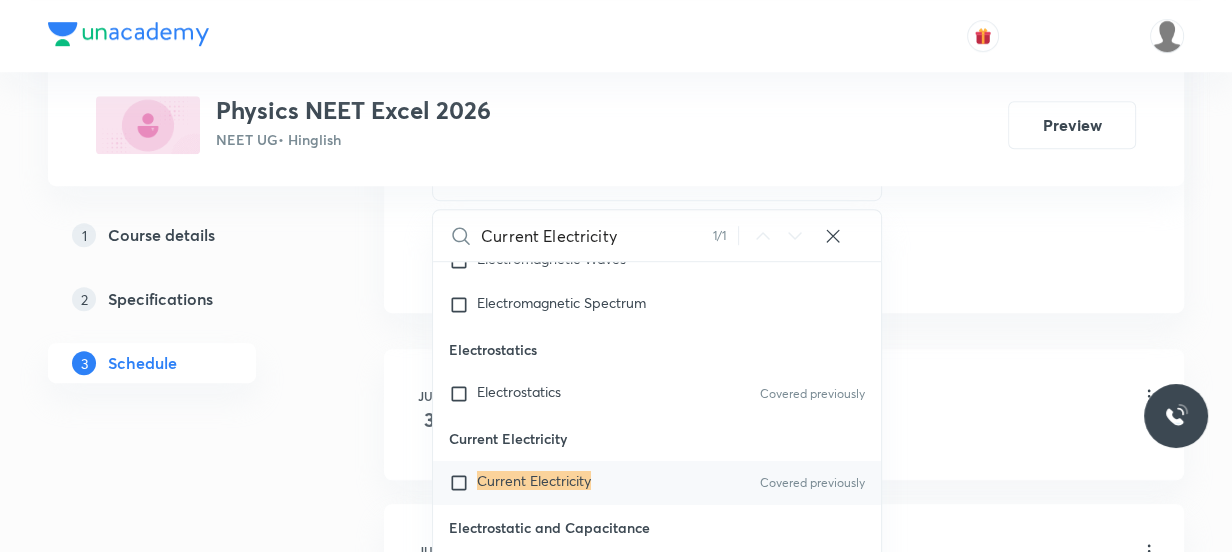 click on "Current Electricity" at bounding box center (534, 480) 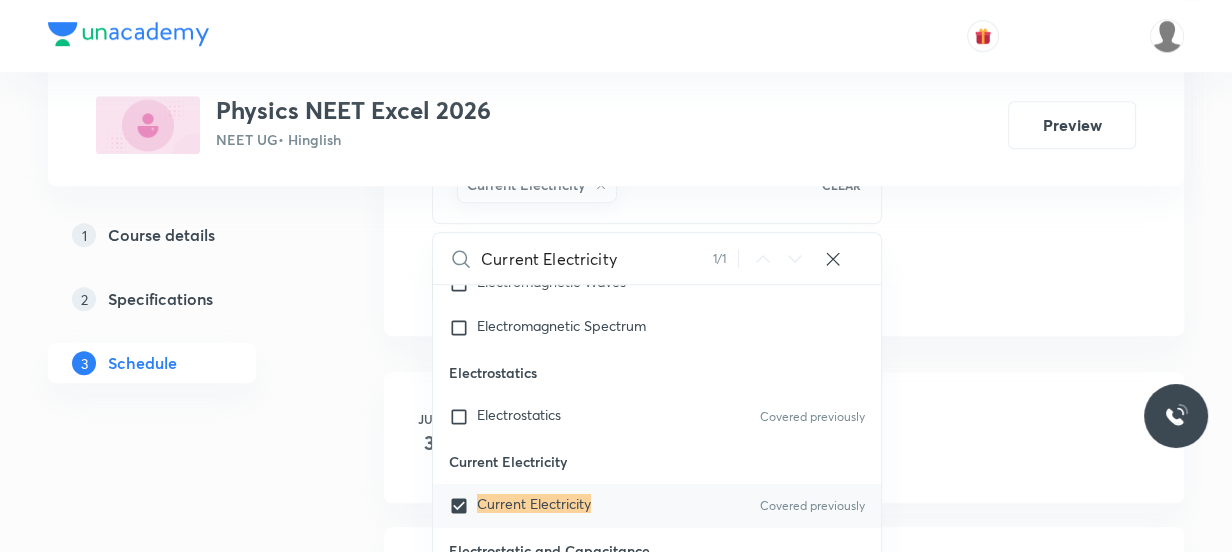 click on "Session  11 Live class Session title 19/99 Current Electricity ​ Schedule for [DATE], [TIME] ​ Duration (in minutes) 60 ​   Session type Online Offline Room Room 102 Sub-concepts Current Electricity CLEAR Current Electricity 1 / 1 ​ Physics - Full Syllabus Mock Questions Physics - Full Syllabus Mock Questions Physics Previous Year Question Physics Previous Year Question Units & Dimensions Physical quantity Applications of Dimensional Analysis Significant Figures Units of Physical Quantities System of Units Dimensions of Some Mathematical Functions Unit and Dimension Product of Two Vectors Subtraction of Vectors Cross Product Least Count Analysis Errors of Measurement Vernier Callipers Screw Gauge Zero Error Basic Mathematics Elementary Algebra Elementary Trigonometry Basic Coordinate Geometry Functions Differentiation Integral of a Function Use of Differentiation & Integration in One Dimensional Motion Derivatives of Equations of Motion by Calculus Basic Mathematics Laboratory Experiments Error" at bounding box center (784, -177) 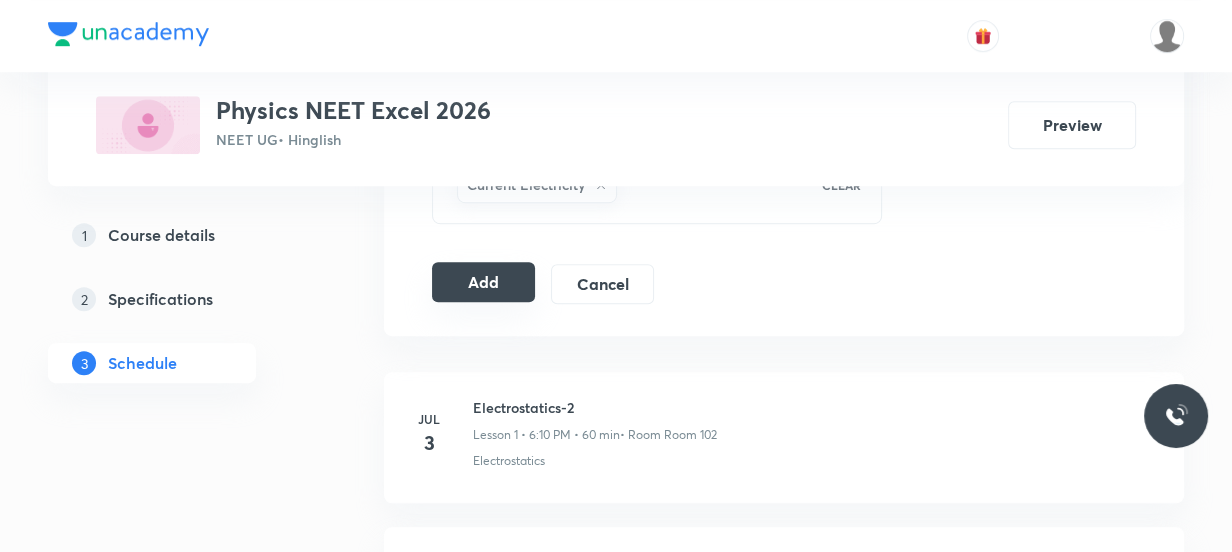 click on "Add" at bounding box center [483, 282] 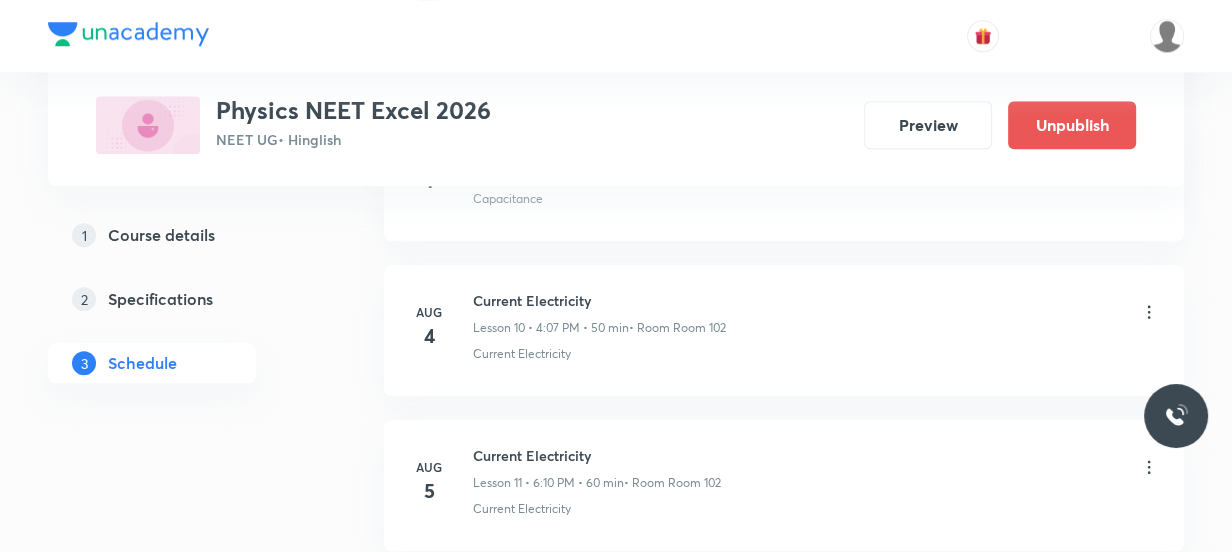 scroll, scrollTop: 1834, scrollLeft: 0, axis: vertical 